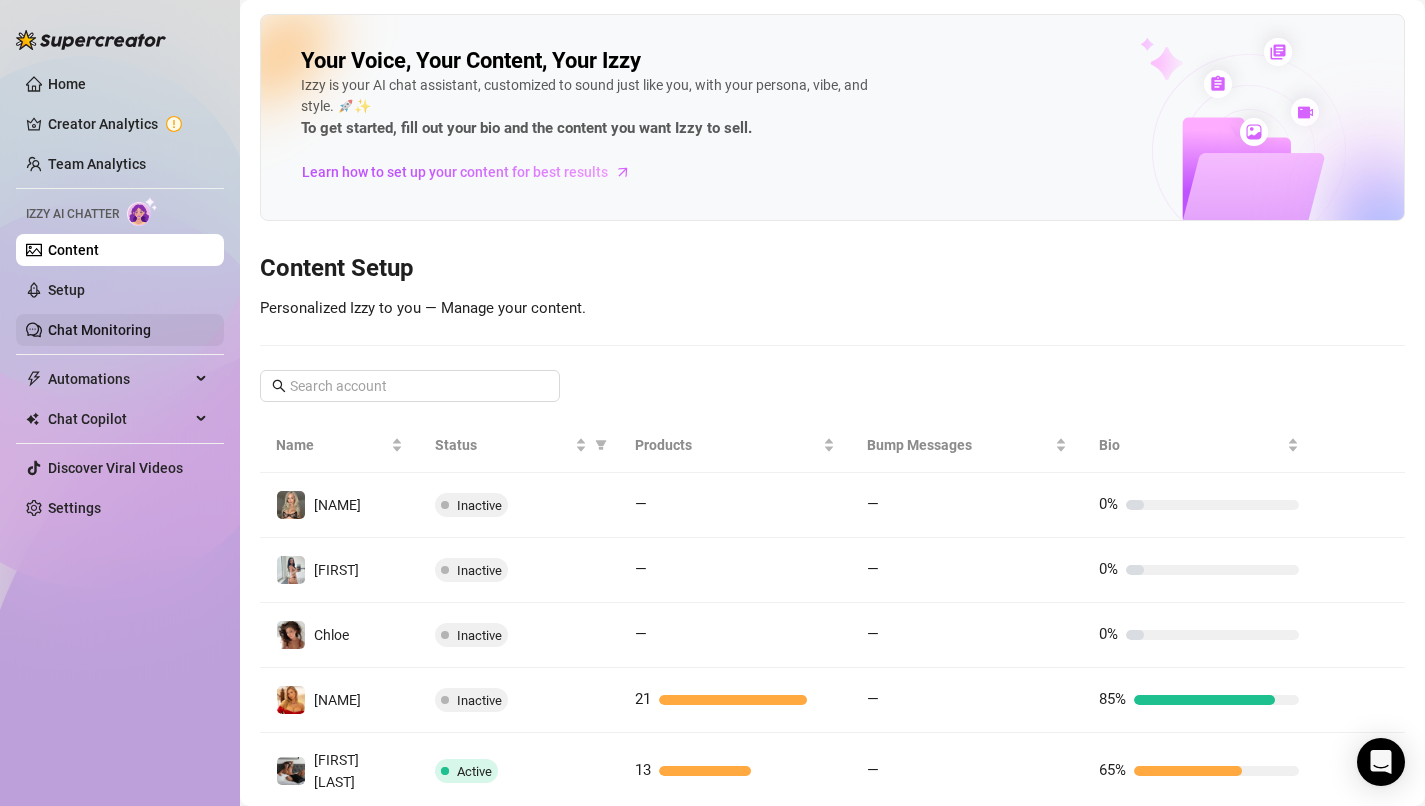scroll, scrollTop: 0, scrollLeft: 0, axis: both 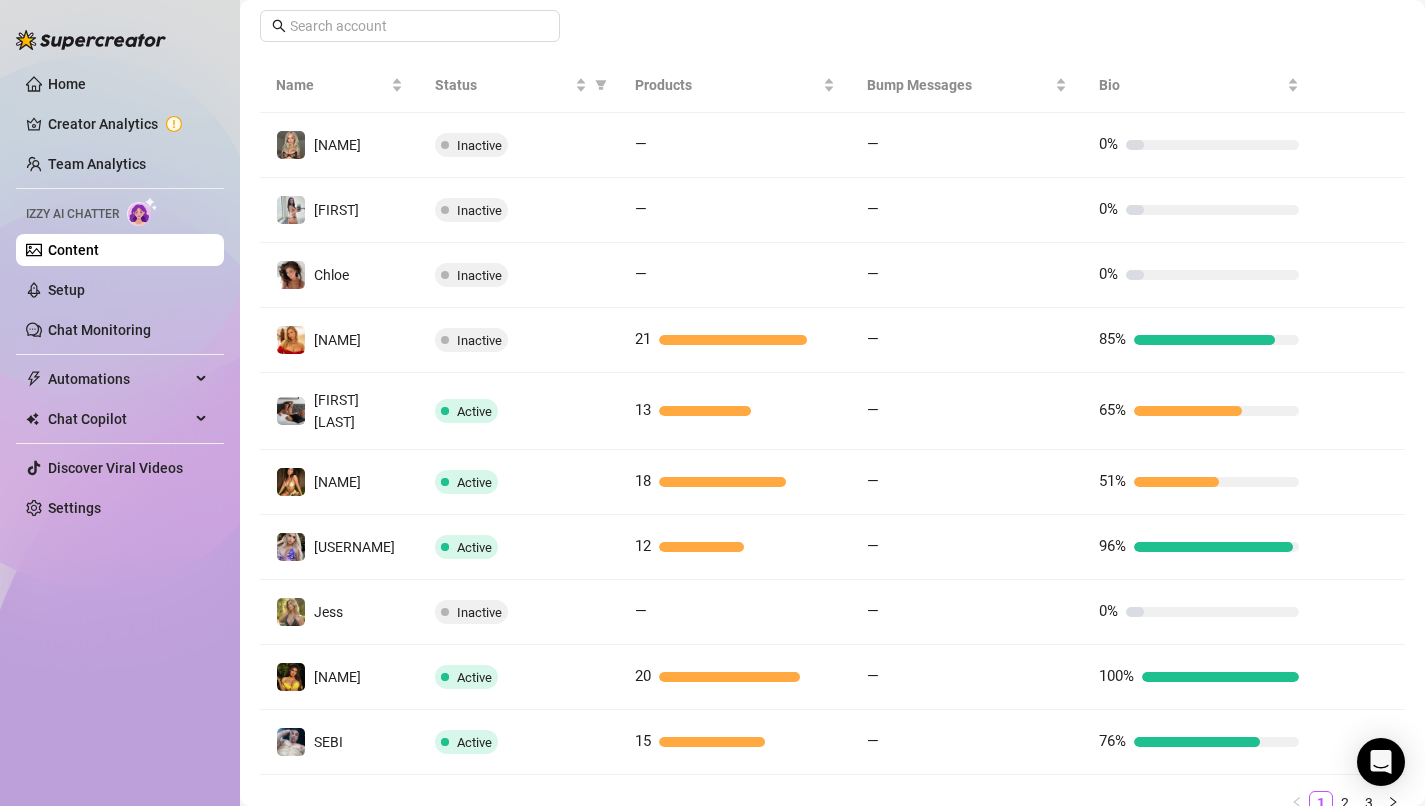 click on "Chat Monitoring" at bounding box center [99, 330] 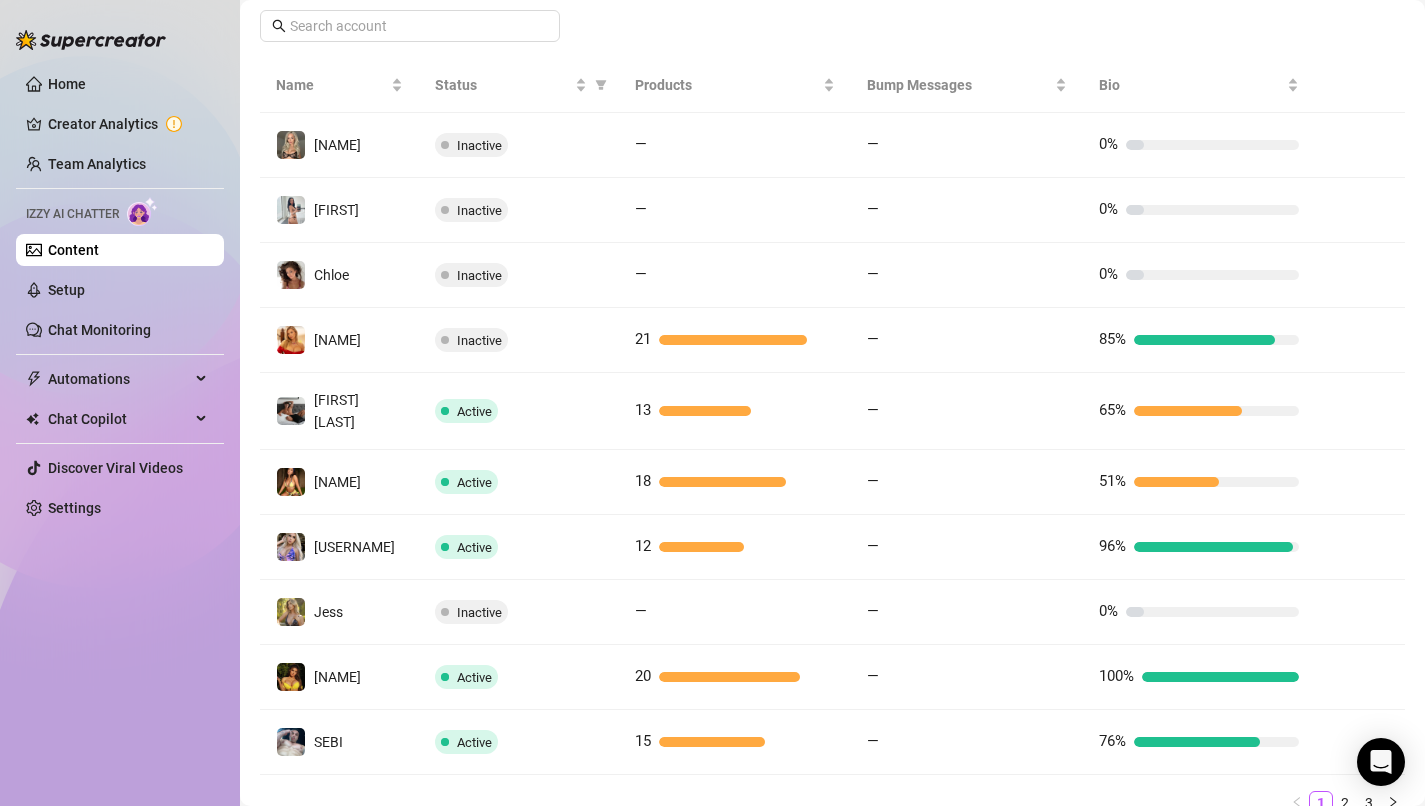 click on "Home" at bounding box center [67, 84] 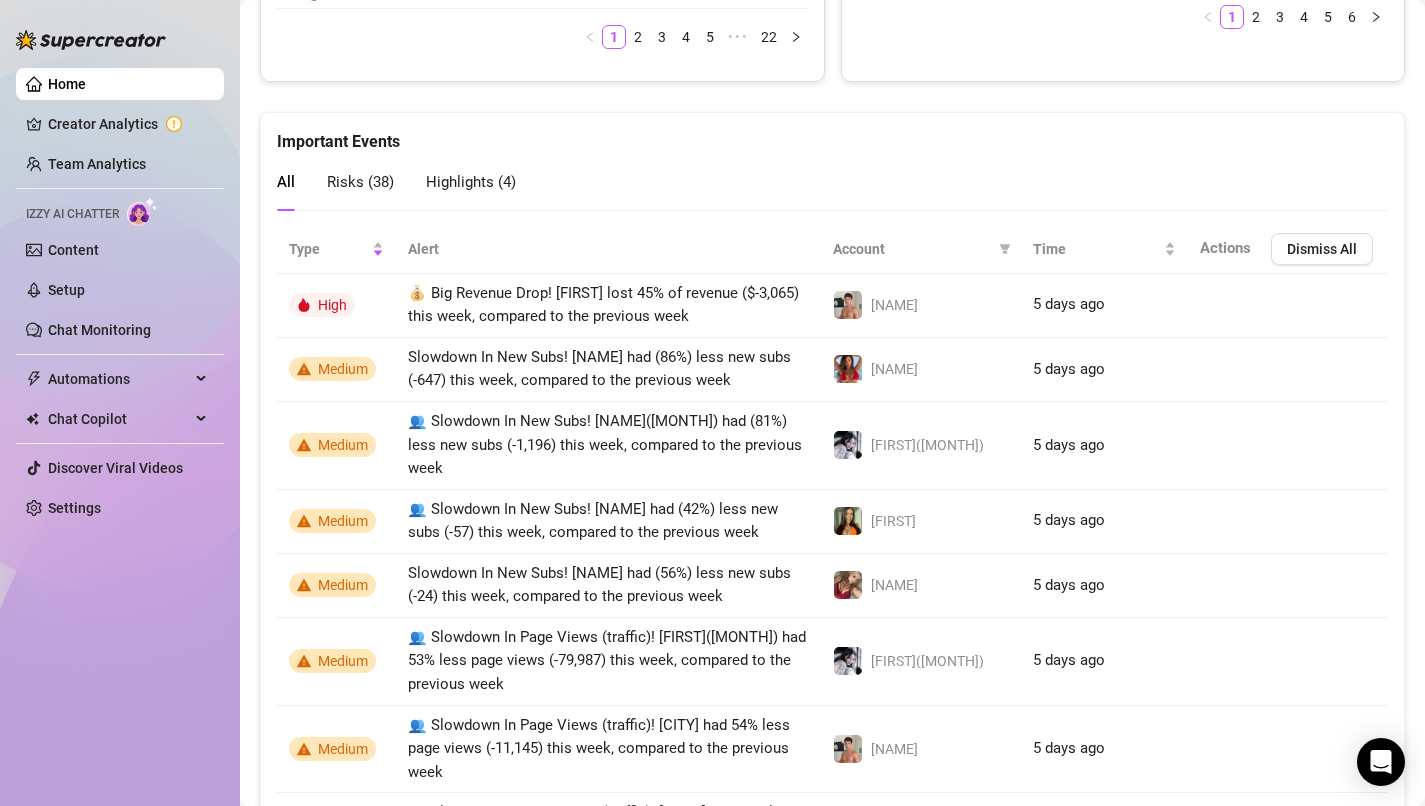 scroll, scrollTop: 1591, scrollLeft: 0, axis: vertical 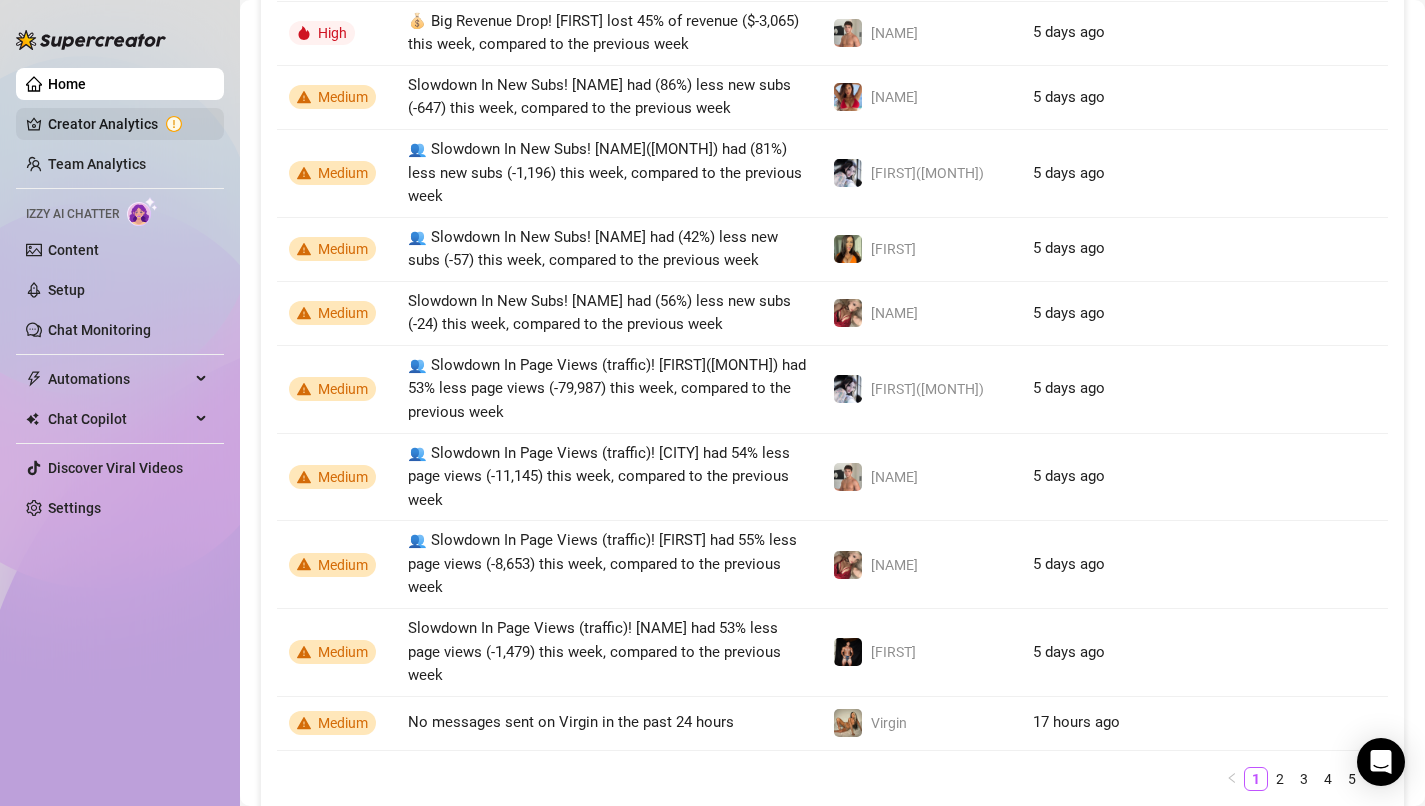 click on "Creator Analytics" at bounding box center [128, 124] 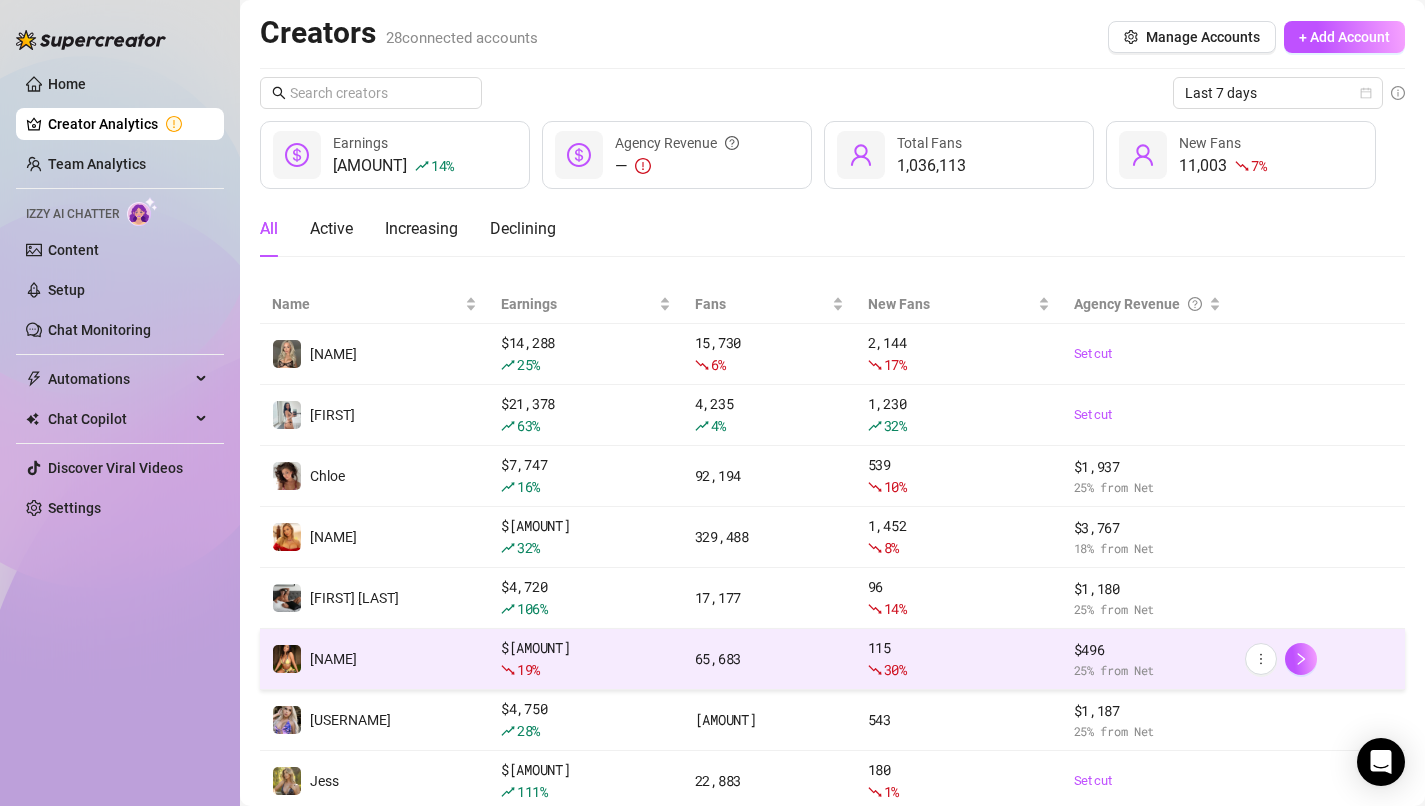 scroll, scrollTop: 244, scrollLeft: 0, axis: vertical 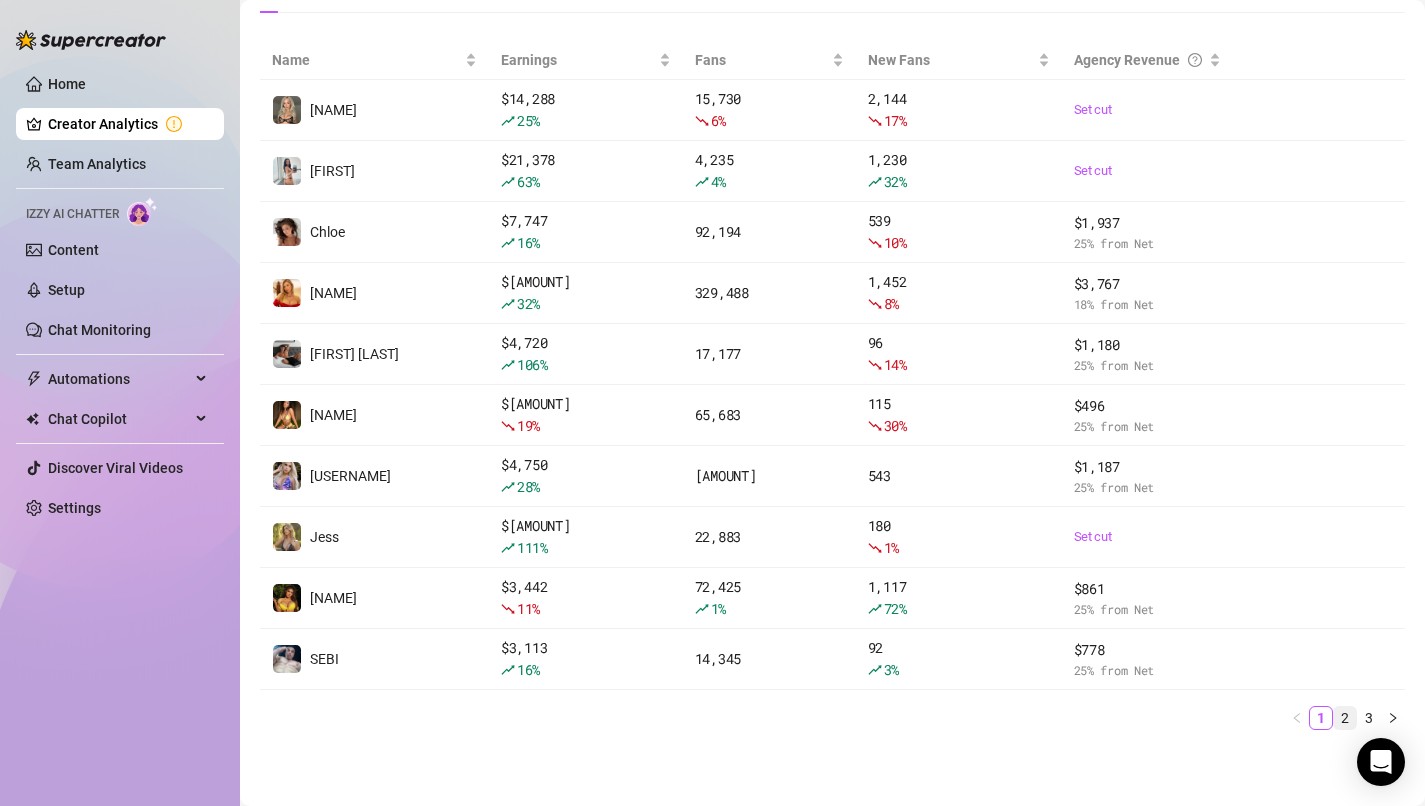 click on "2" at bounding box center [1345, 718] 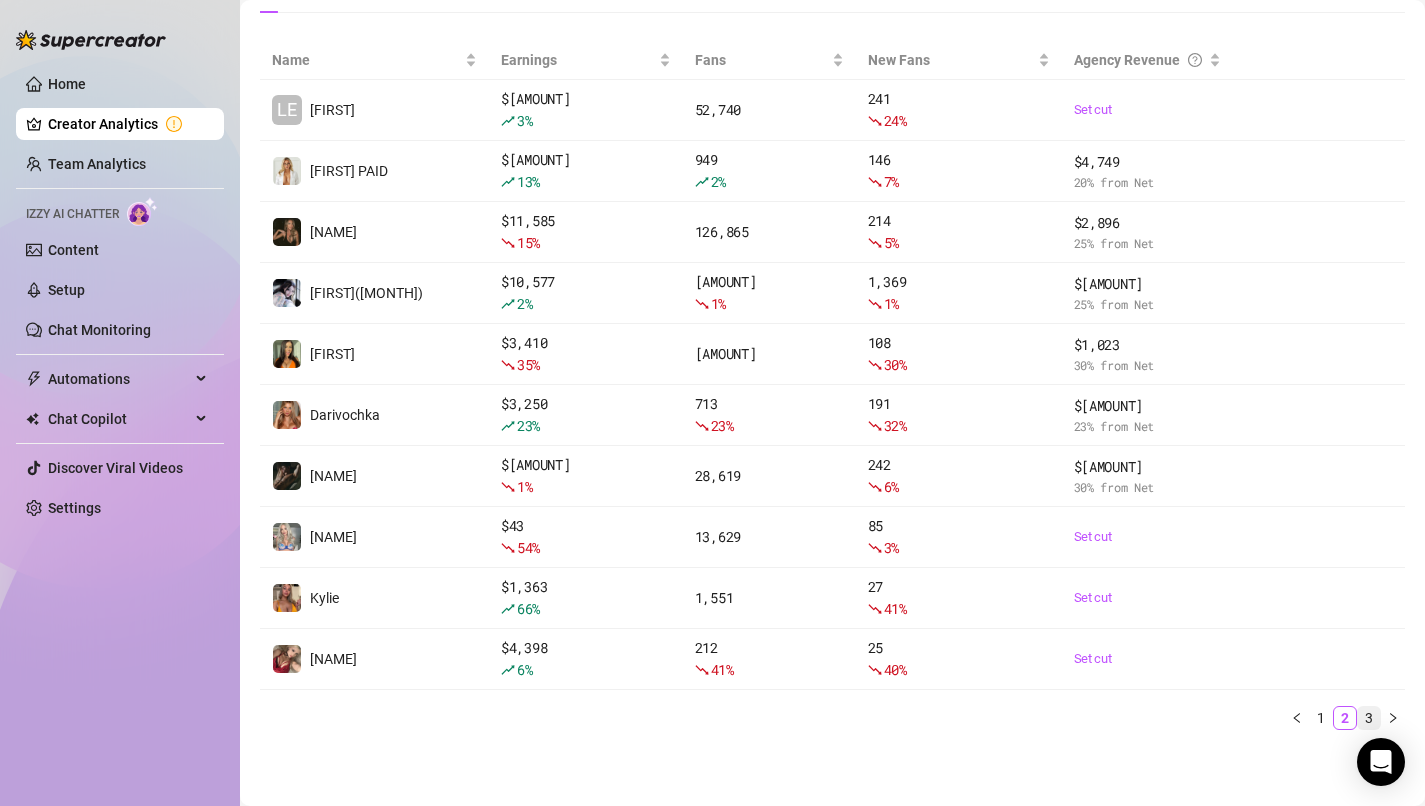 click on "3" at bounding box center [1369, 718] 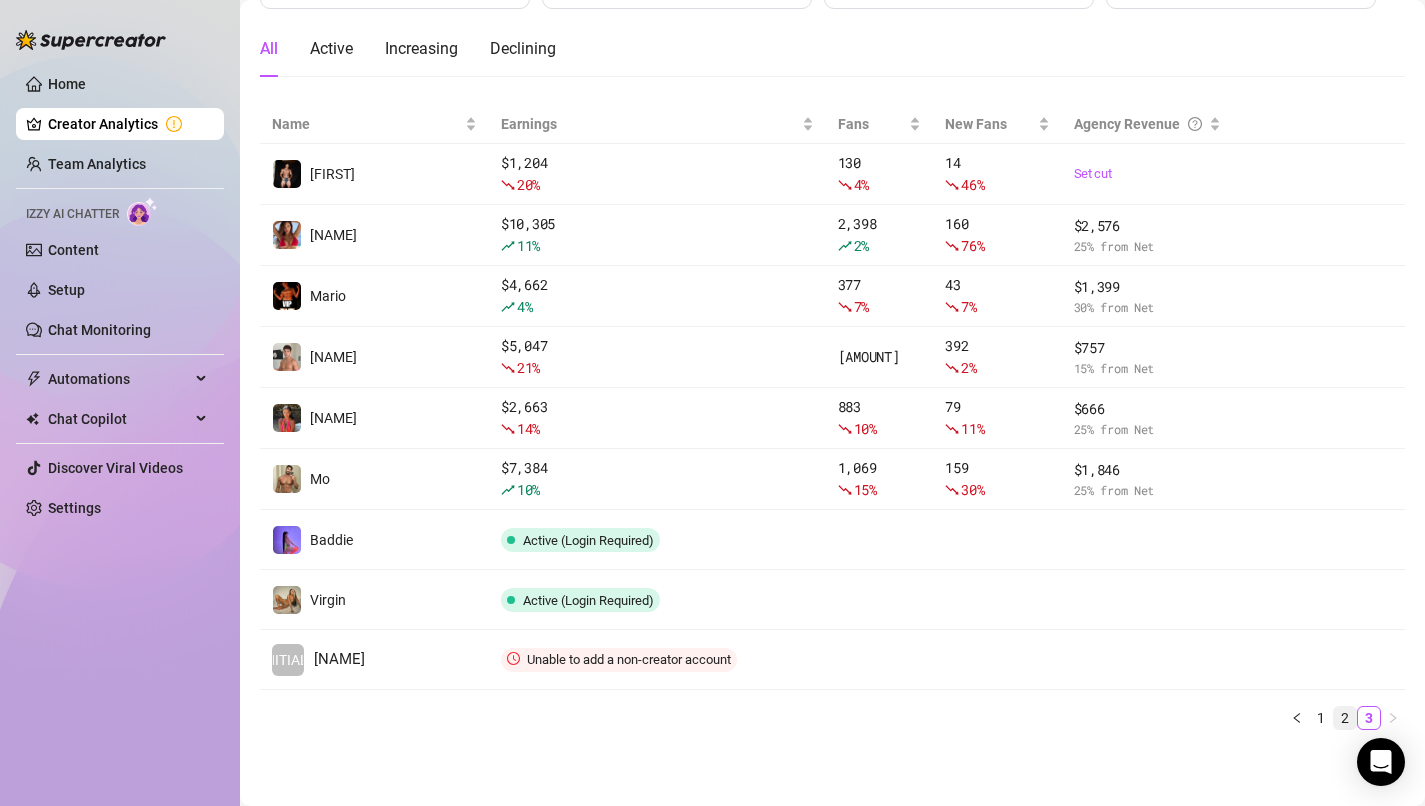 click on "2" at bounding box center (1345, 718) 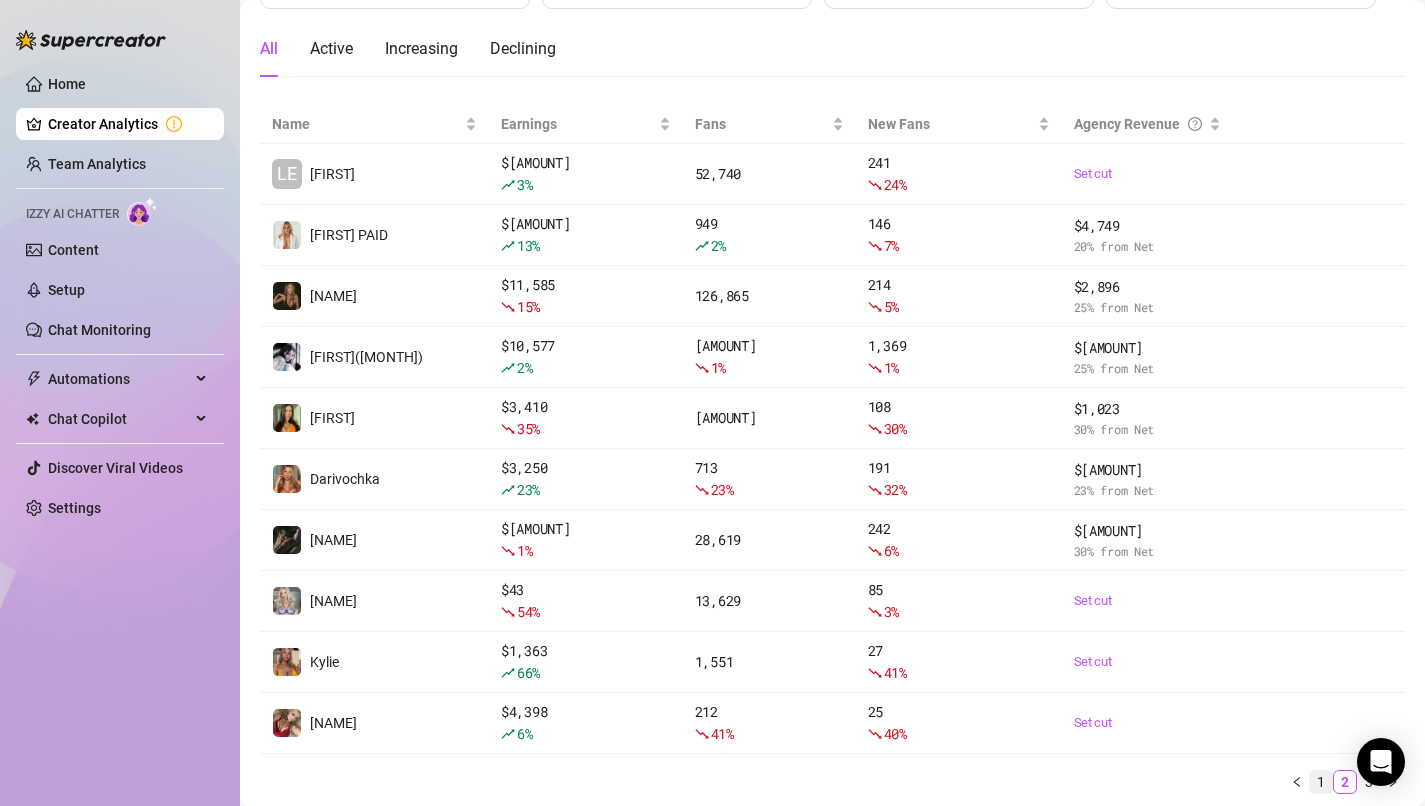 click on "1" at bounding box center [1321, 782] 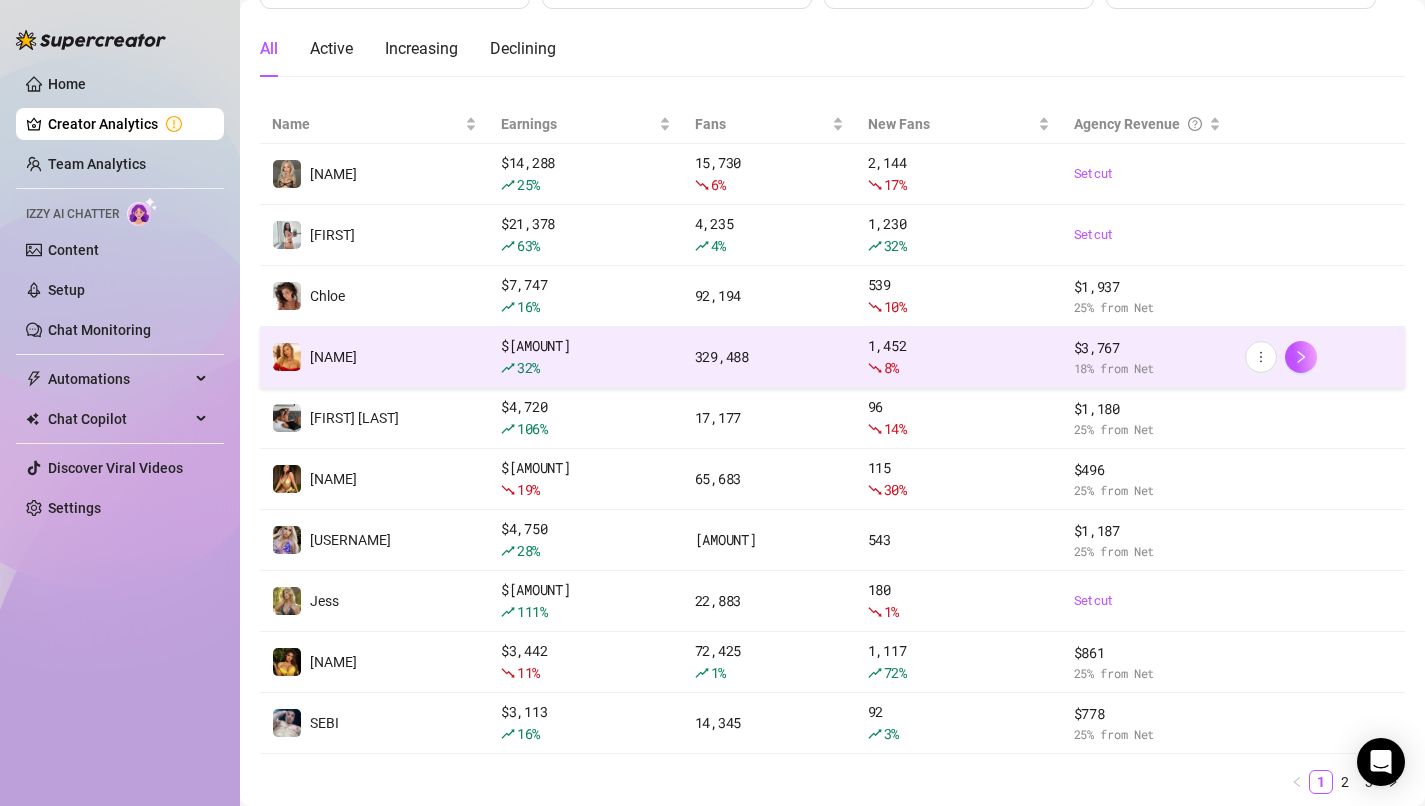 click on "[NAME]" at bounding box center (374, 357) 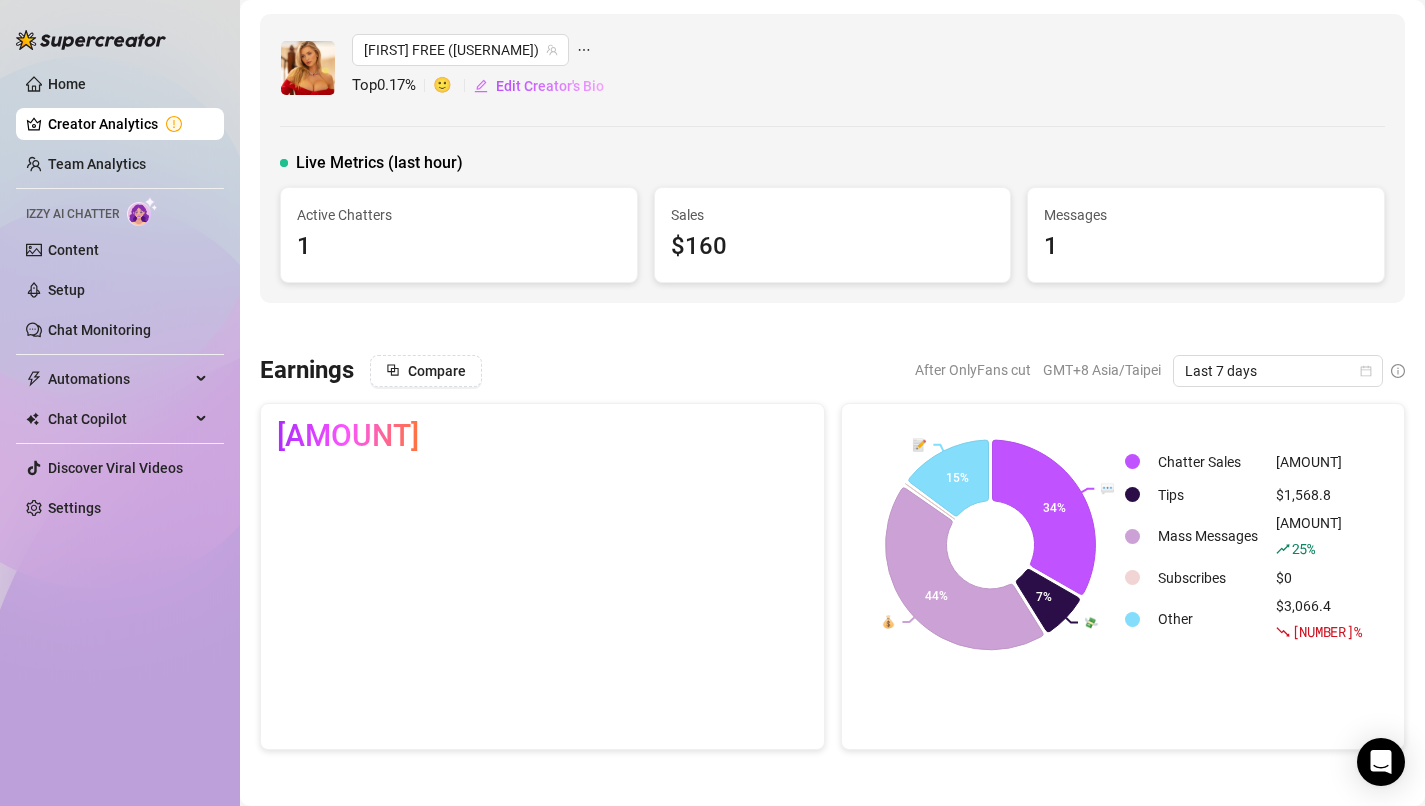scroll, scrollTop: 1, scrollLeft: 0, axis: vertical 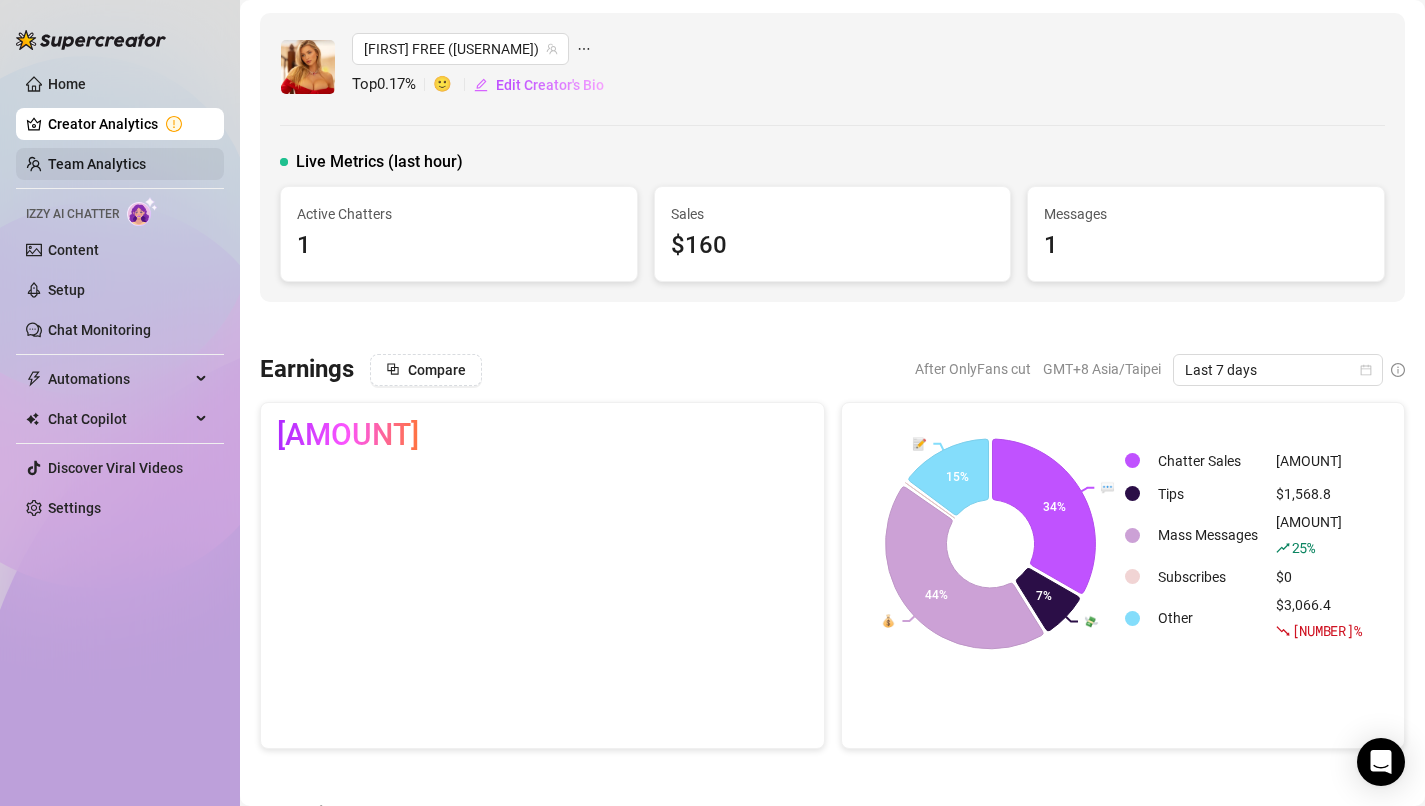 click on "Team Analytics" at bounding box center (97, 164) 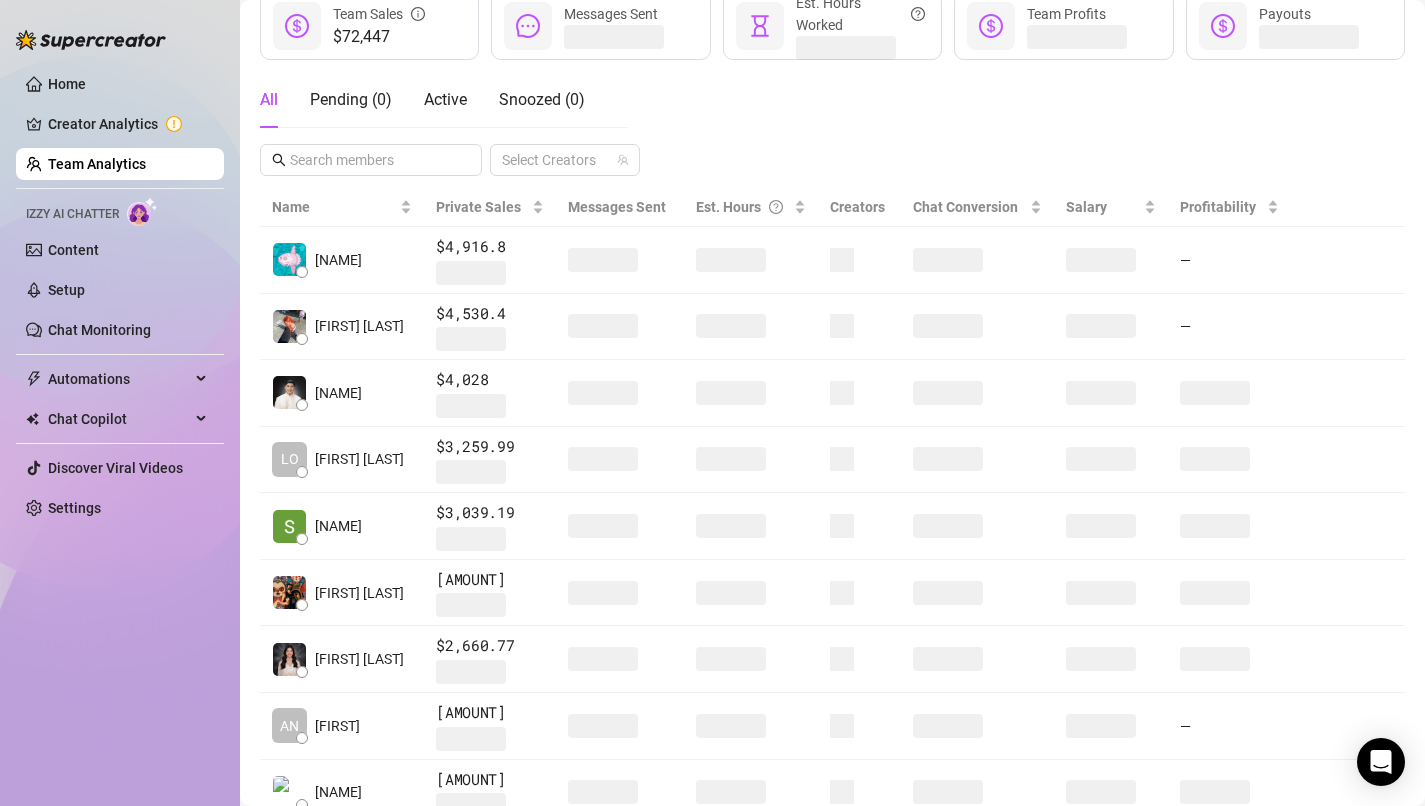 scroll, scrollTop: 285, scrollLeft: 0, axis: vertical 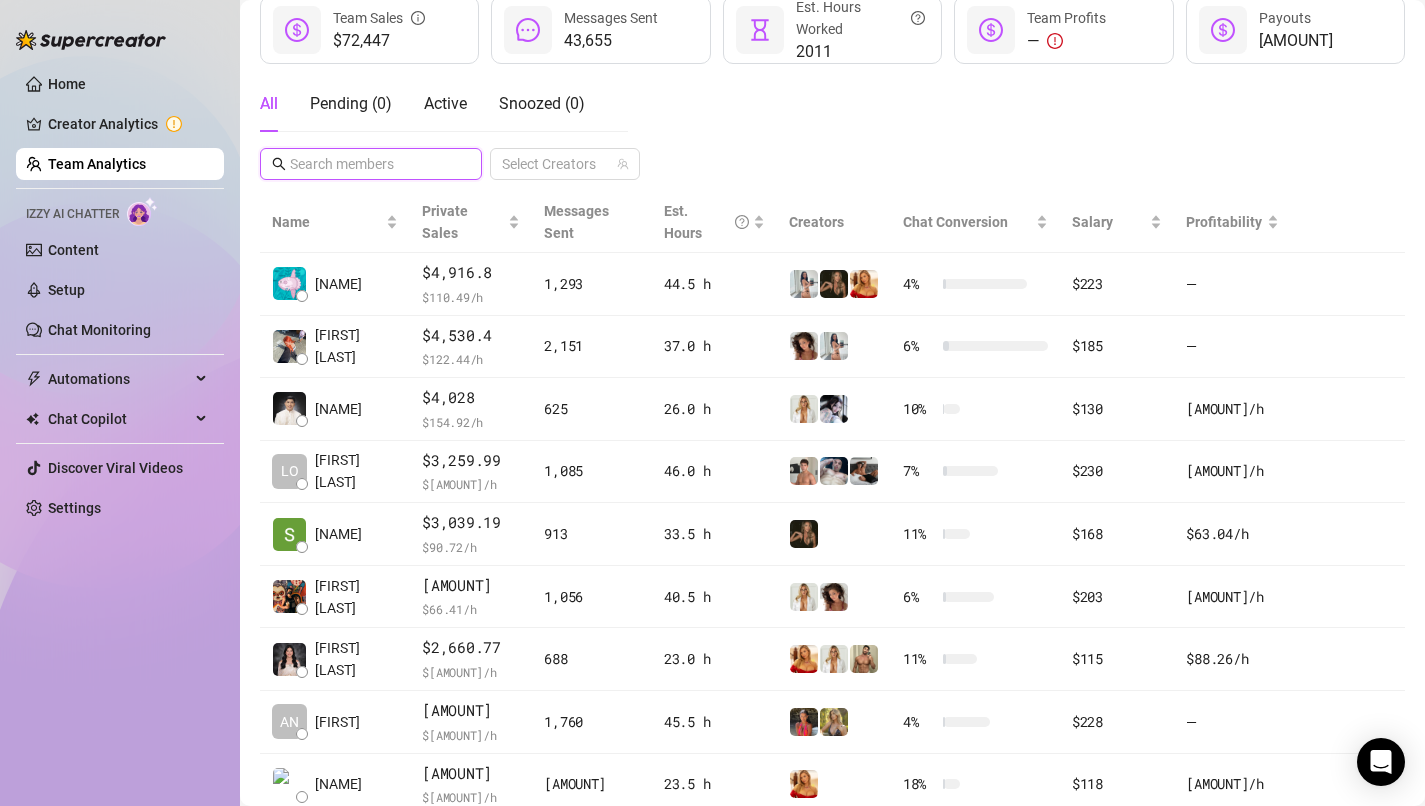 click at bounding box center [372, 164] 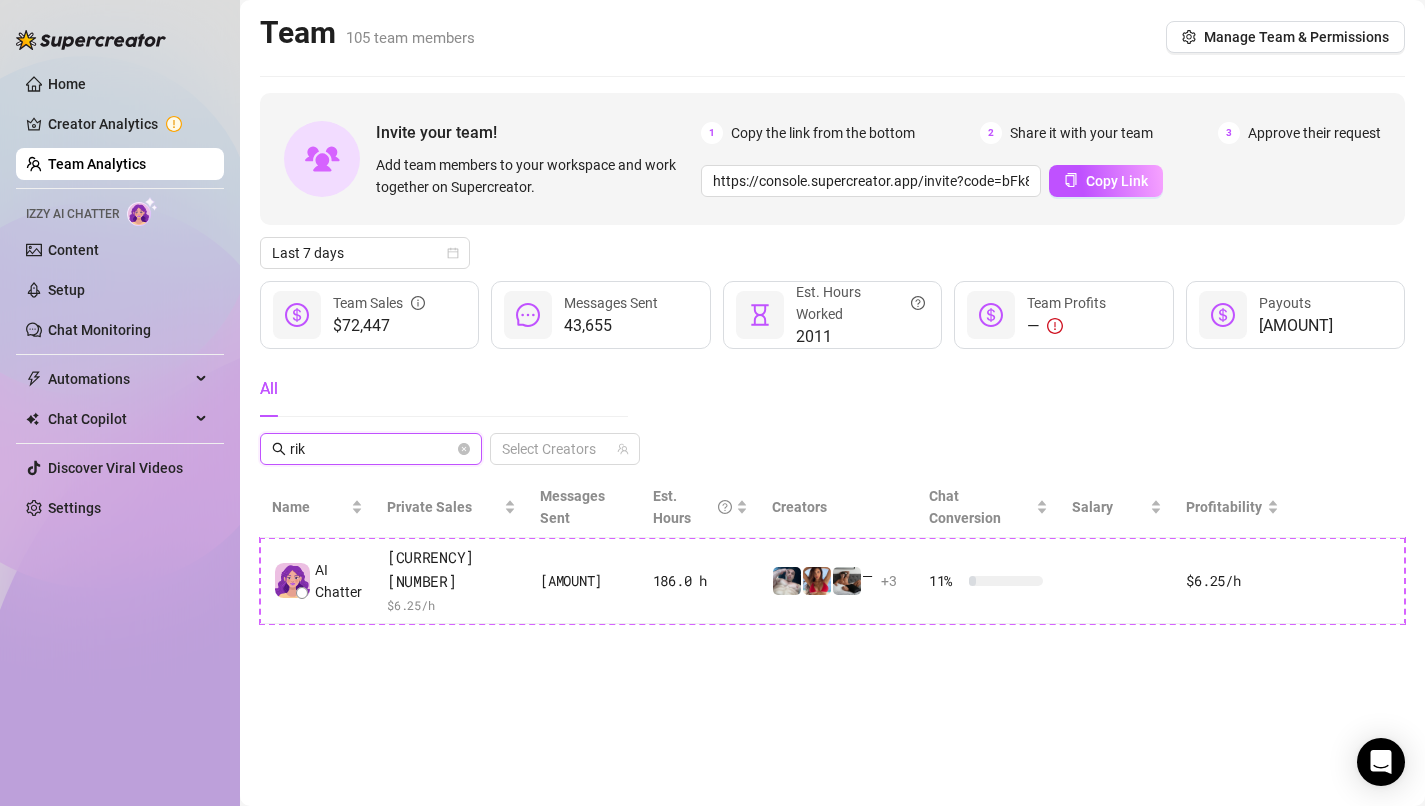 scroll, scrollTop: 0, scrollLeft: 0, axis: both 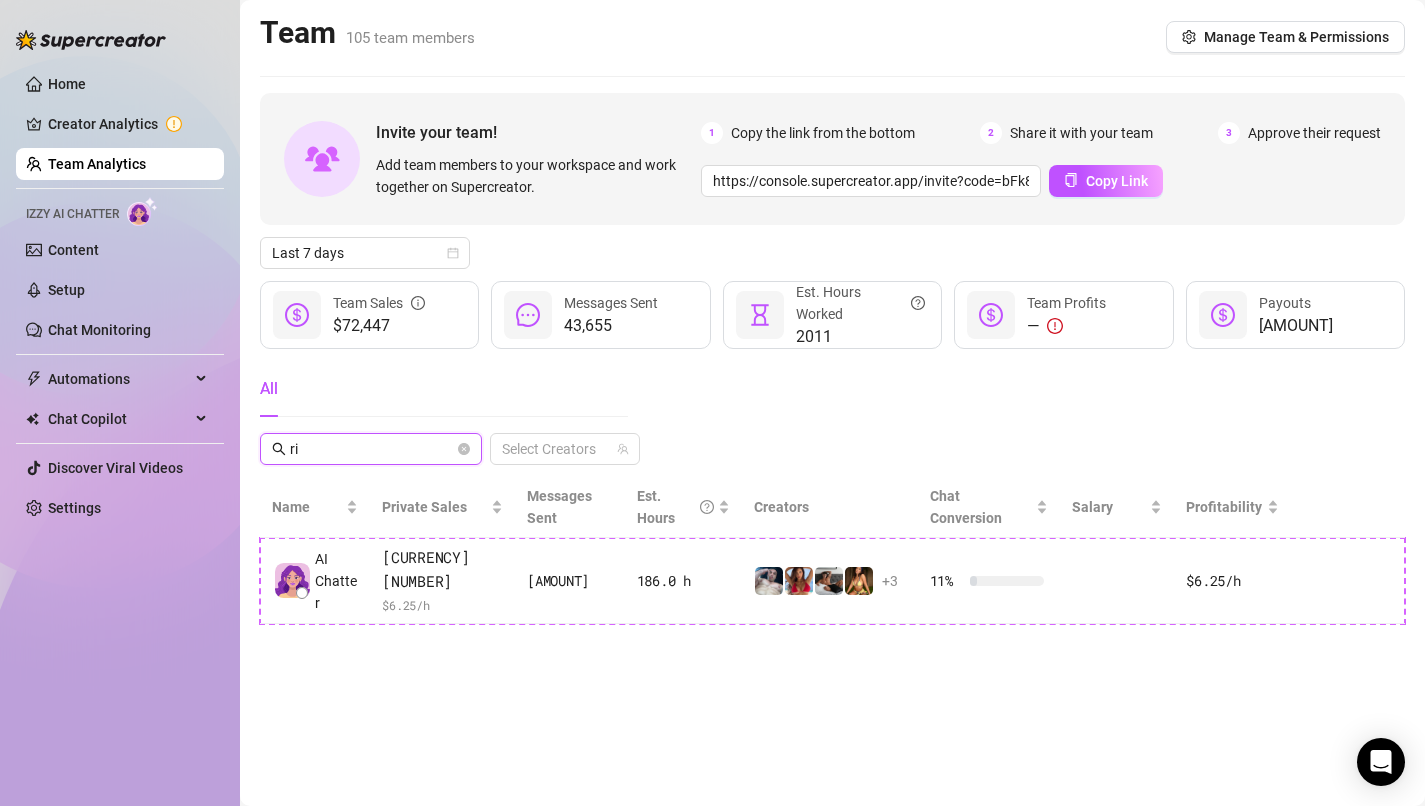 type on "r" 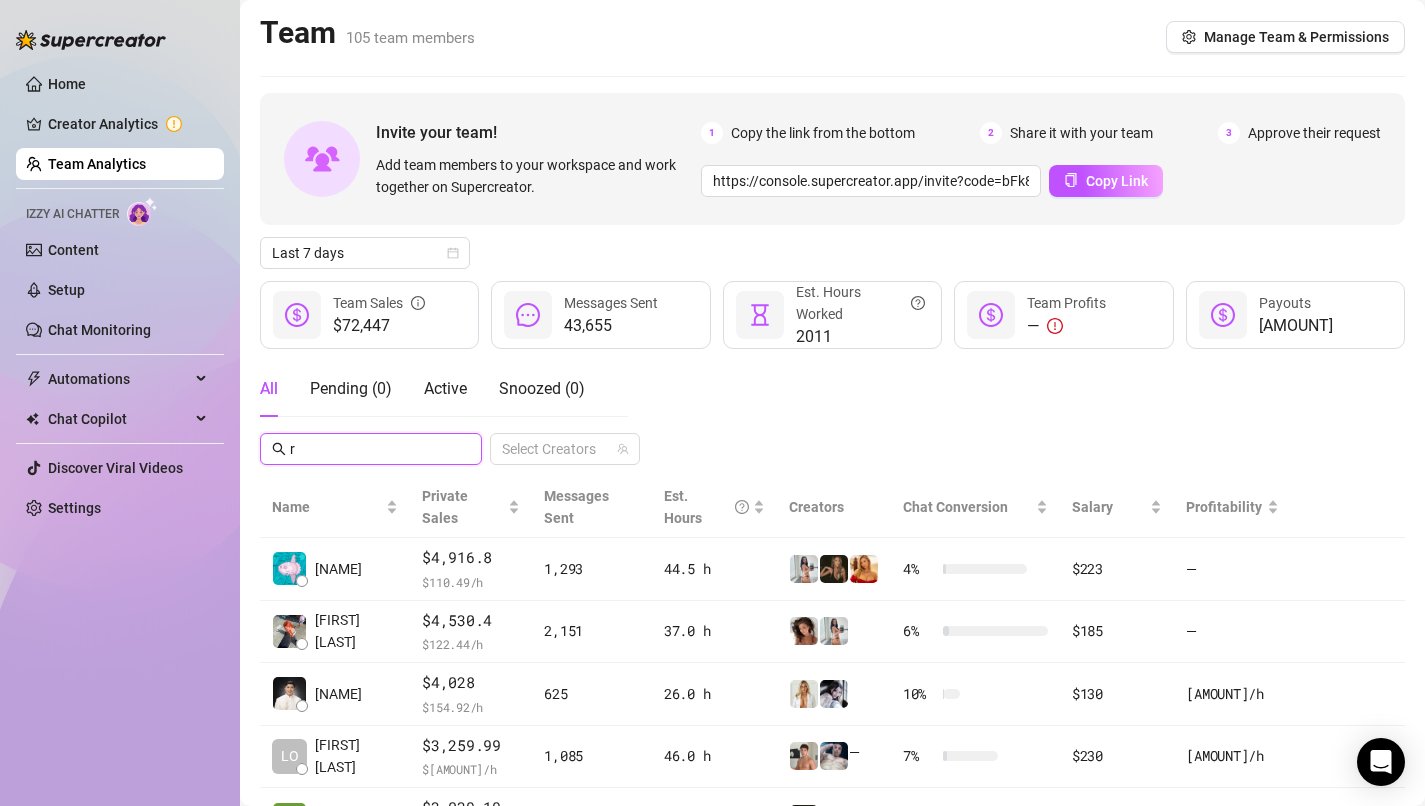 type 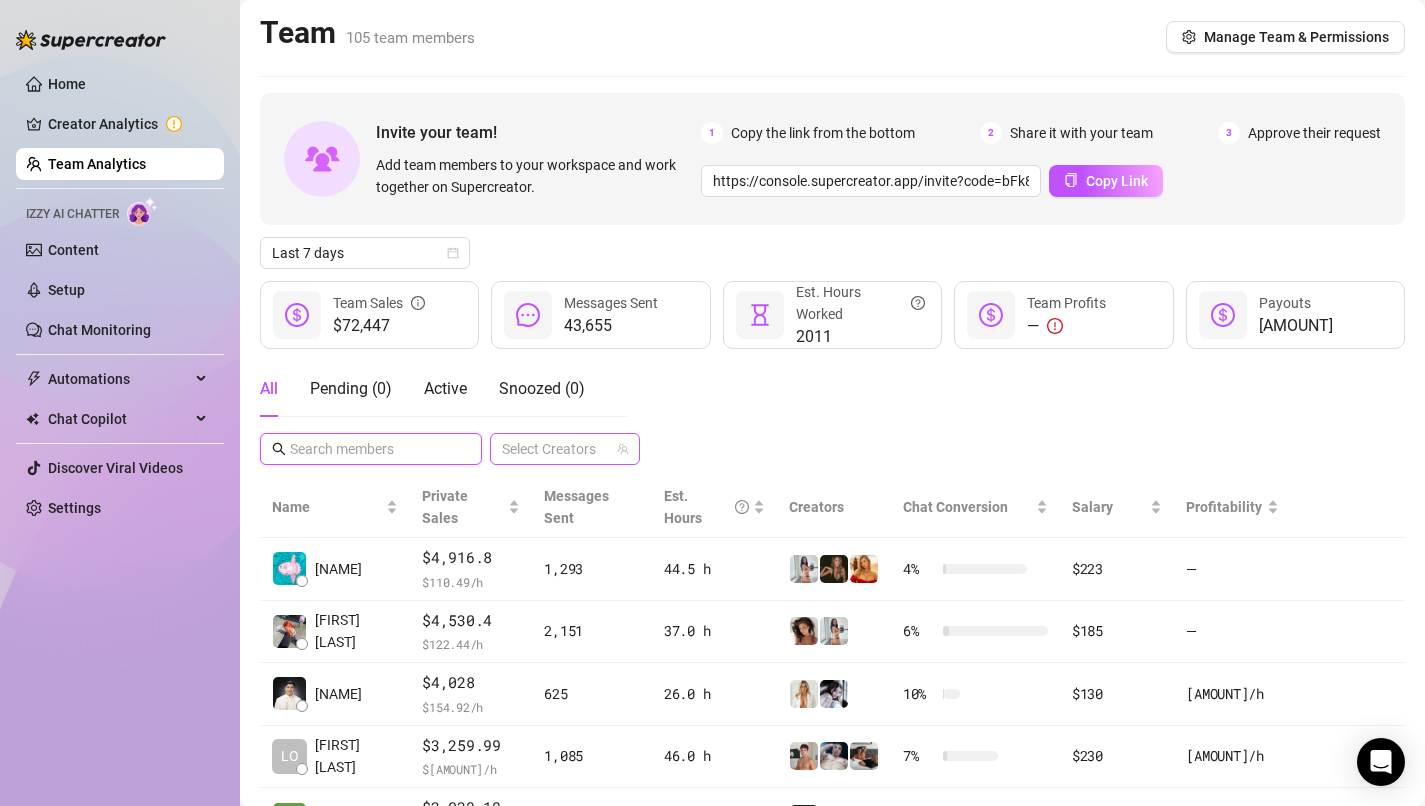 click at bounding box center (554, 449) 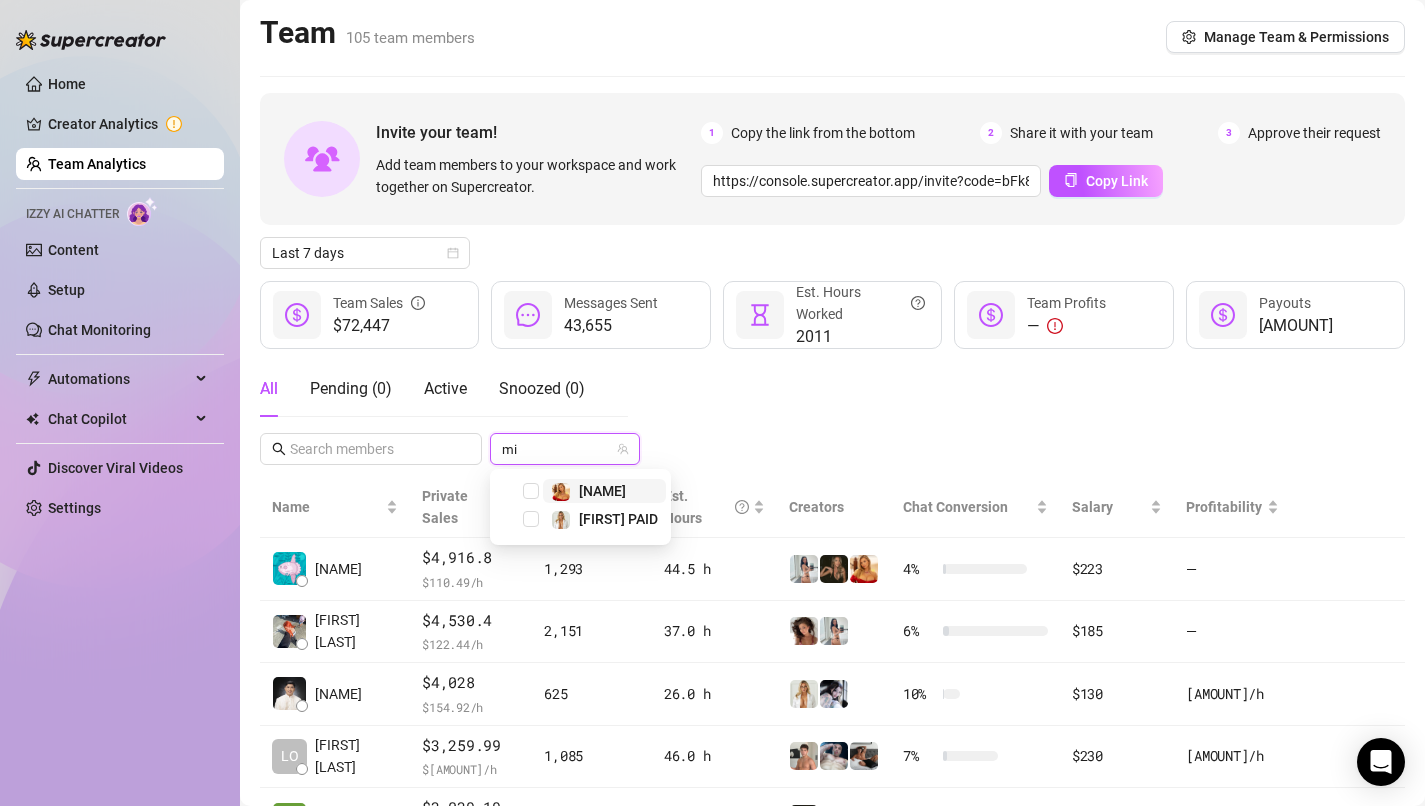 type on "mik" 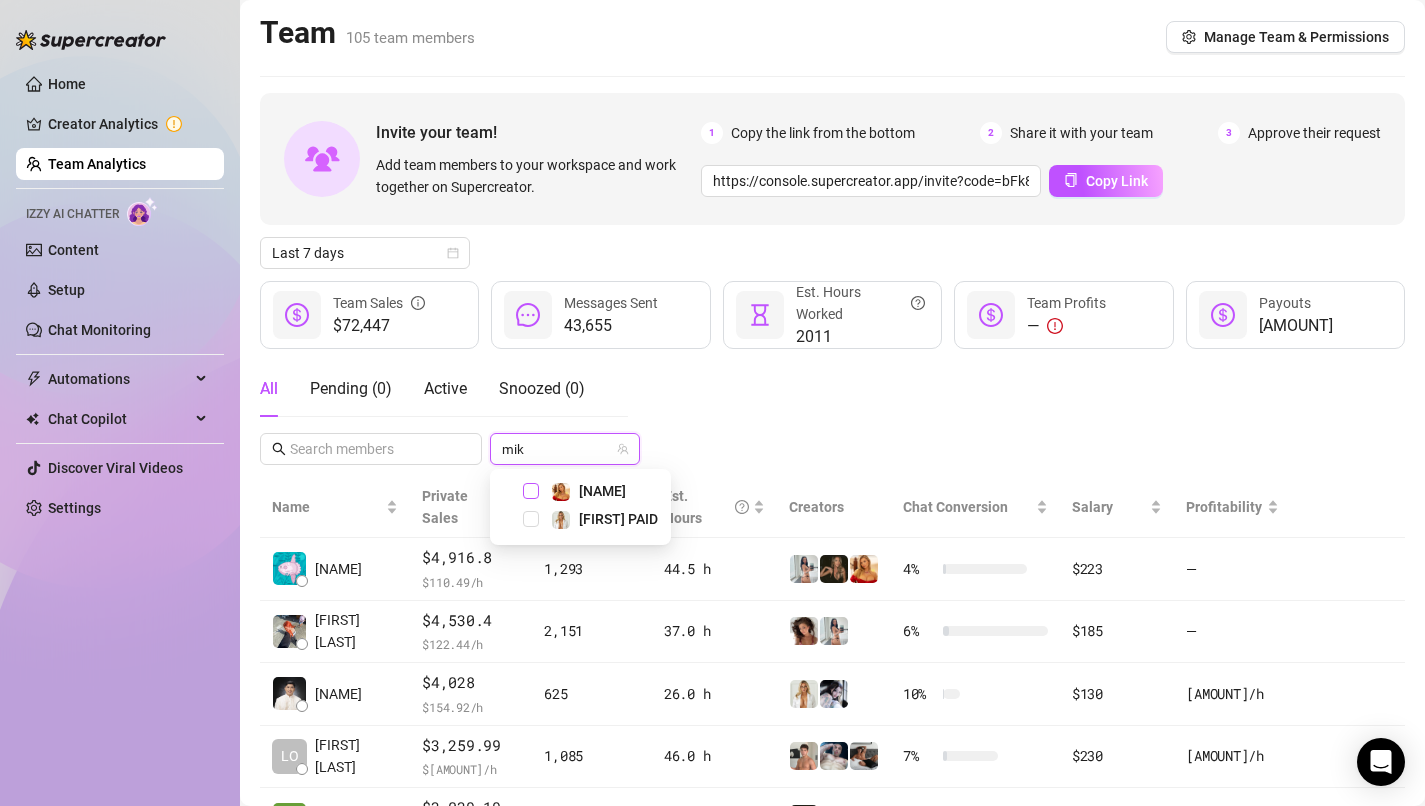 click at bounding box center (531, 491) 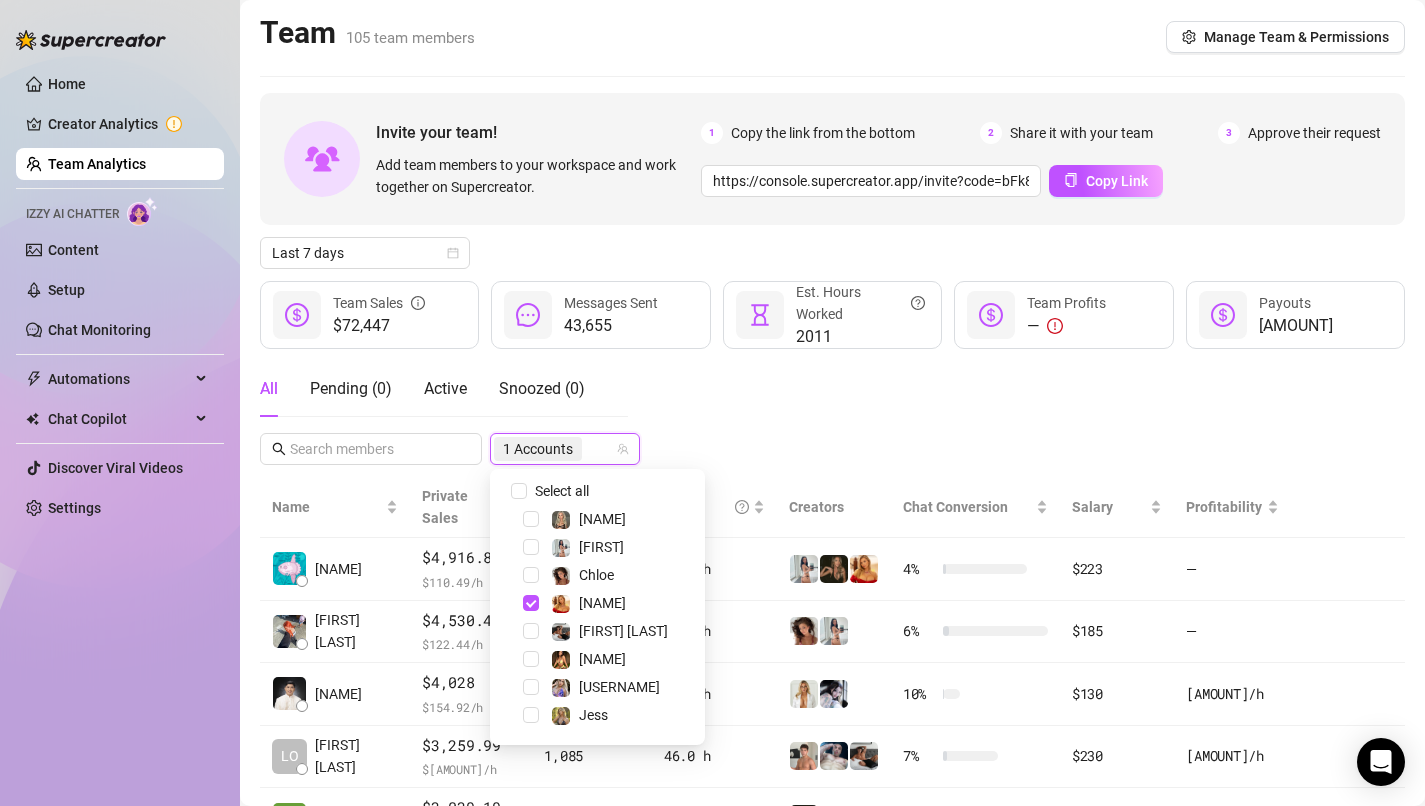 click on "All Pending ( 0 ) Active Snoozed ( 0 ) 1 Accounts" at bounding box center (832, 413) 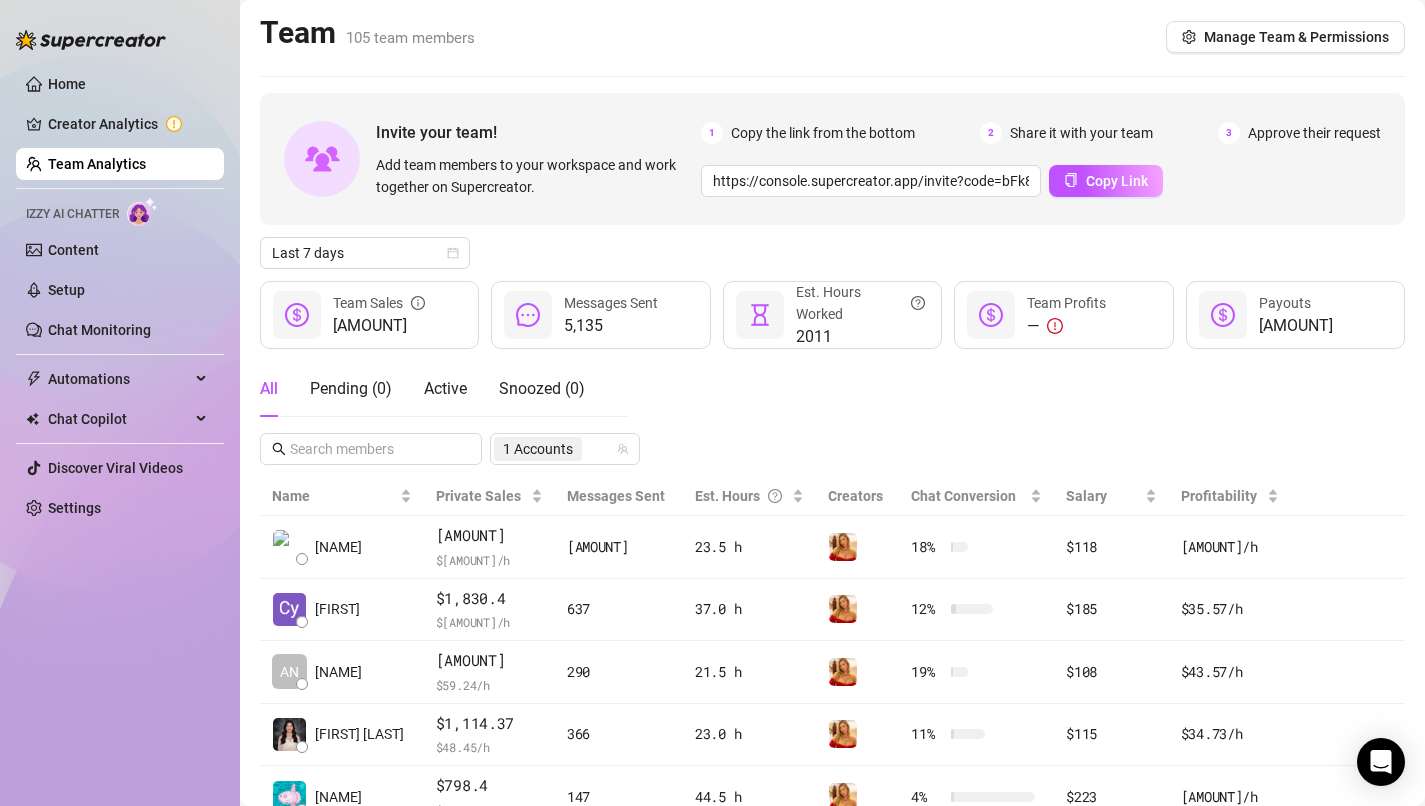 click at bounding box center (528, 315) 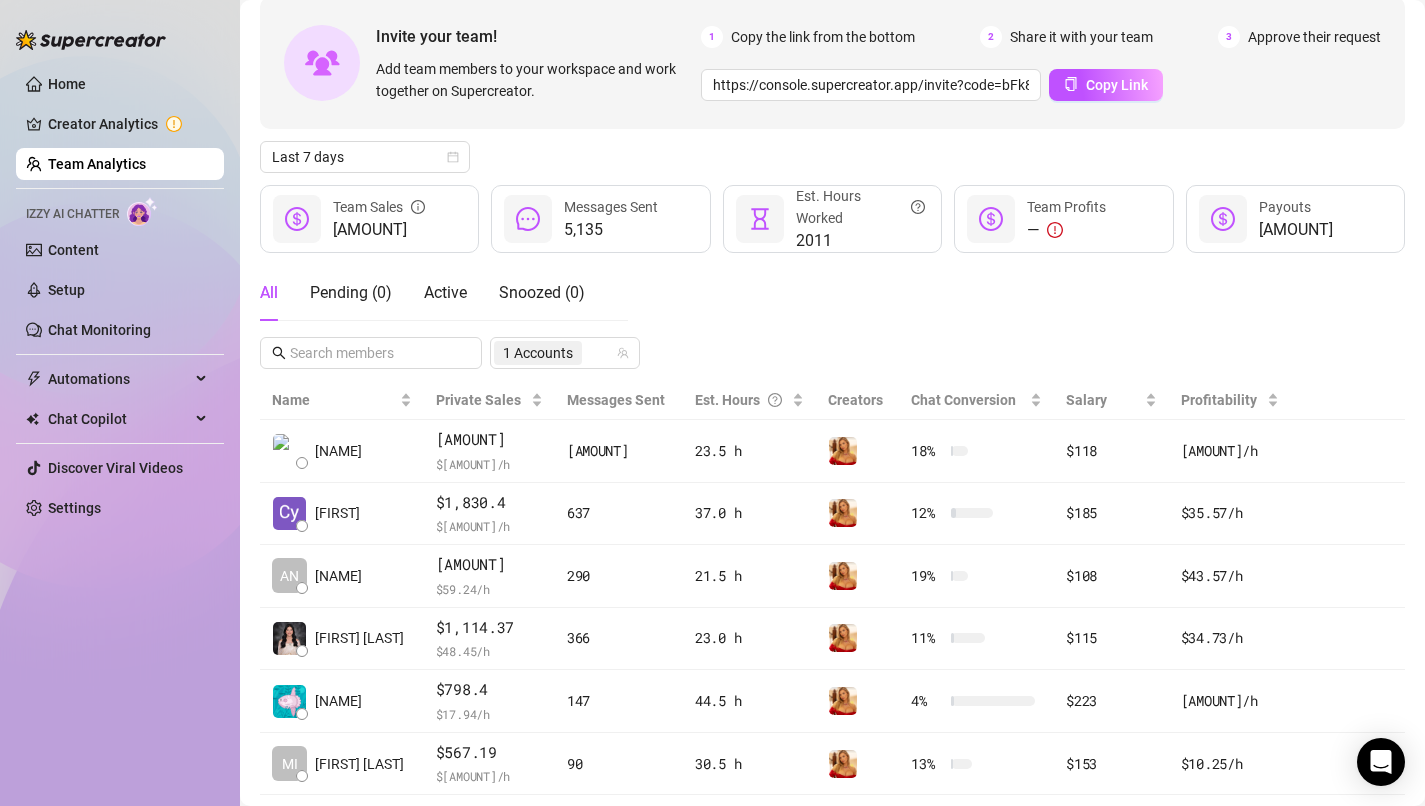 scroll, scrollTop: 71, scrollLeft: 0, axis: vertical 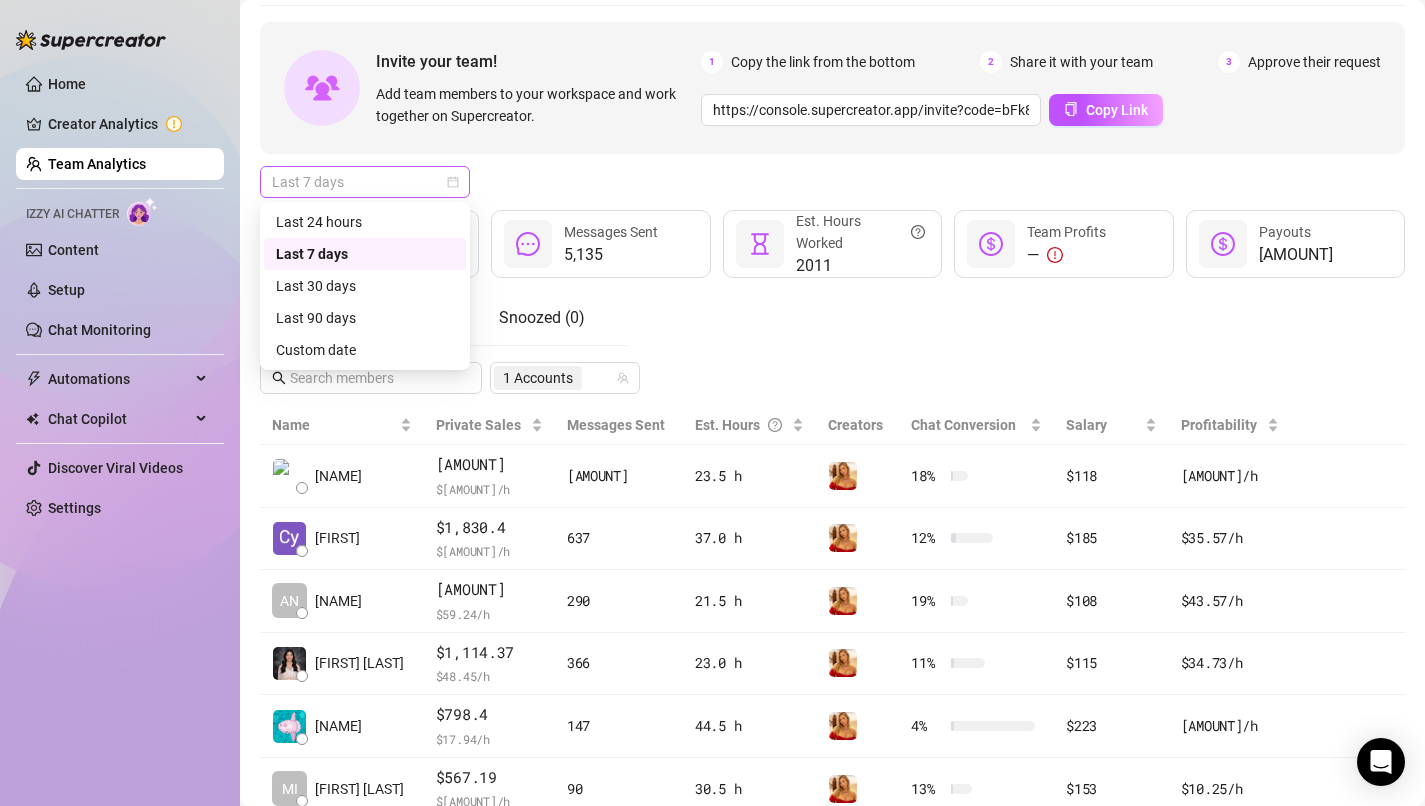 click on "Last 7 days" at bounding box center (365, 182) 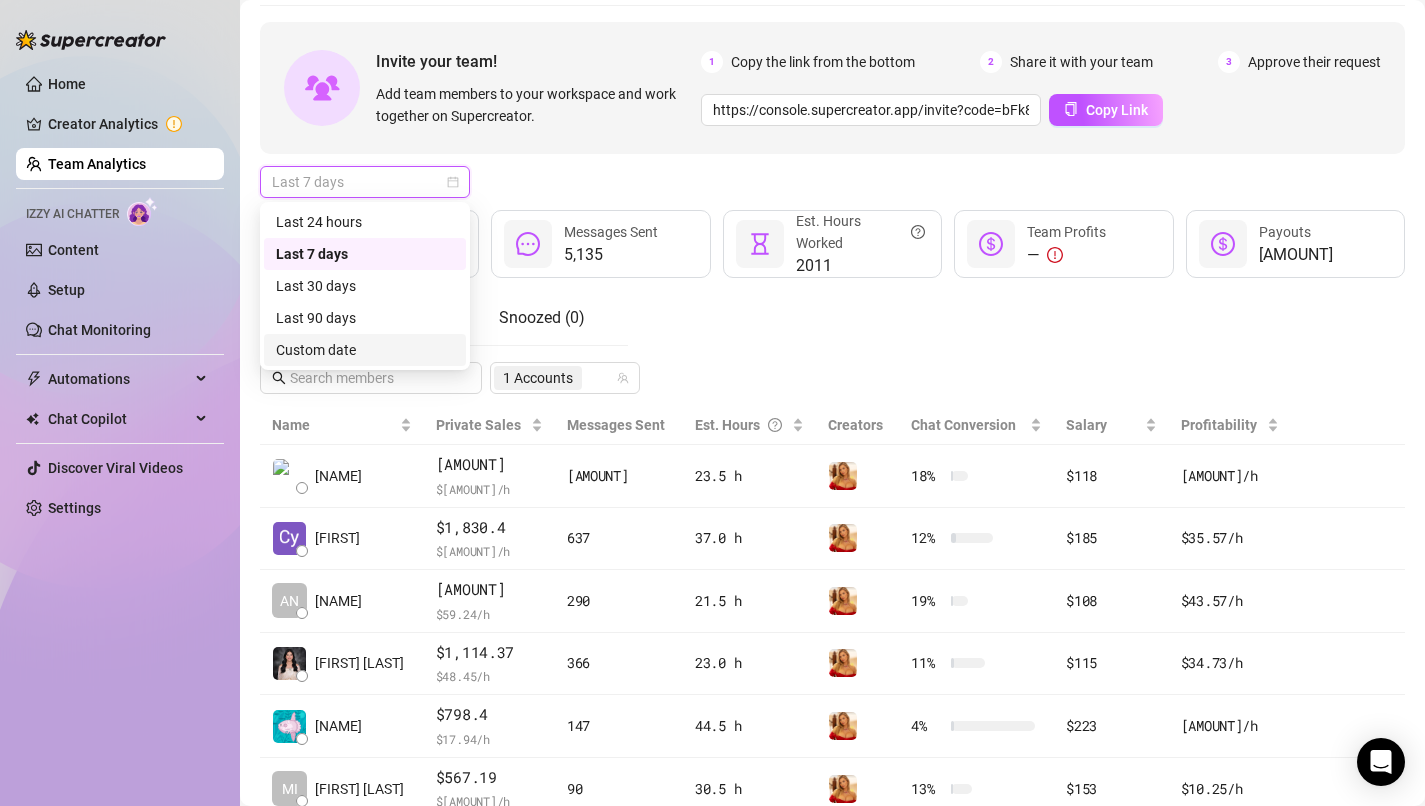 click on "Custom date" at bounding box center (365, 350) 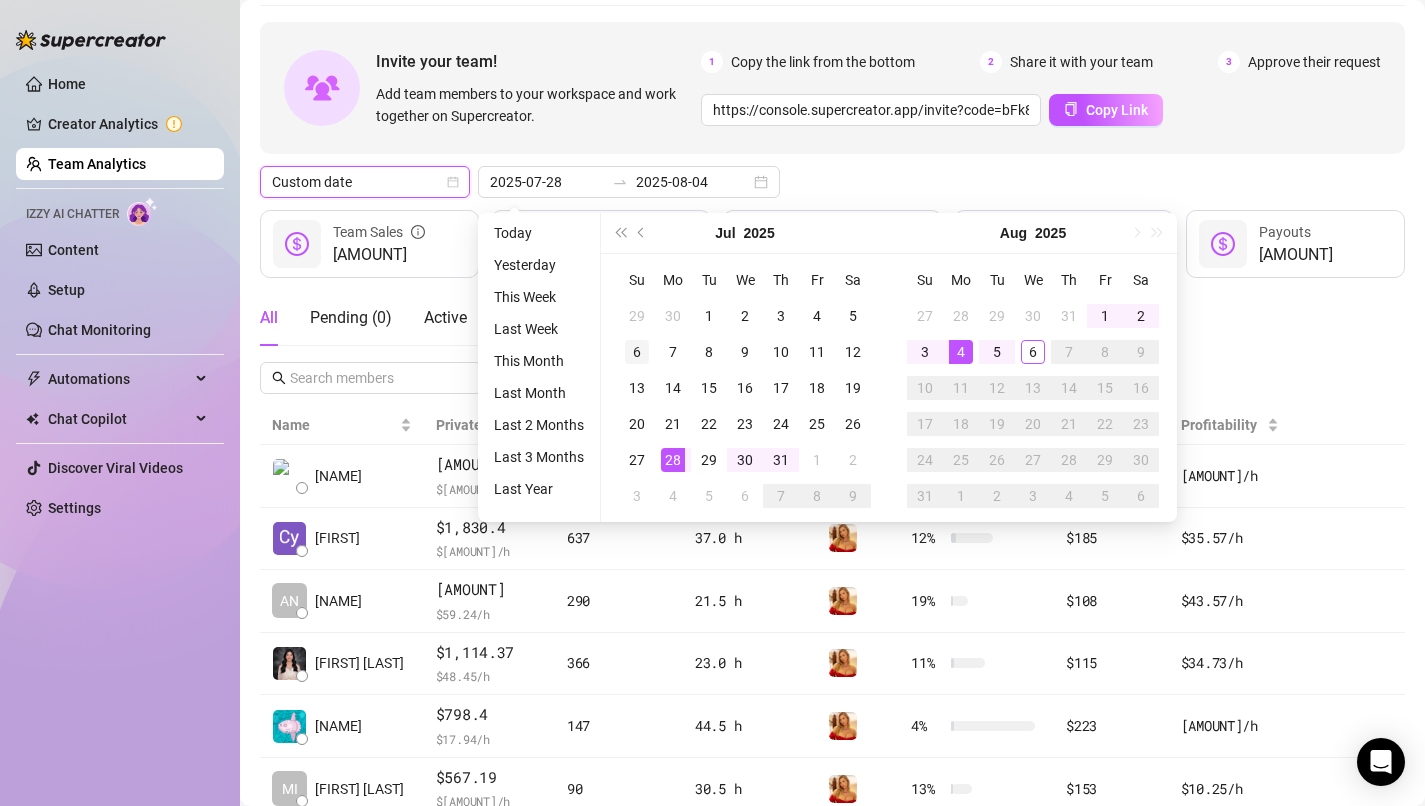 type on "2025-07-30" 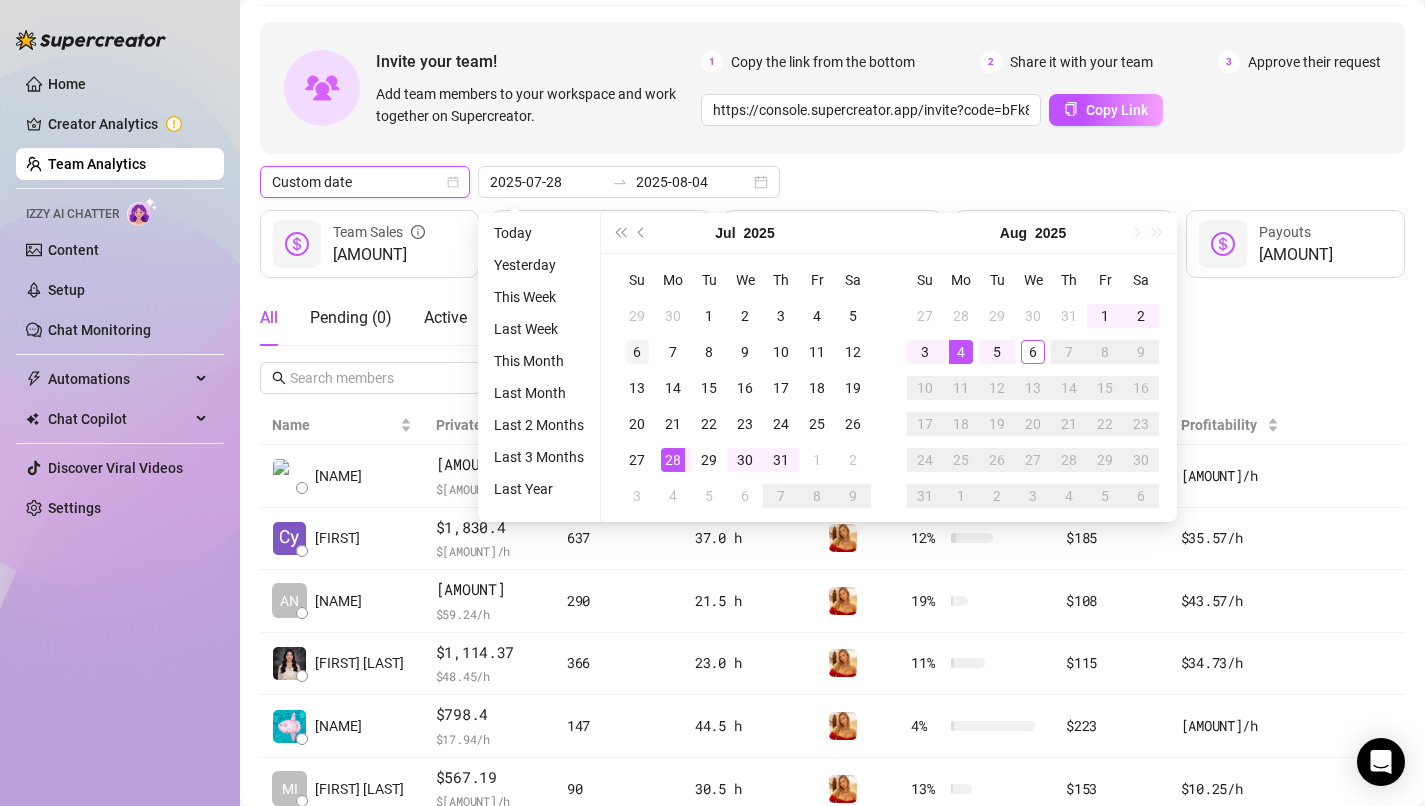 type on "2025-08-06" 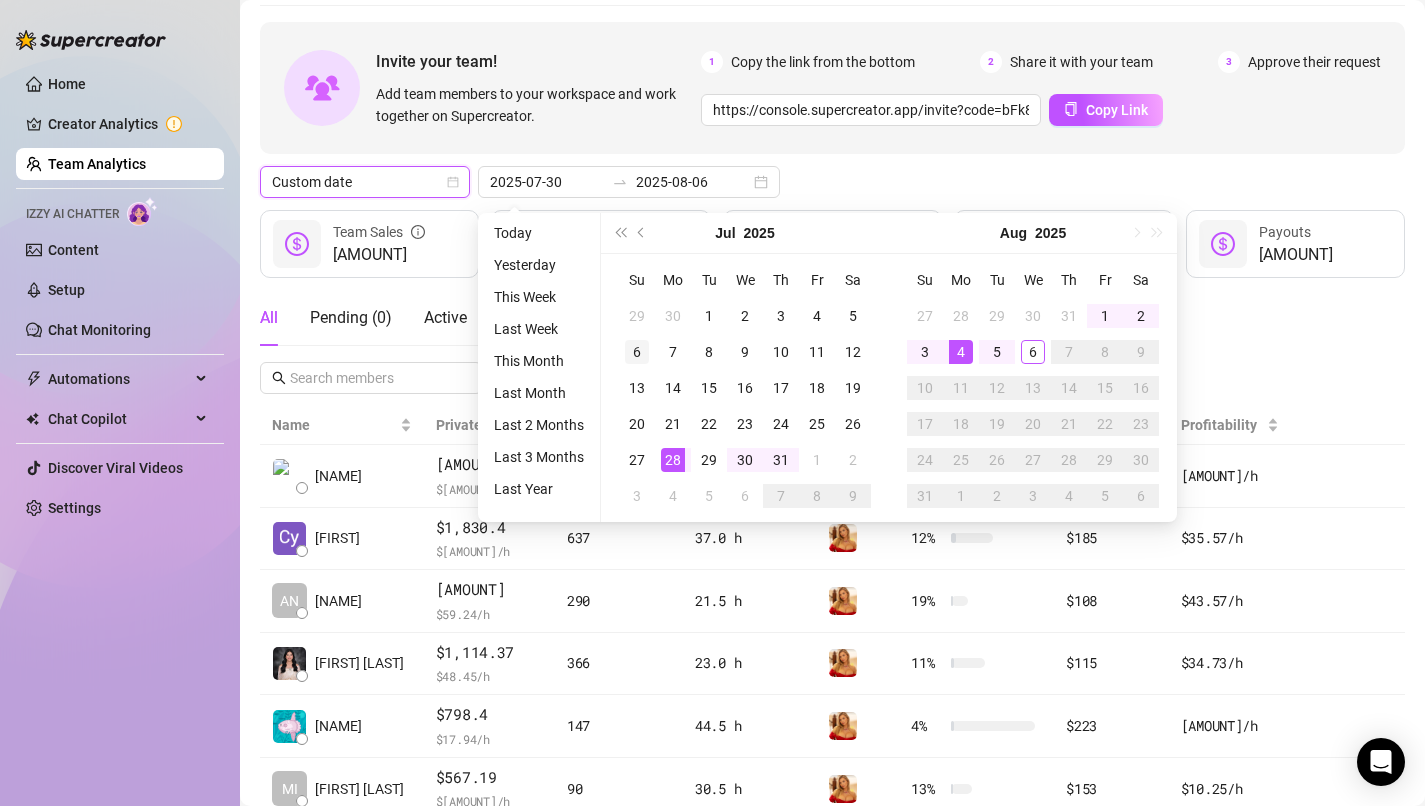 type on "2025-07-28" 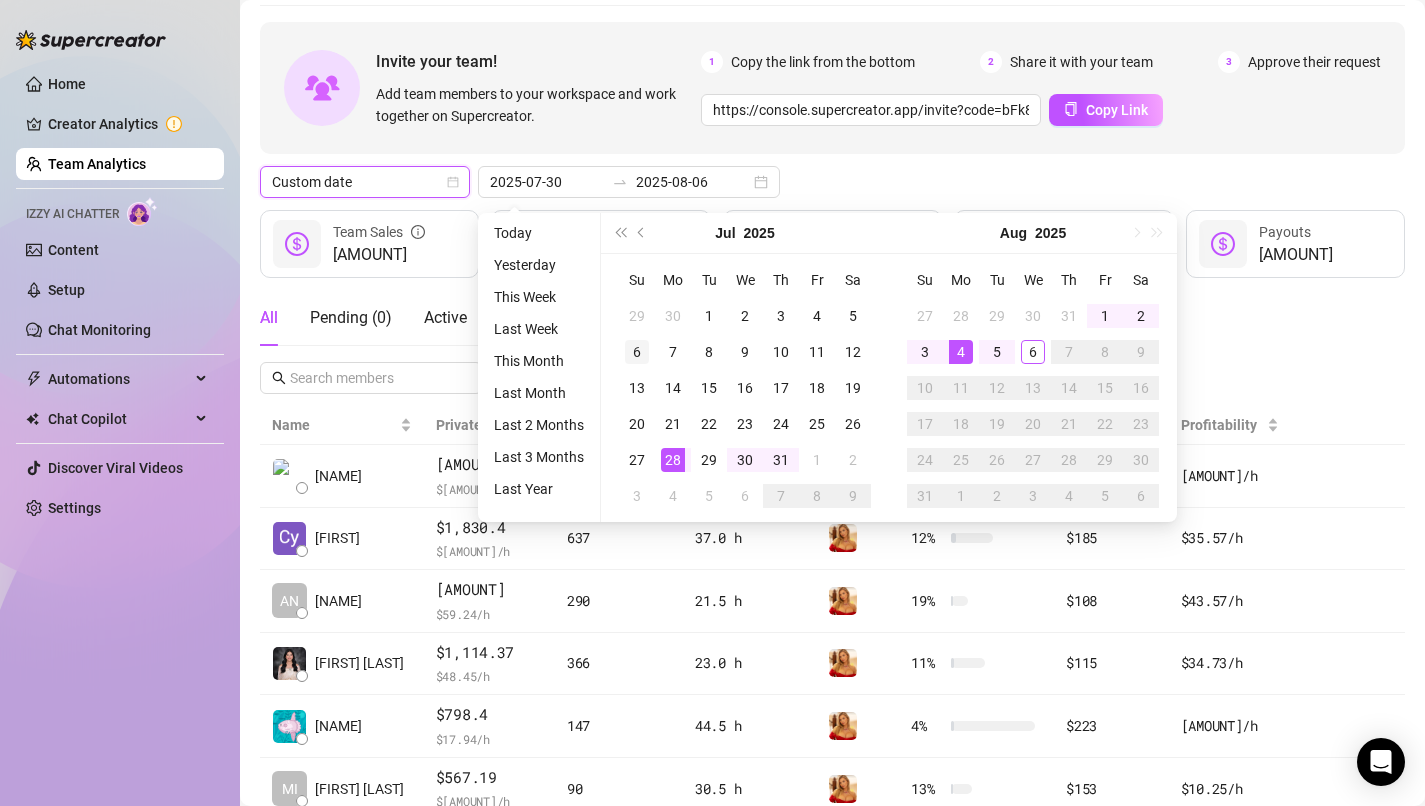 type on "2025-08-04" 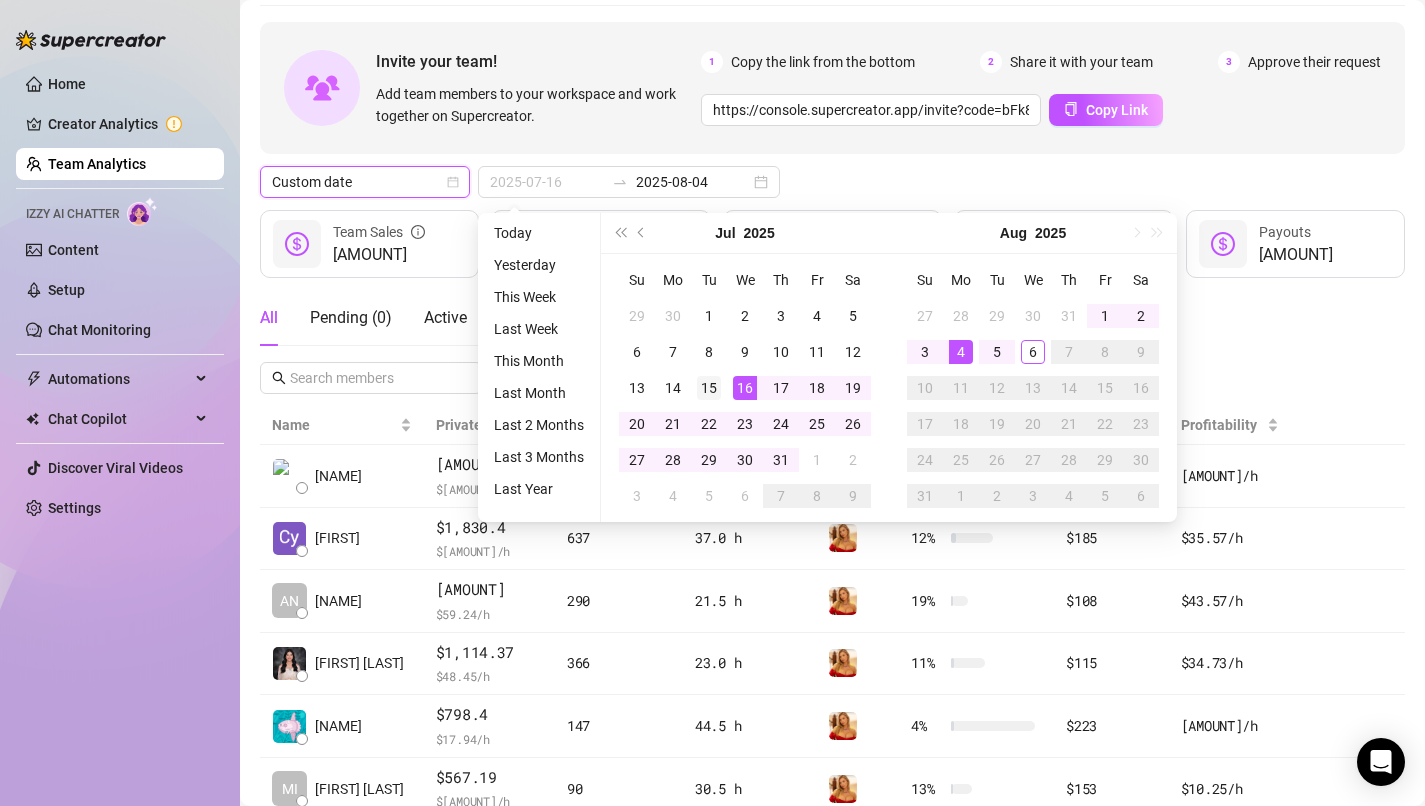 type on "[DATE]" 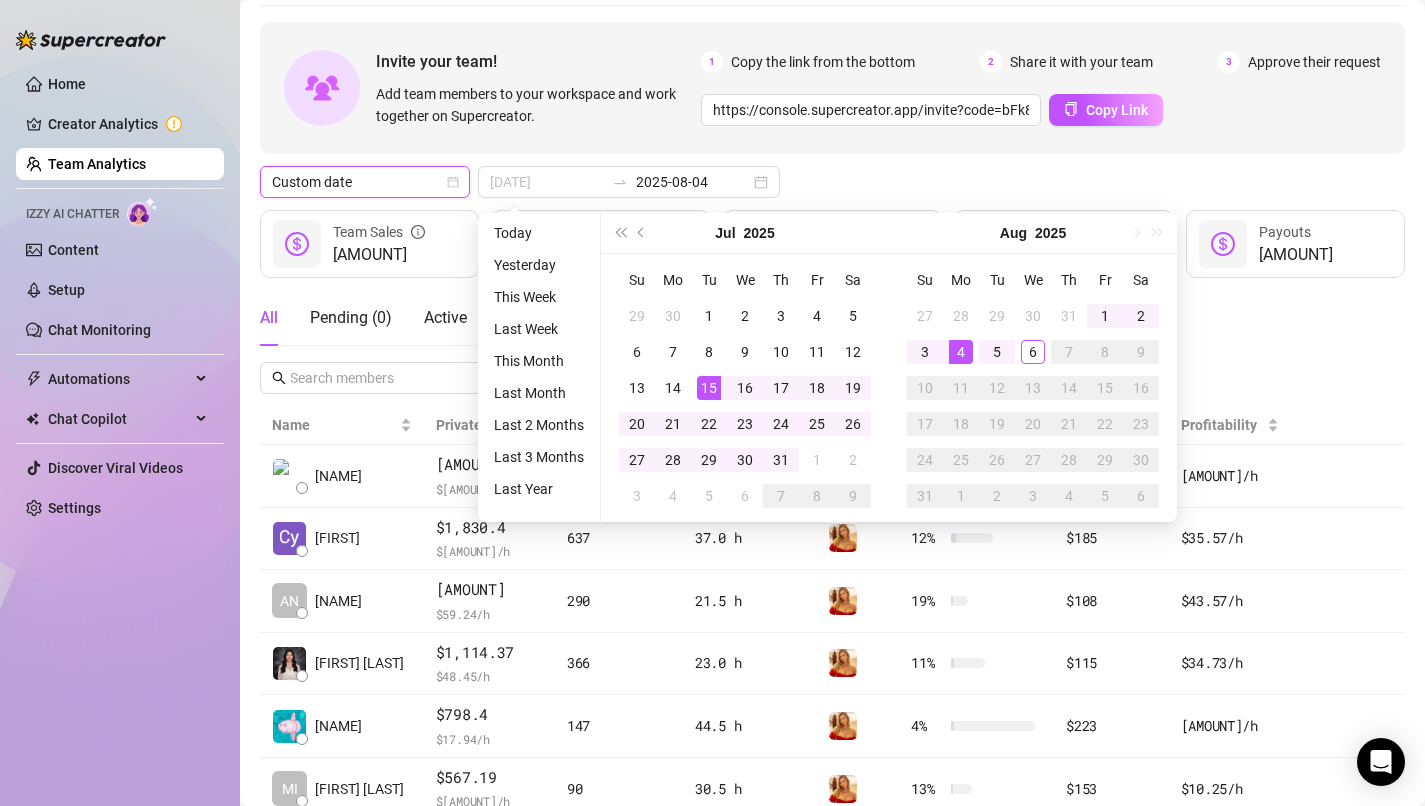 click on "15" at bounding box center (709, 388) 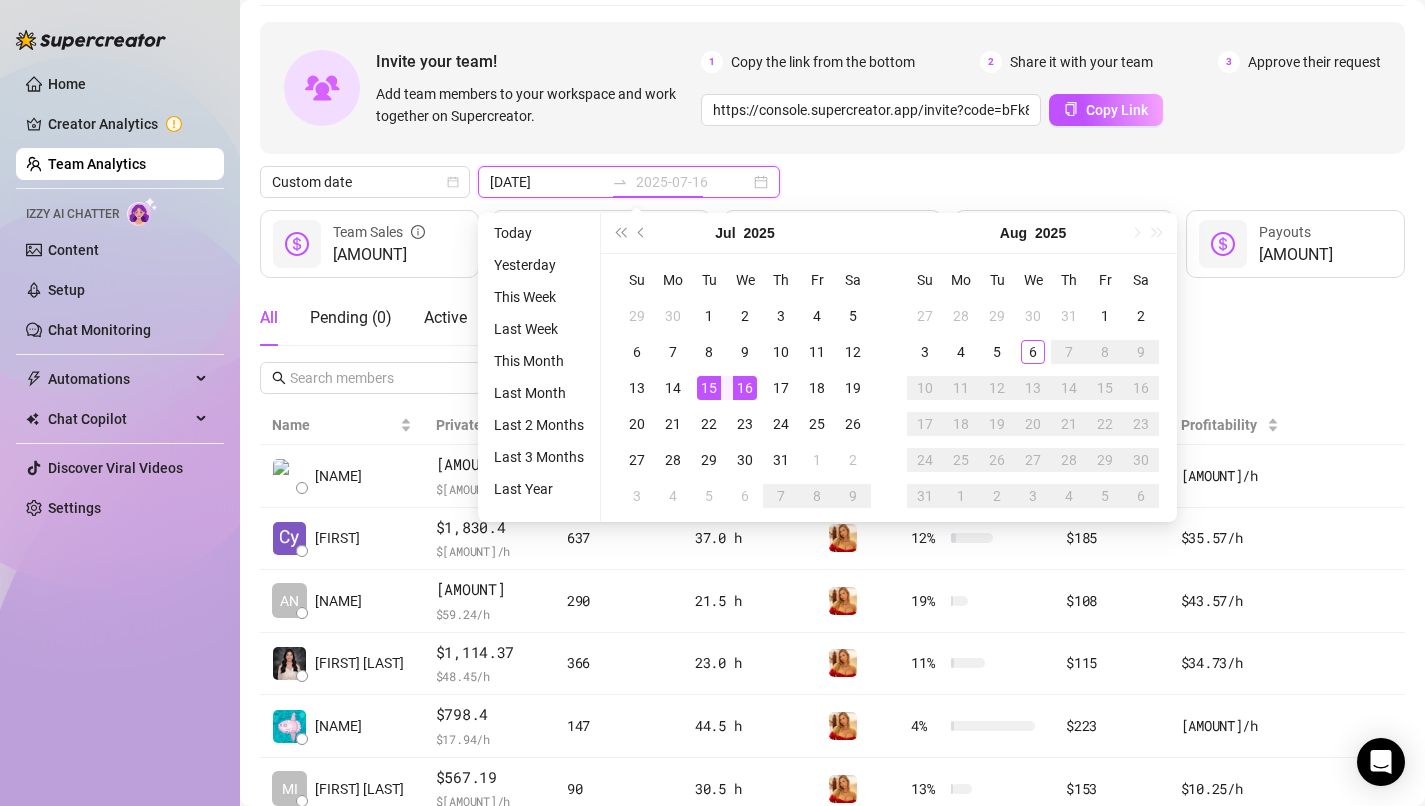 type on "[DATE]" 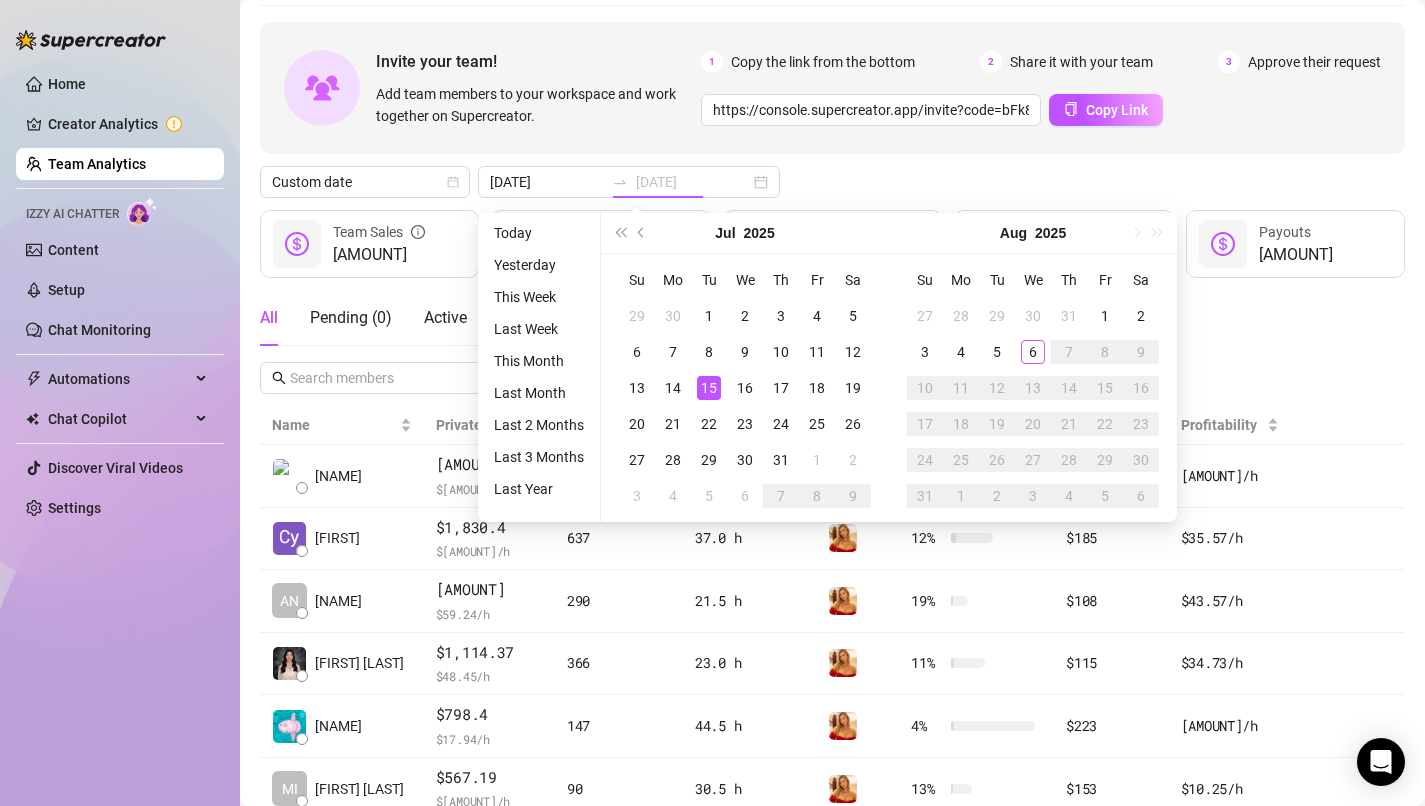 click on "15" at bounding box center [709, 388] 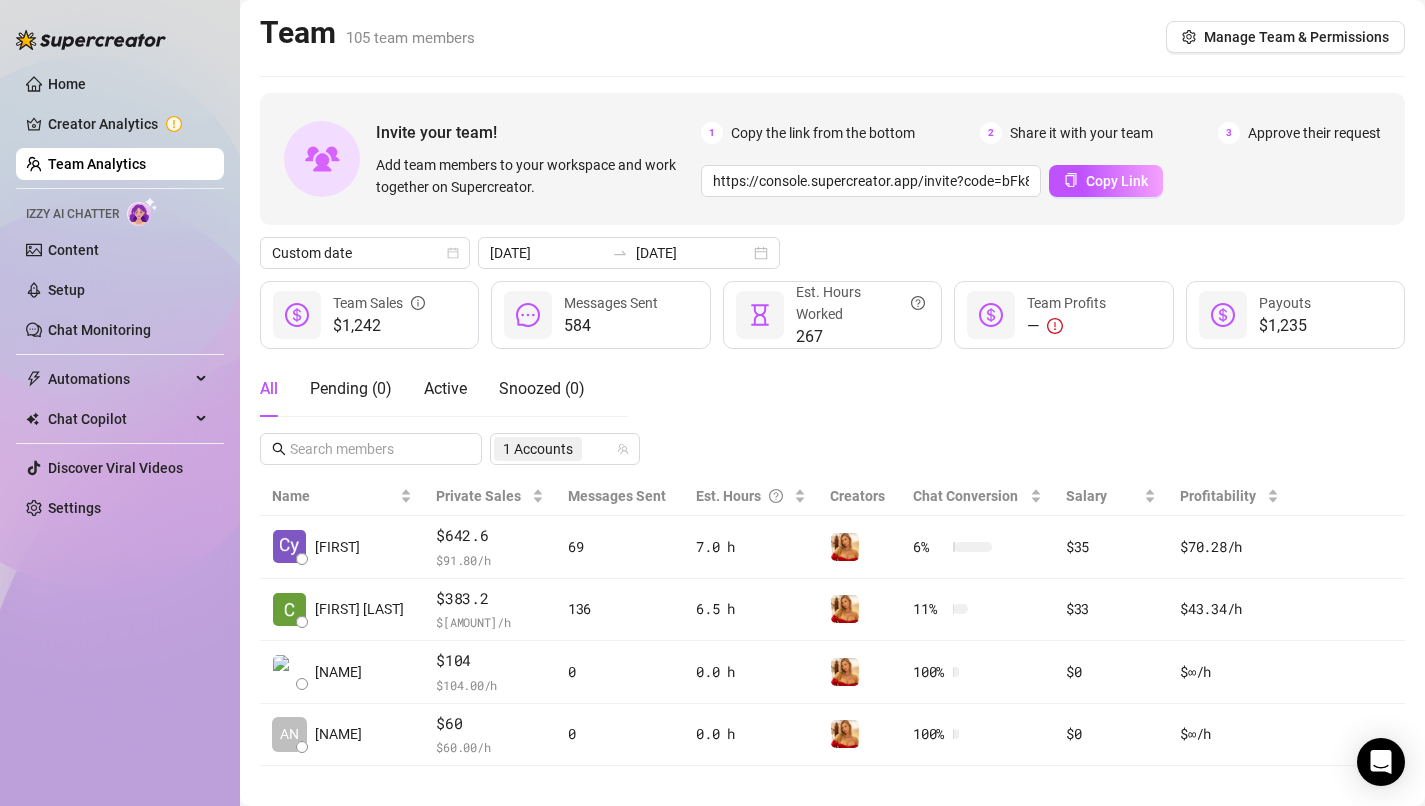 scroll, scrollTop: 20, scrollLeft: 0, axis: vertical 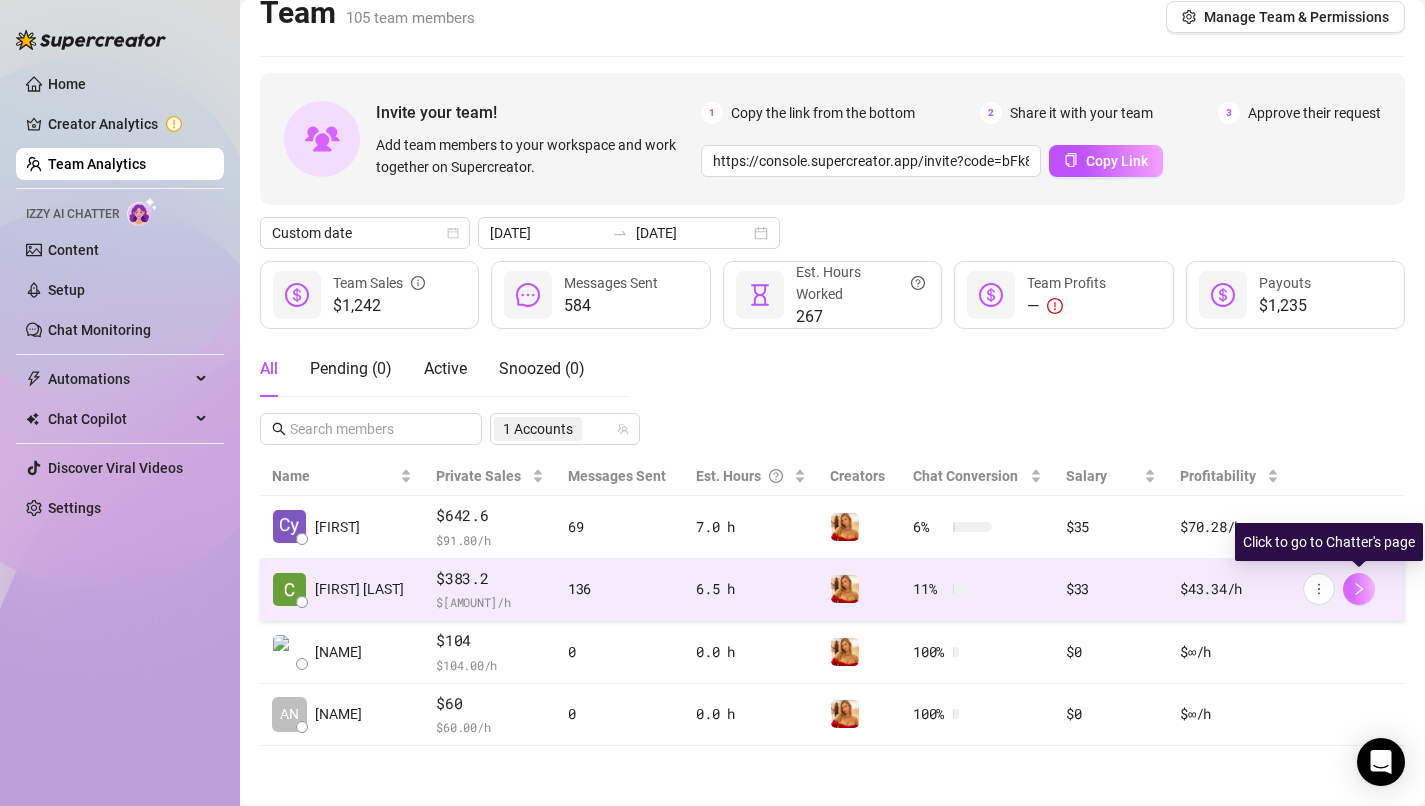 click 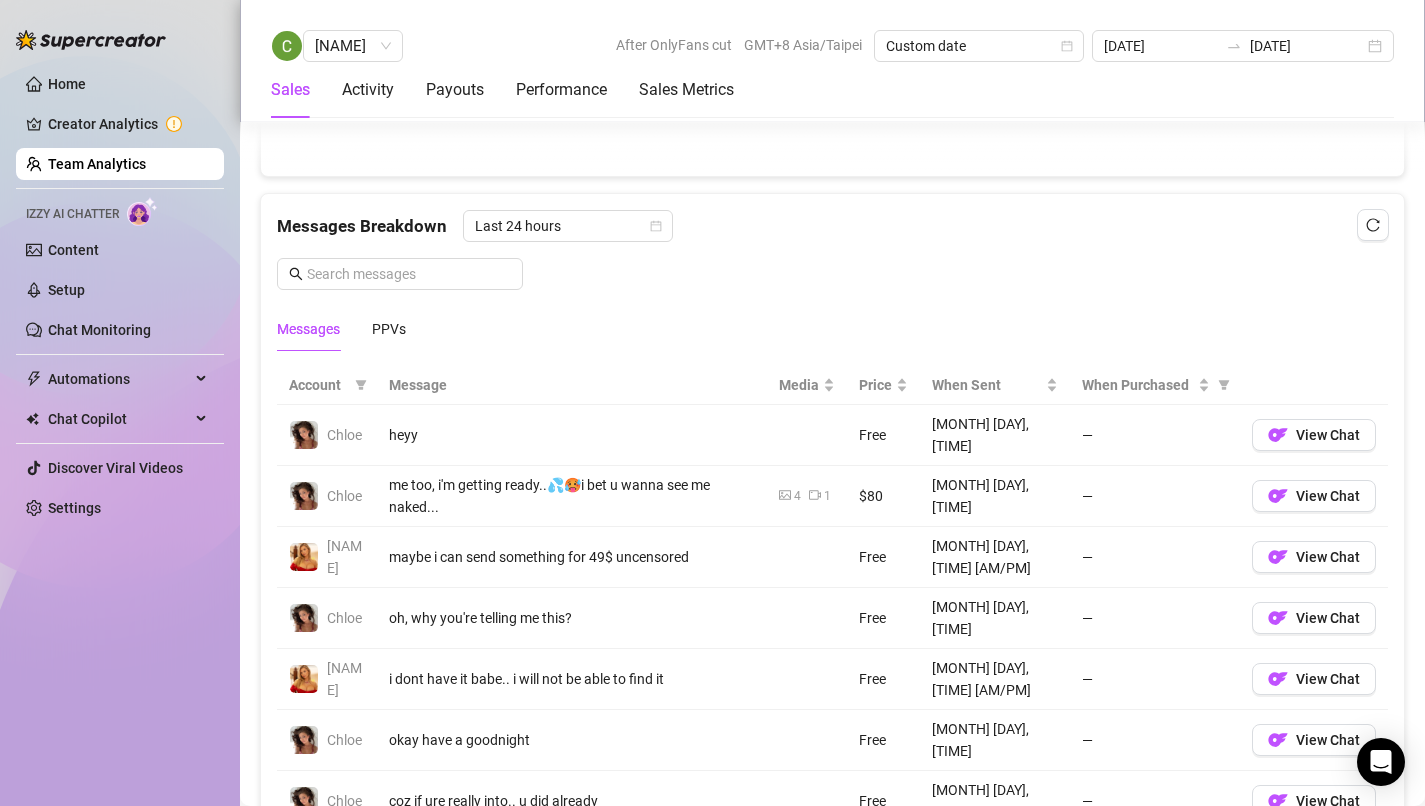 scroll, scrollTop: 1233, scrollLeft: 0, axis: vertical 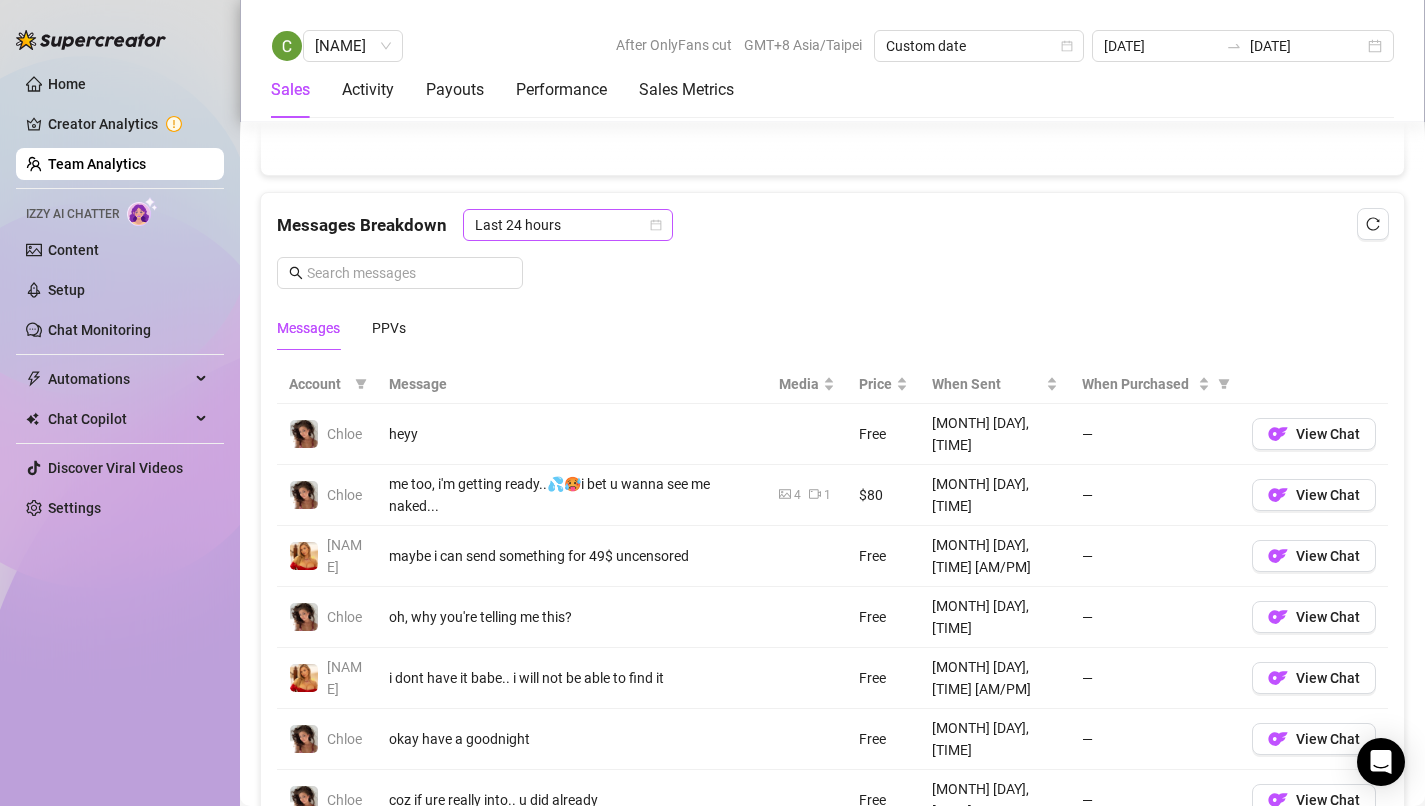 click on "Last 24 hours" at bounding box center (568, 225) 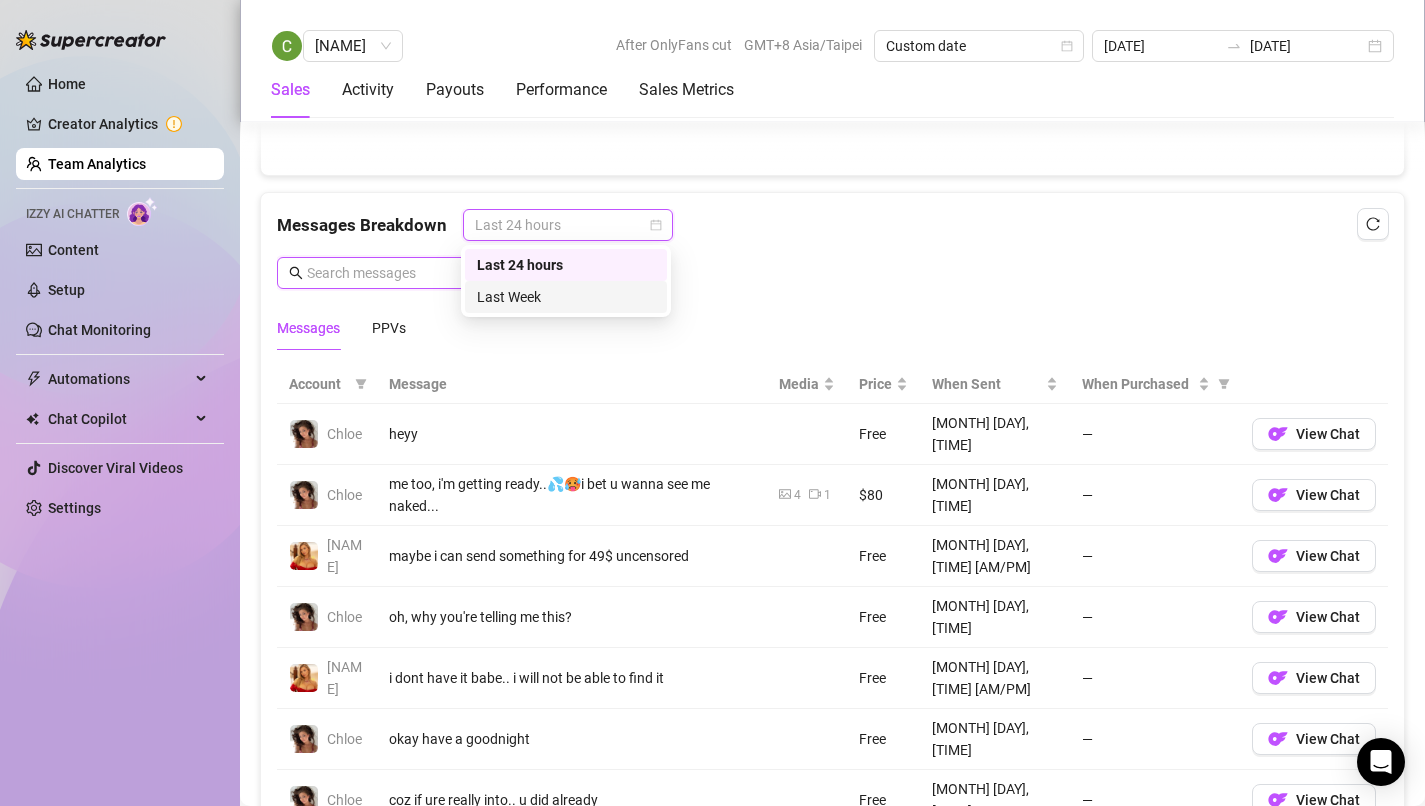 click at bounding box center (409, 273) 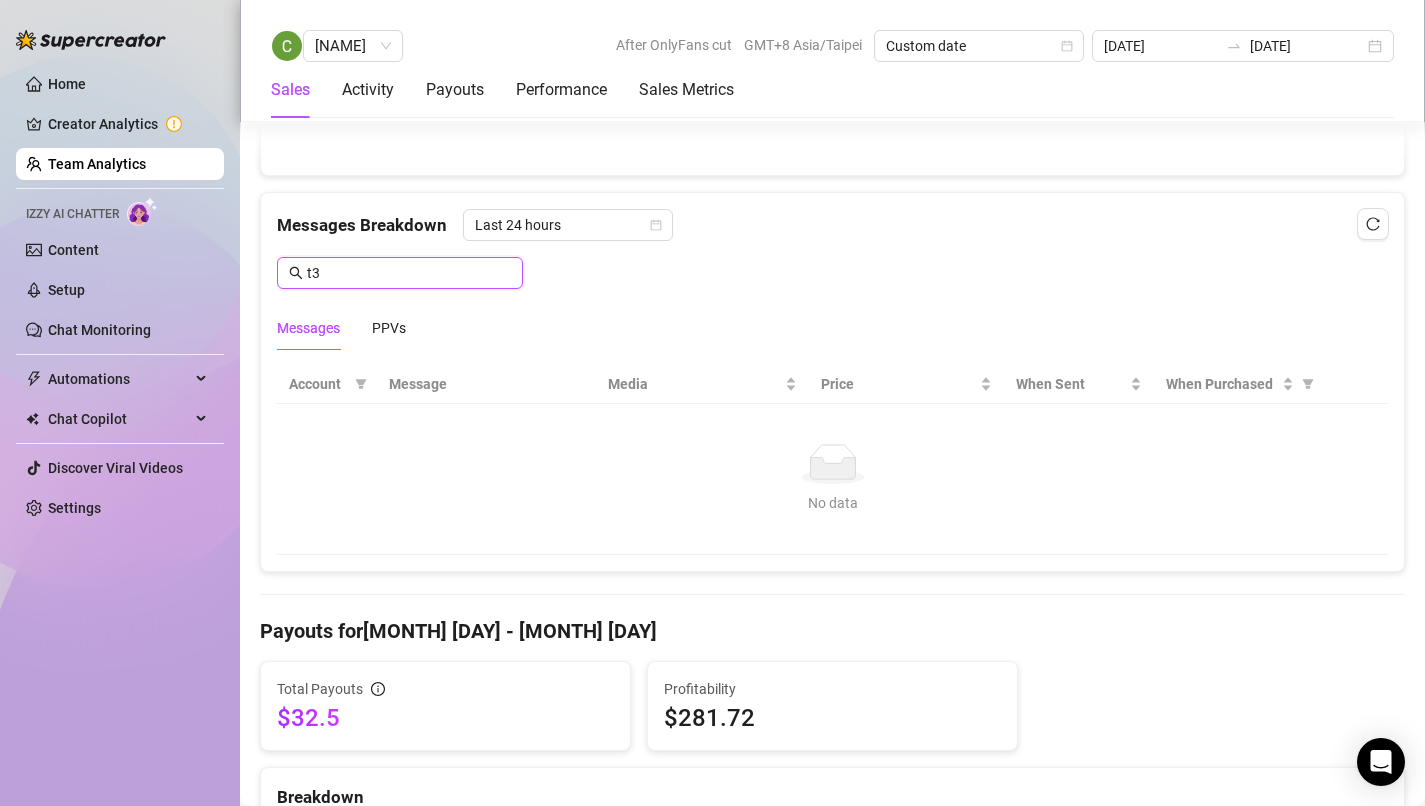 type on "t" 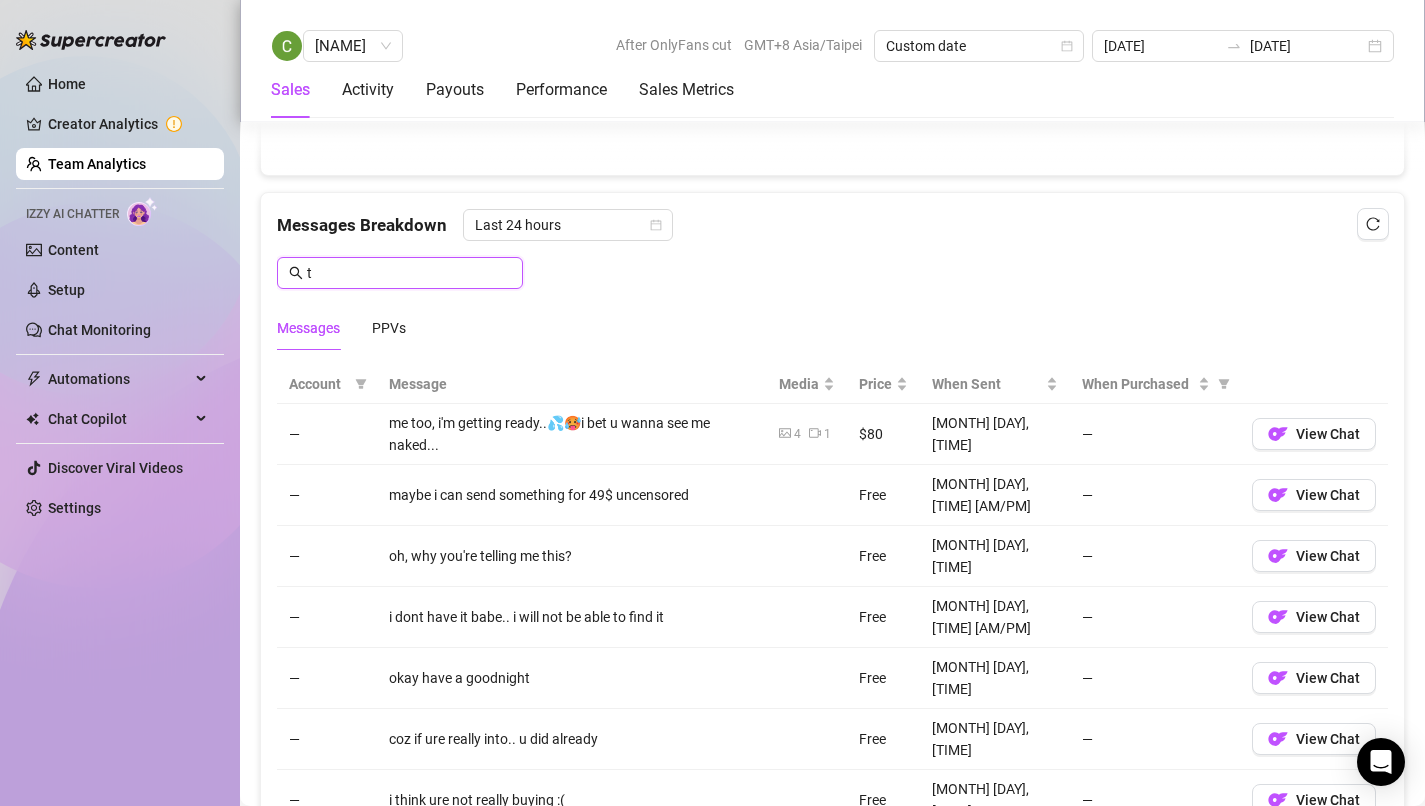 type 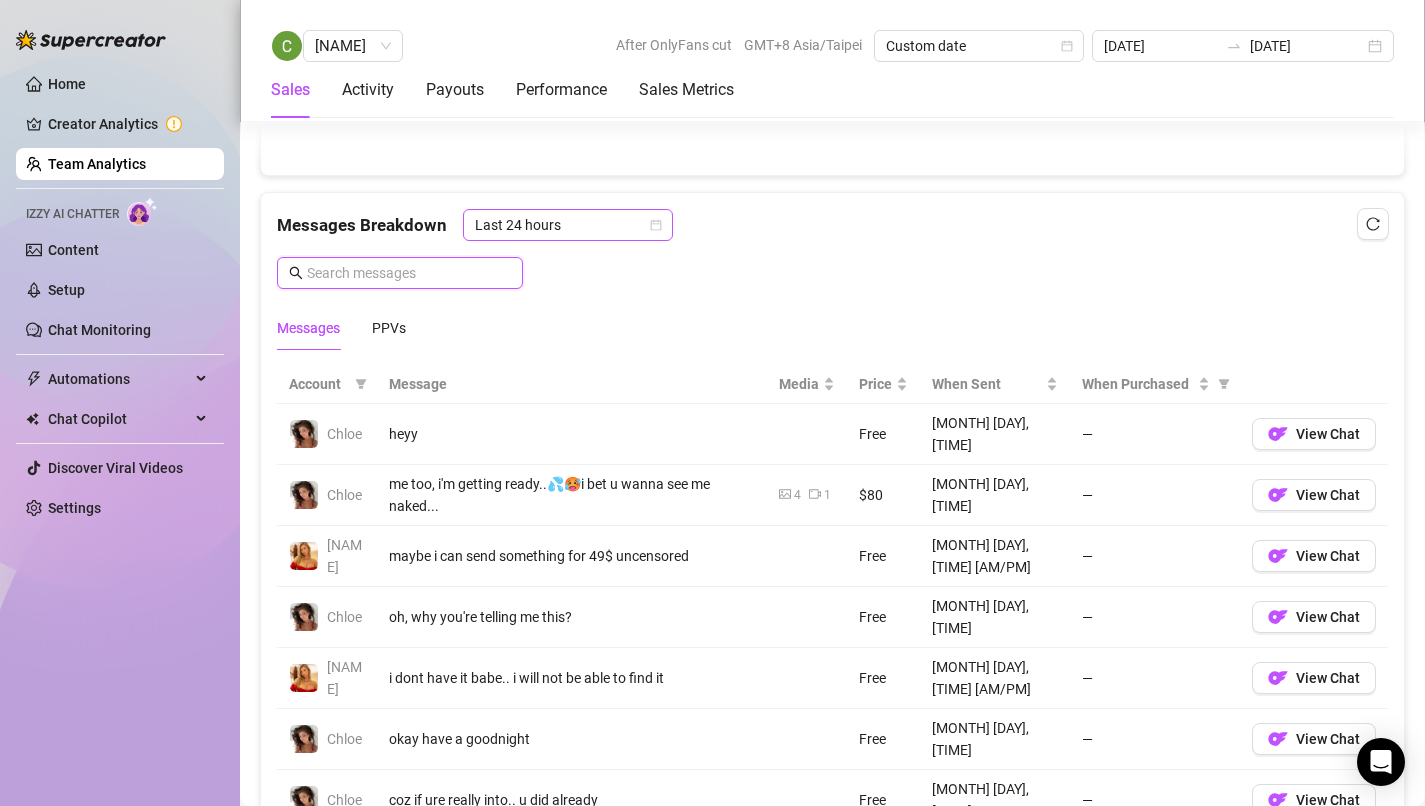 click on "Last 24 hours" at bounding box center [568, 225] 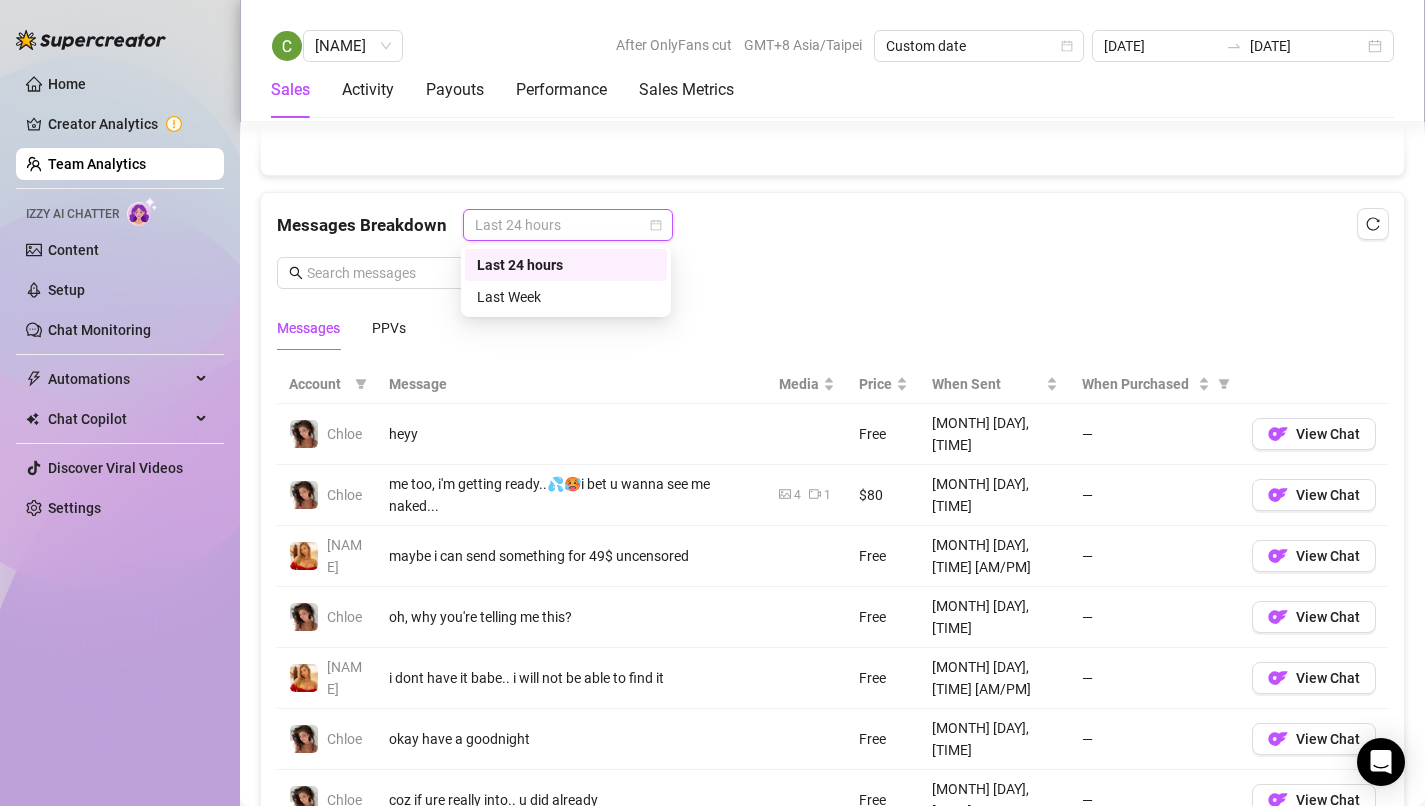 click on "Messages Breakdown Last 24 hours Messages PPVs" at bounding box center (832, 279) 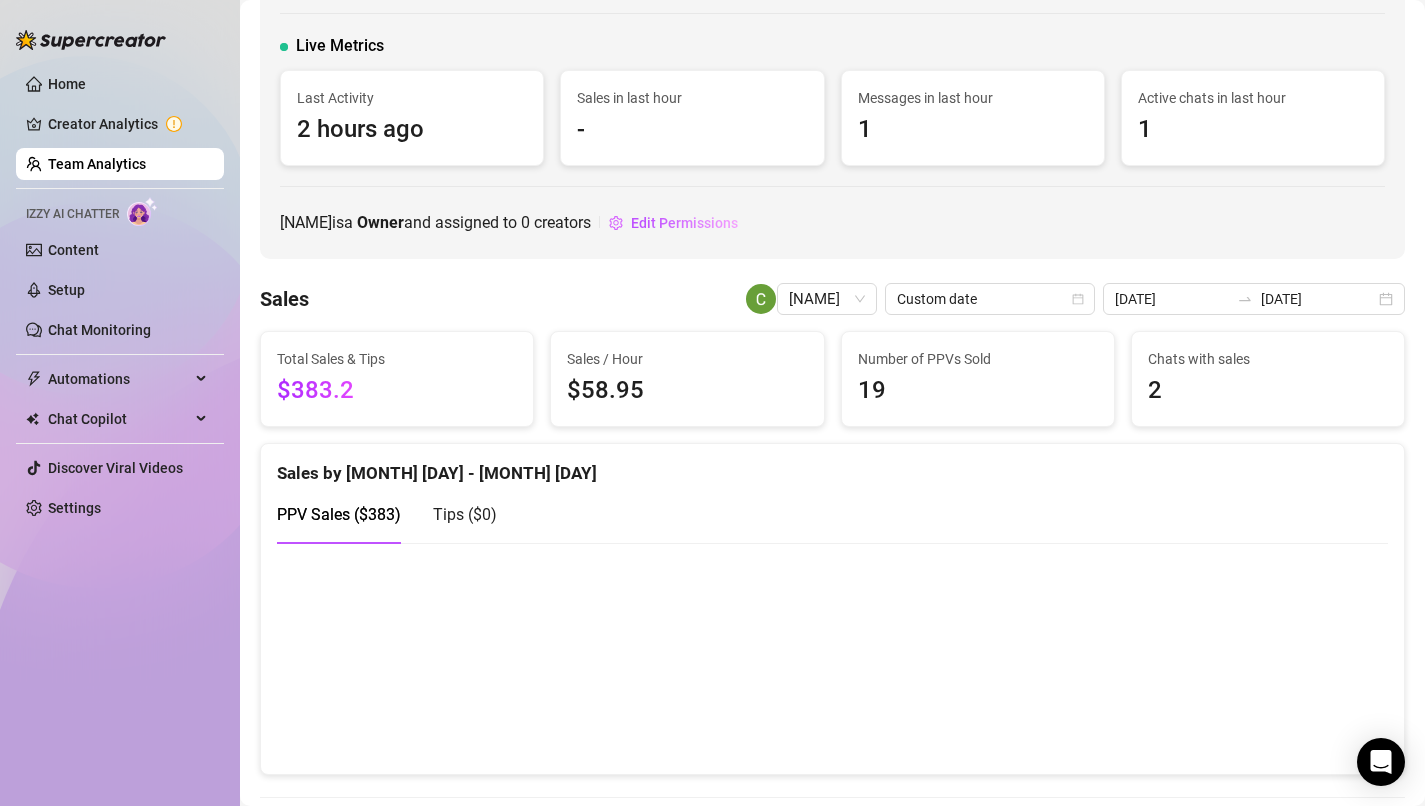 scroll, scrollTop: 97, scrollLeft: 0, axis: vertical 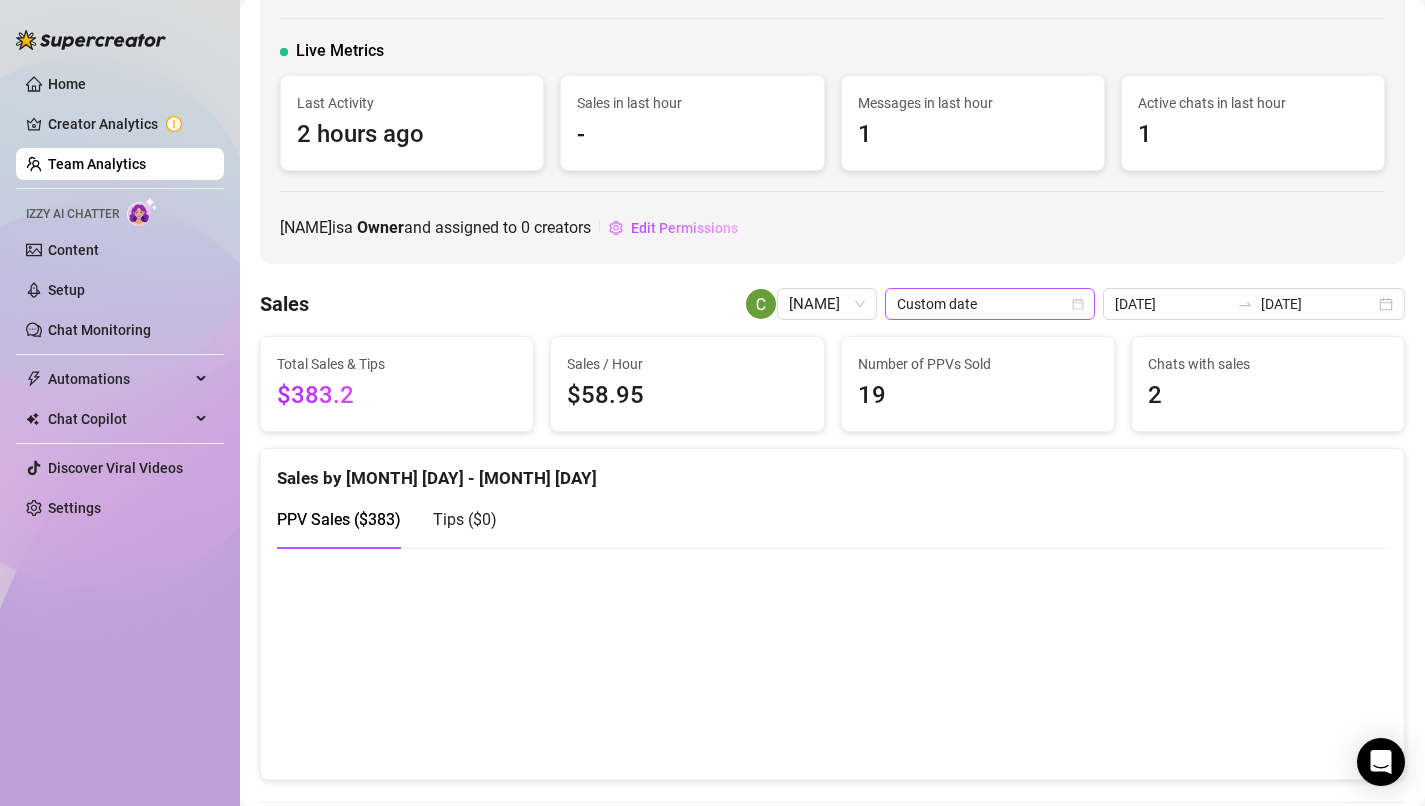 click on "Custom date" at bounding box center [990, 304] 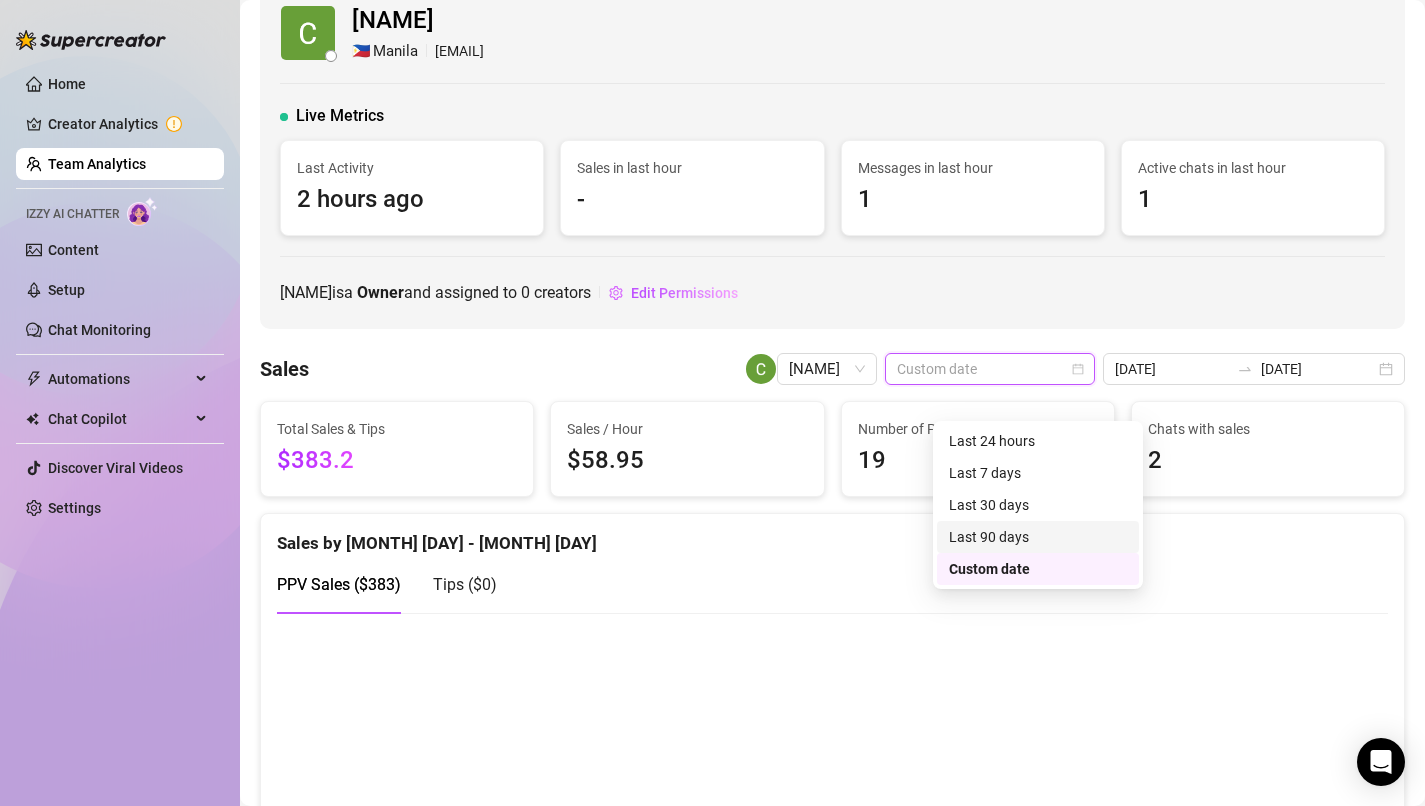scroll, scrollTop: 0, scrollLeft: 0, axis: both 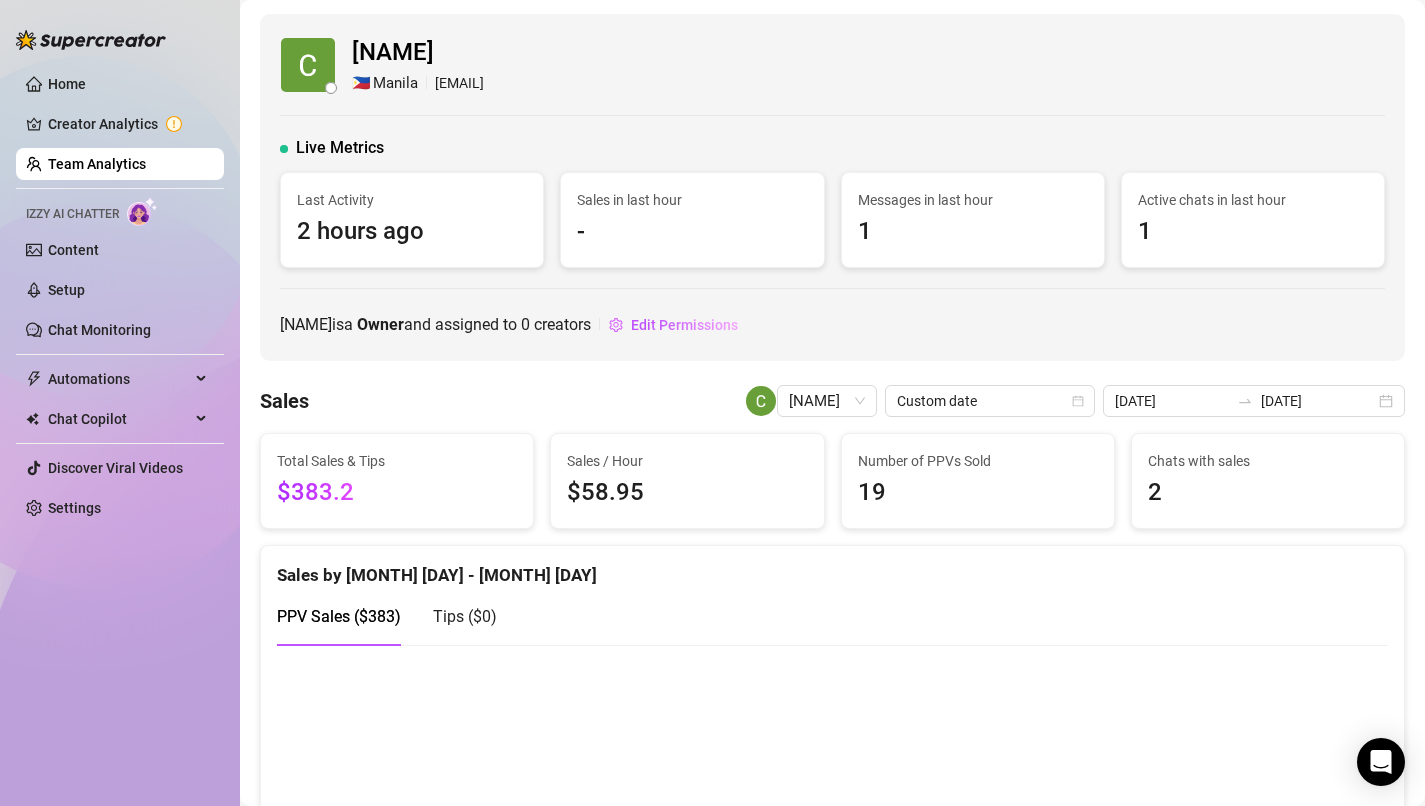 click on "Team Analytics" at bounding box center (97, 164) 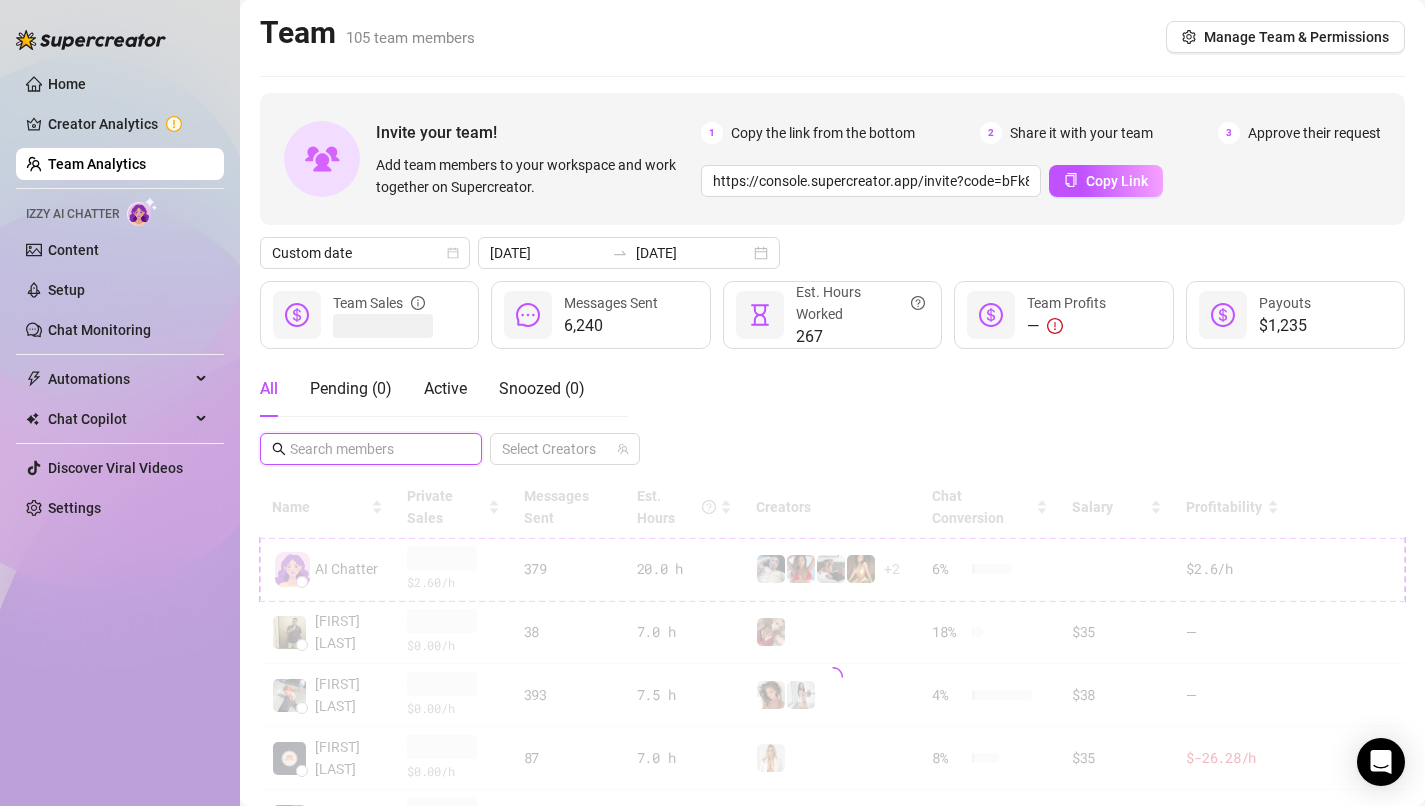 click at bounding box center (372, 449) 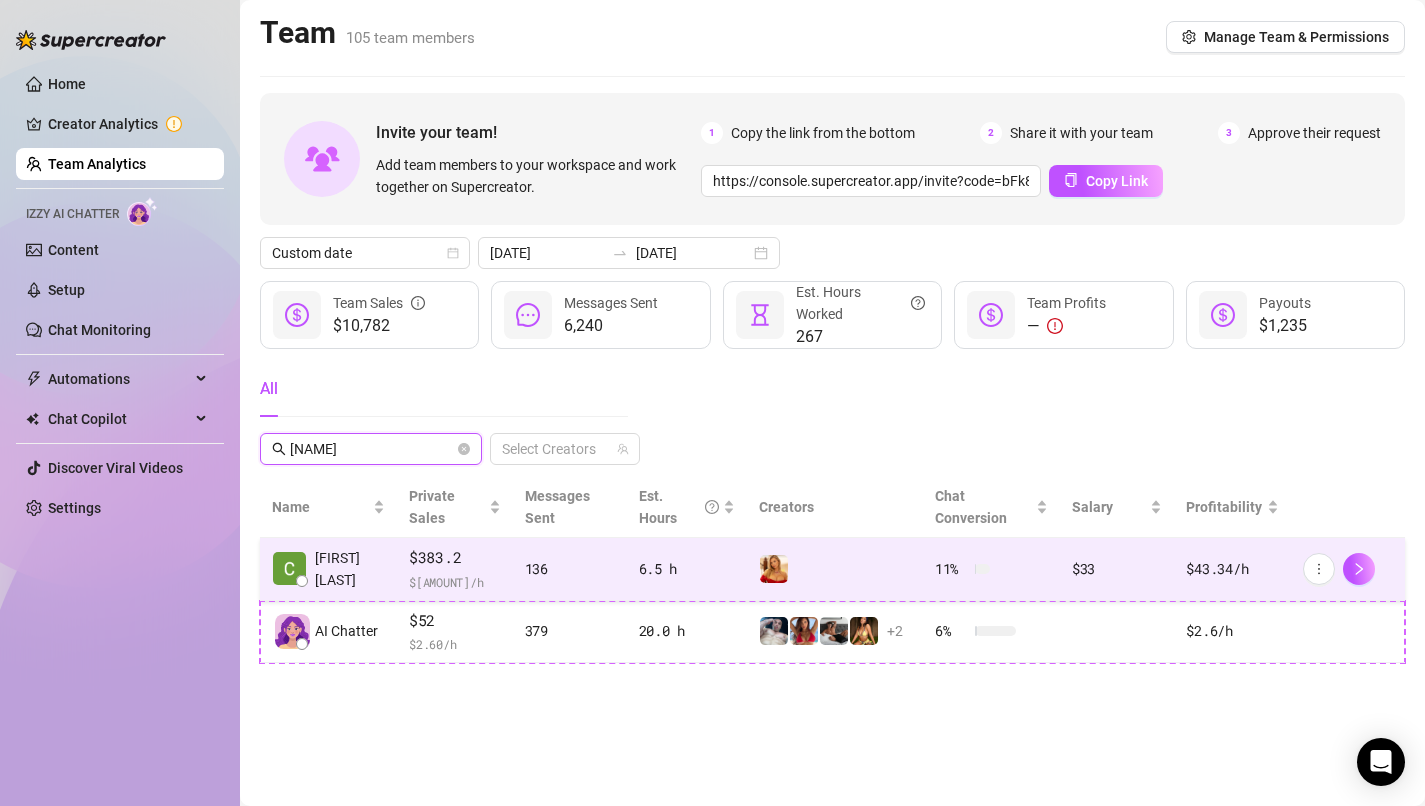 type on "[NAME]" 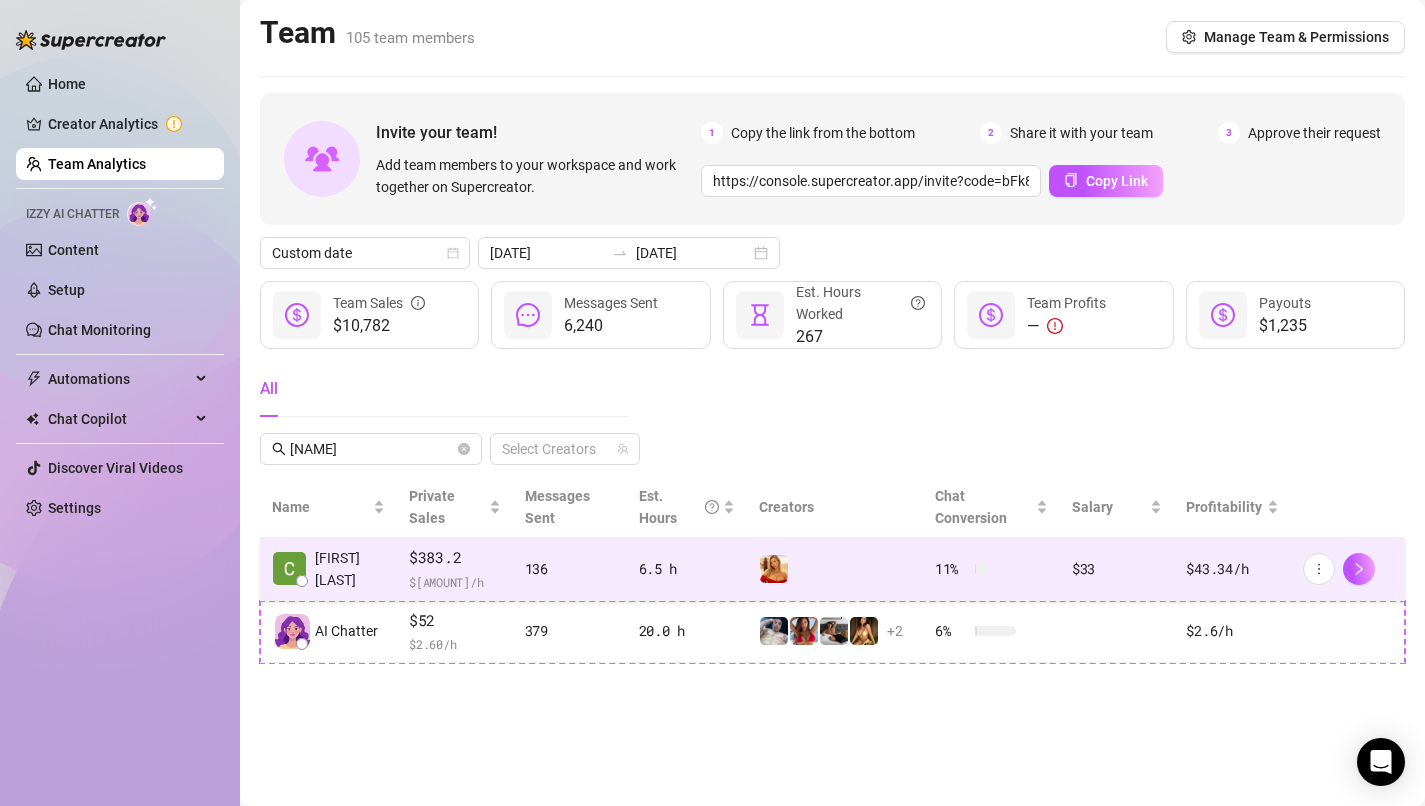 click on "[FIRST] [LAST]" at bounding box center (328, 569) 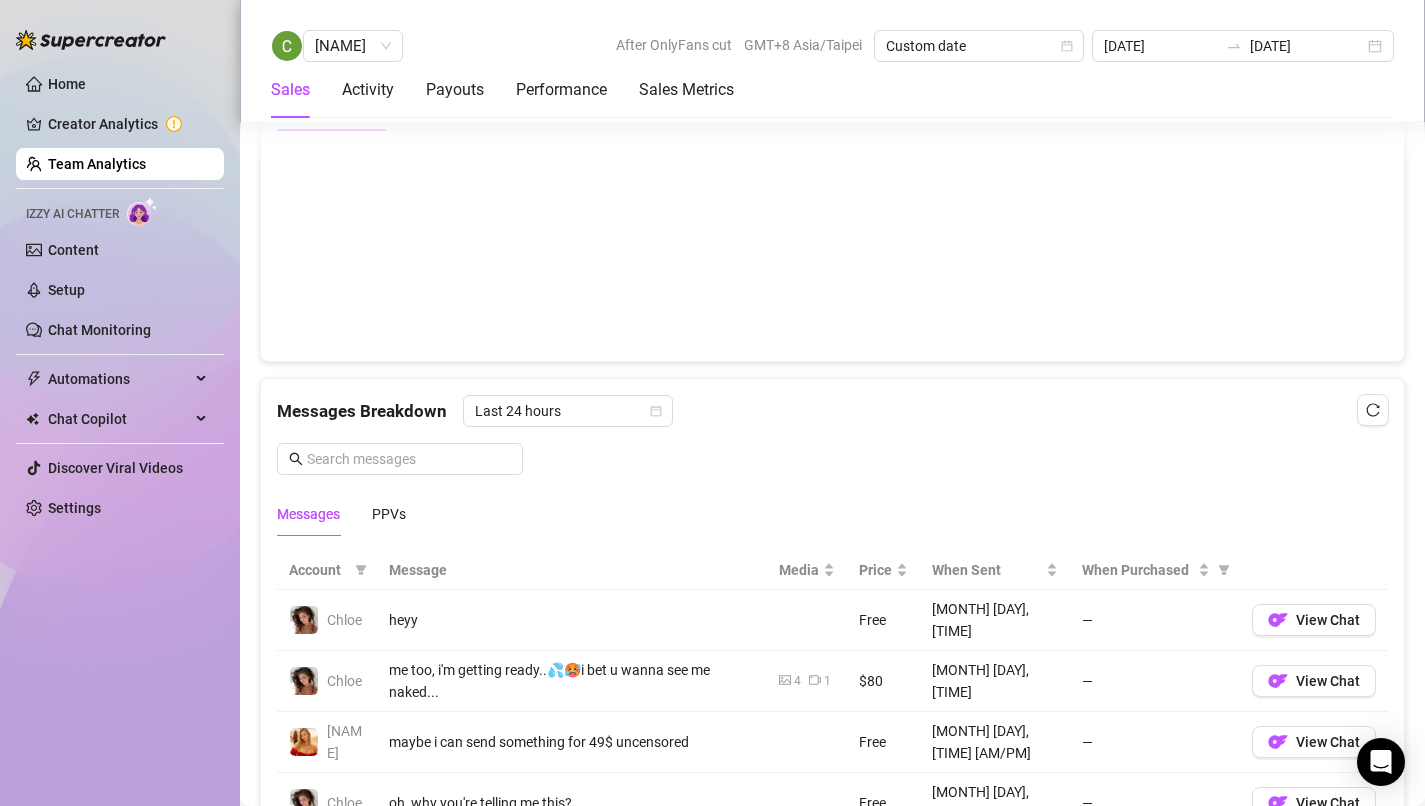 scroll, scrollTop: 1046, scrollLeft: 0, axis: vertical 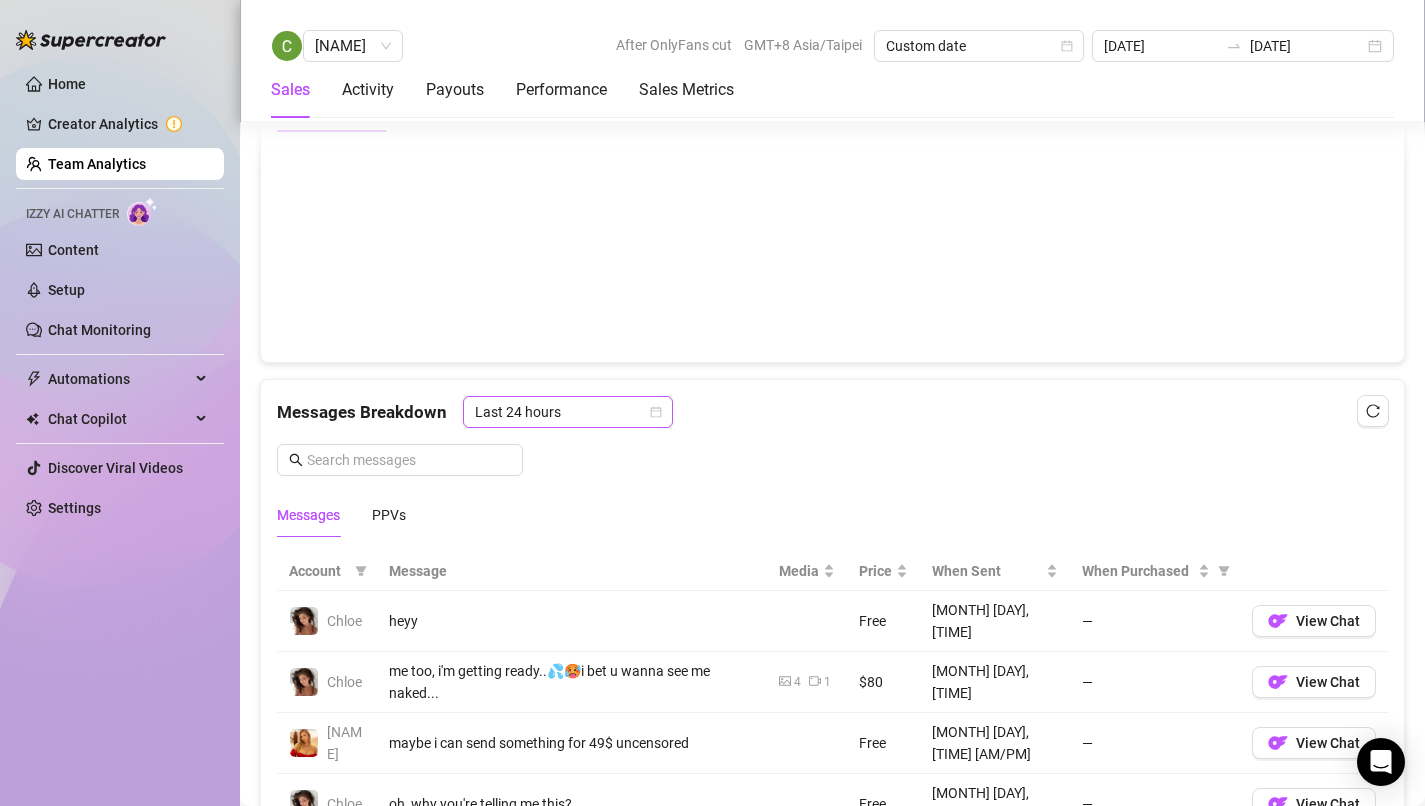 click on "Last 24 hours" at bounding box center (568, 412) 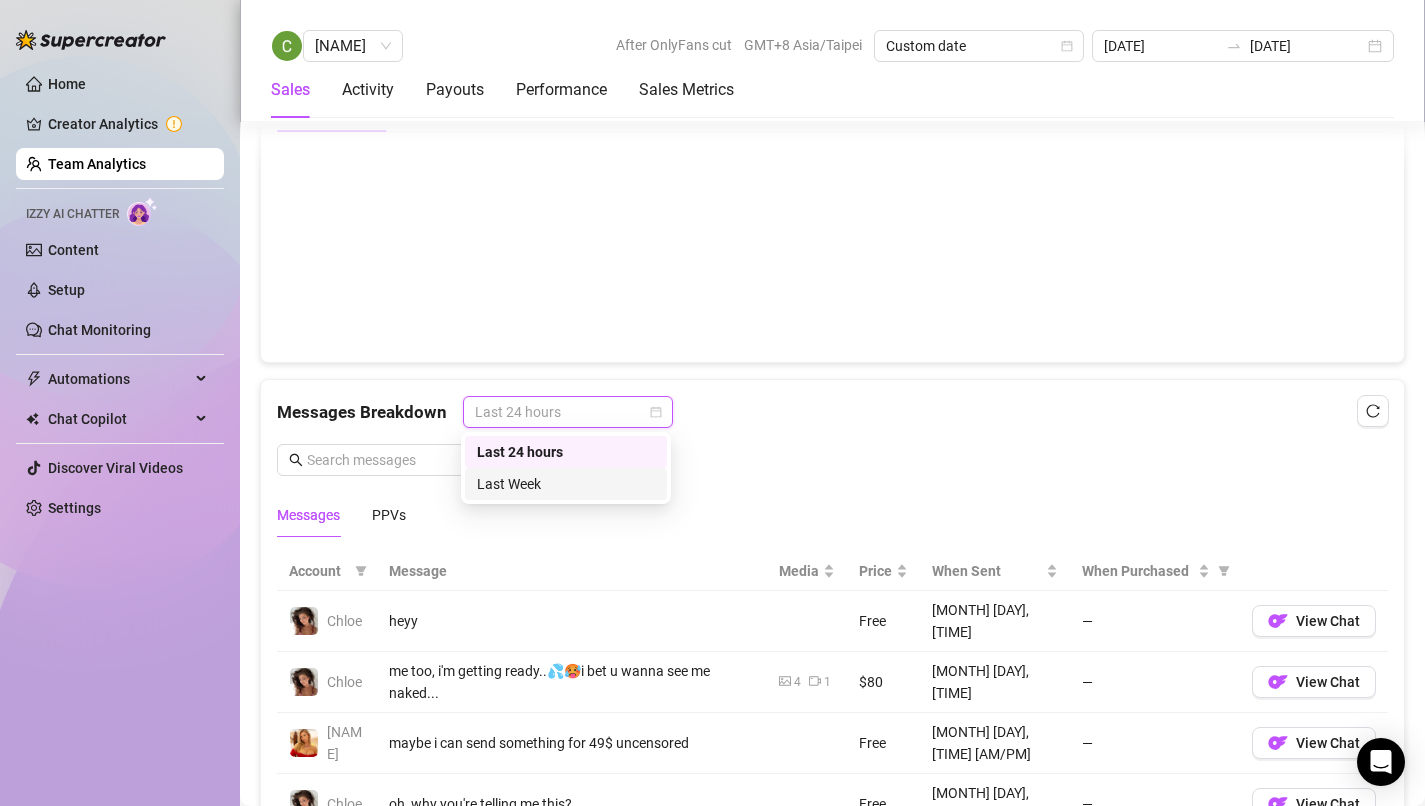 click on "Last Week" at bounding box center (566, 484) 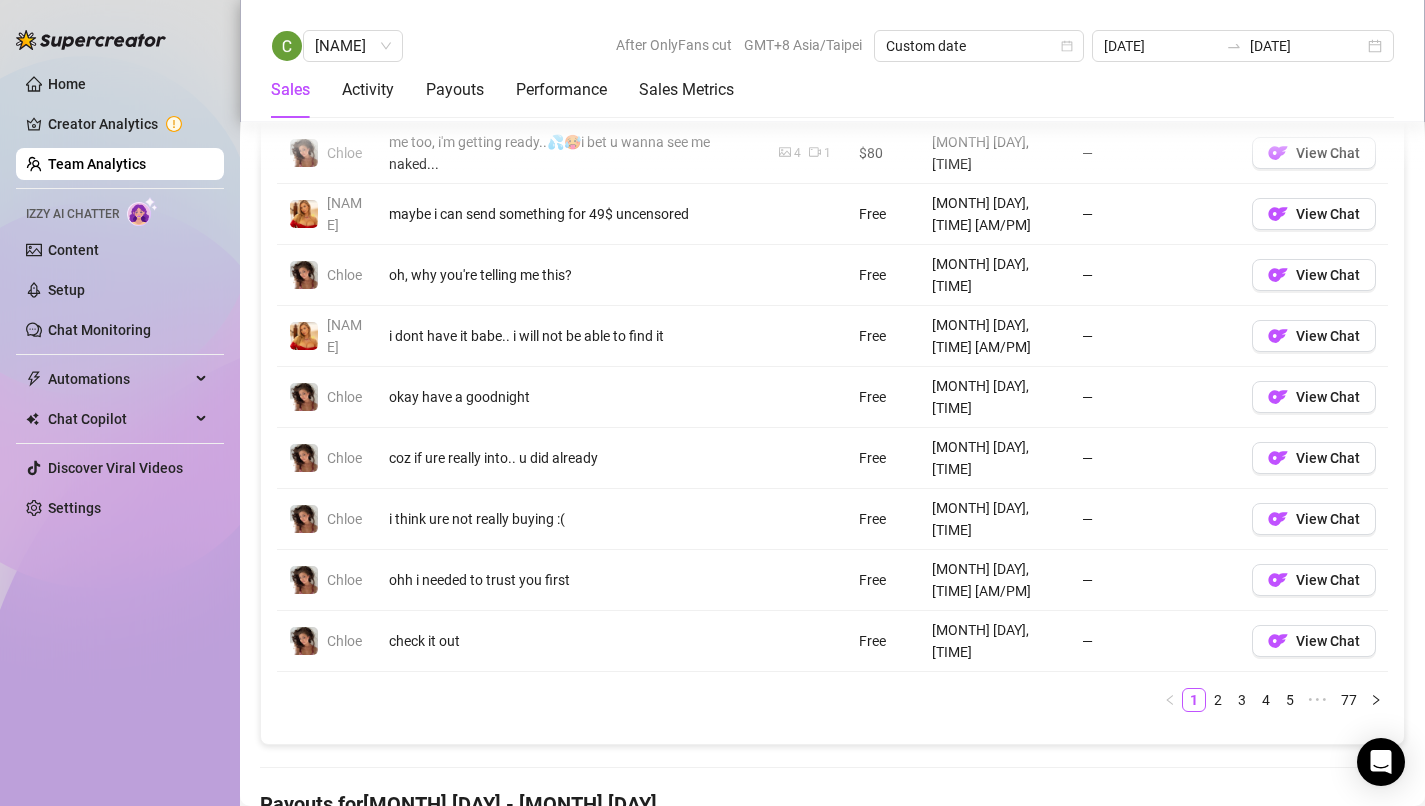 scroll, scrollTop: 1576, scrollLeft: 0, axis: vertical 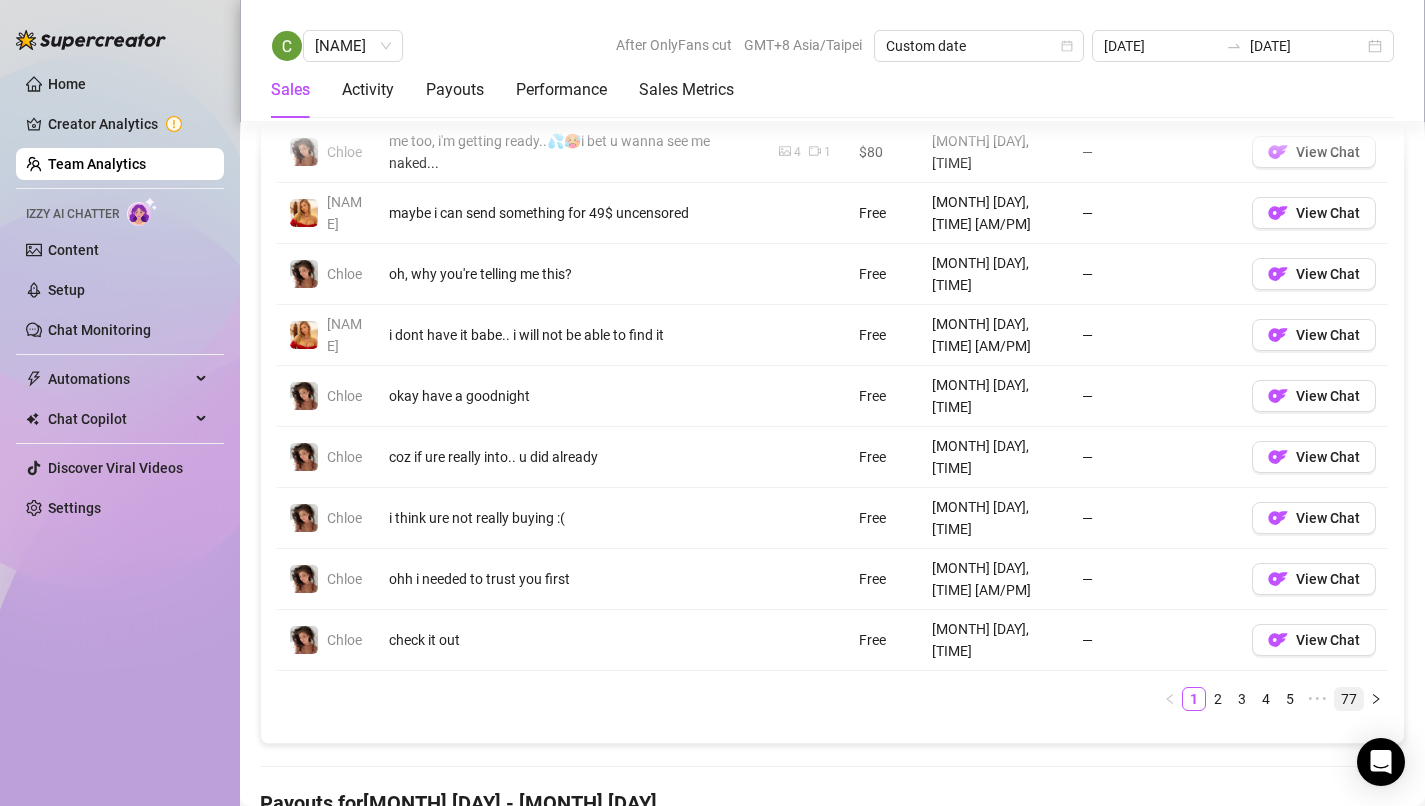 click on "77" at bounding box center [1349, 699] 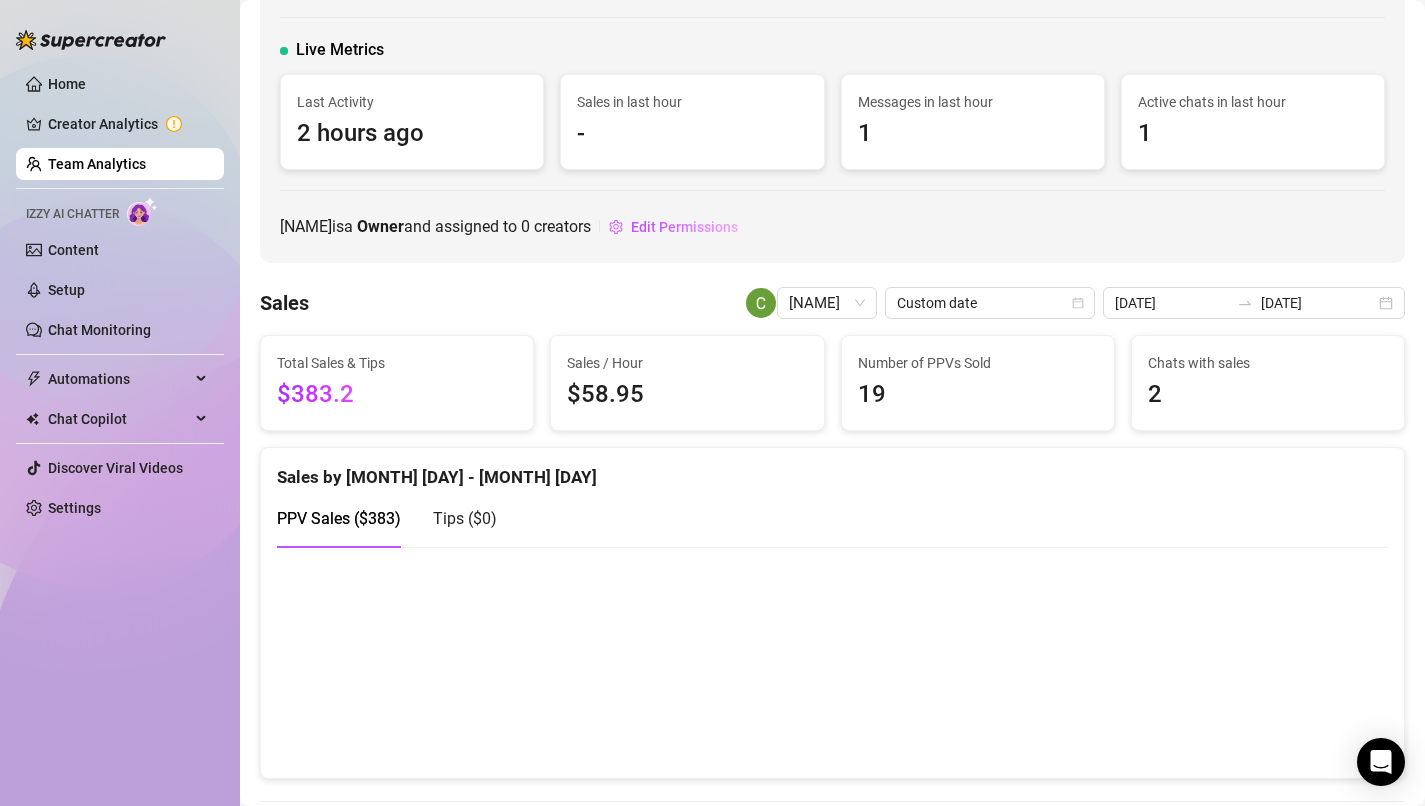 scroll, scrollTop: 95, scrollLeft: 0, axis: vertical 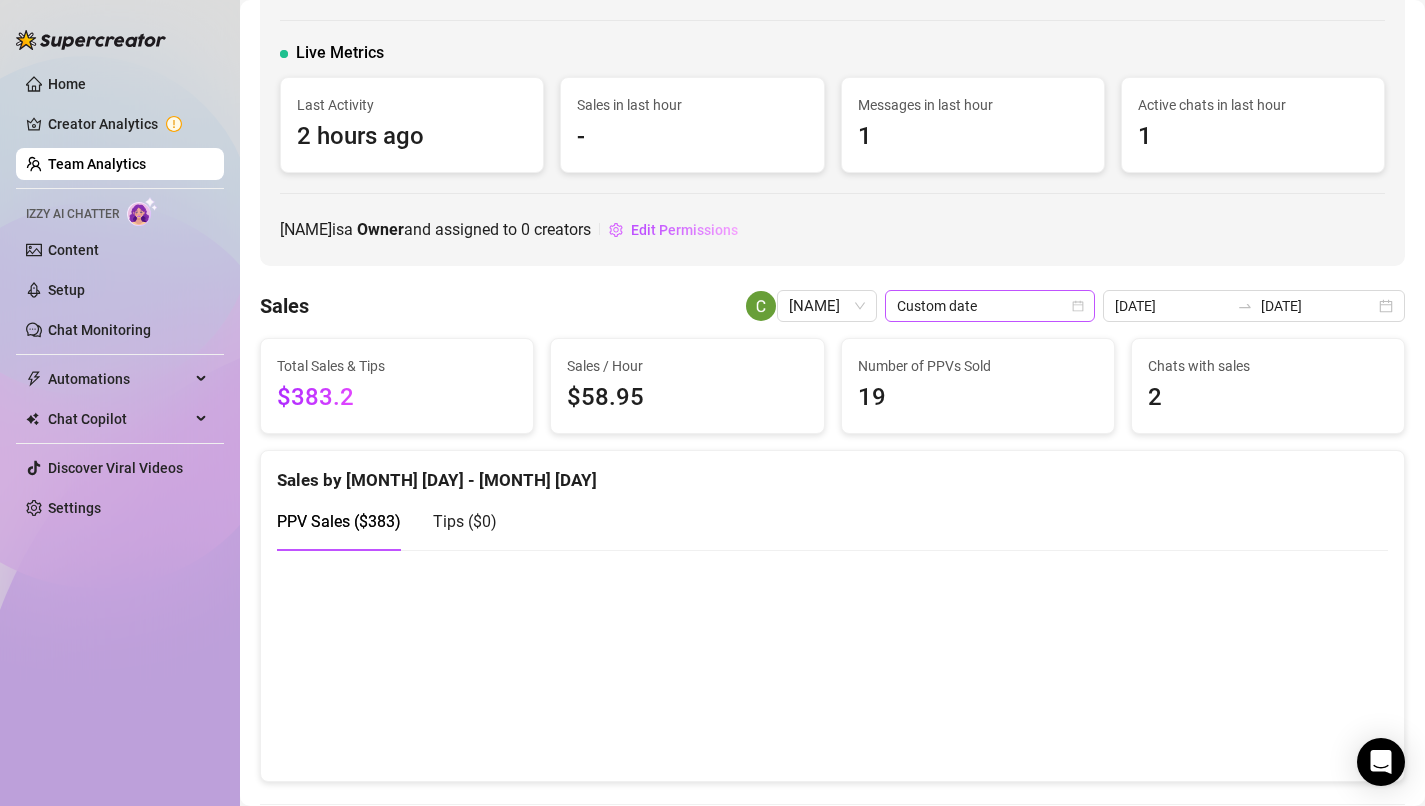 click on "Custom date" at bounding box center (990, 306) 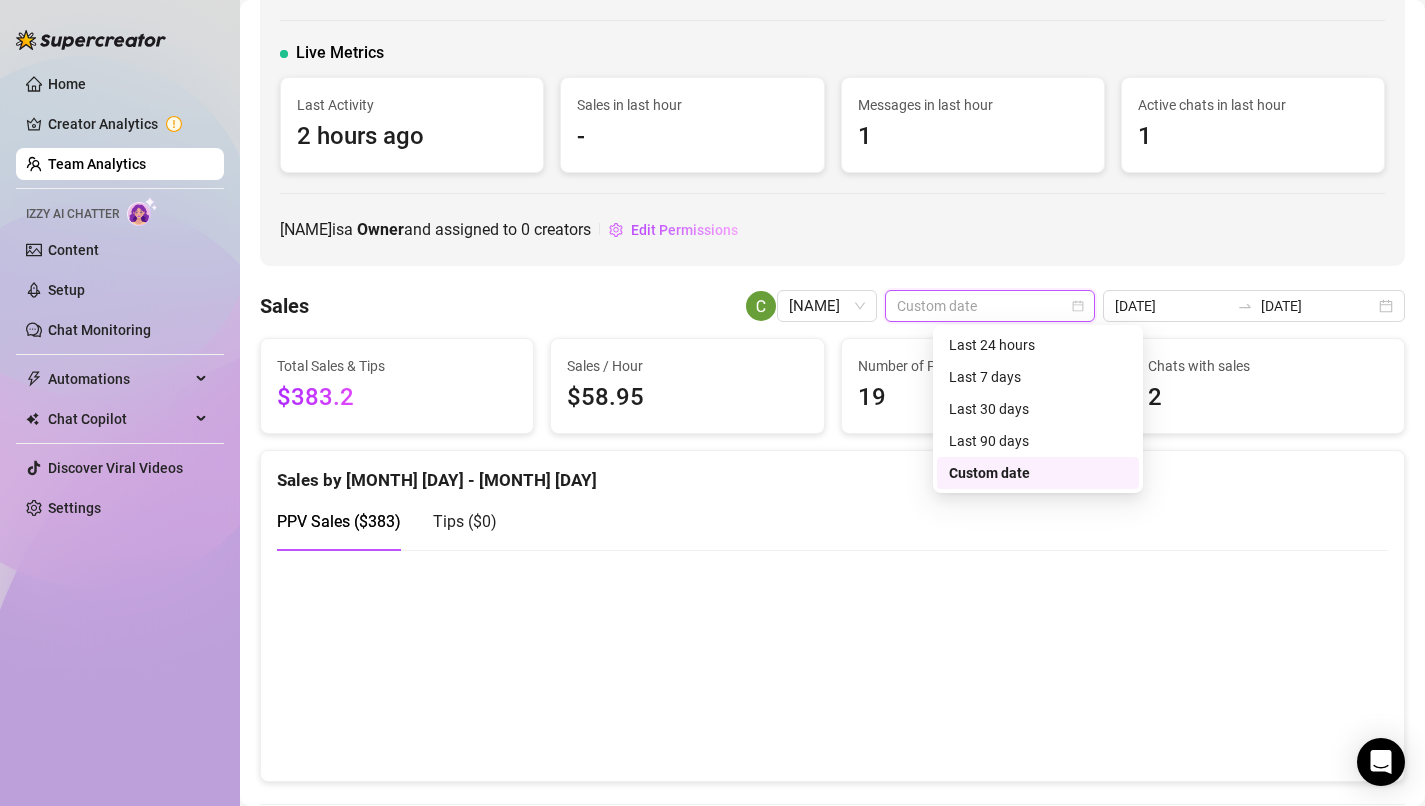 click on "Custom date" at bounding box center (990, 306) 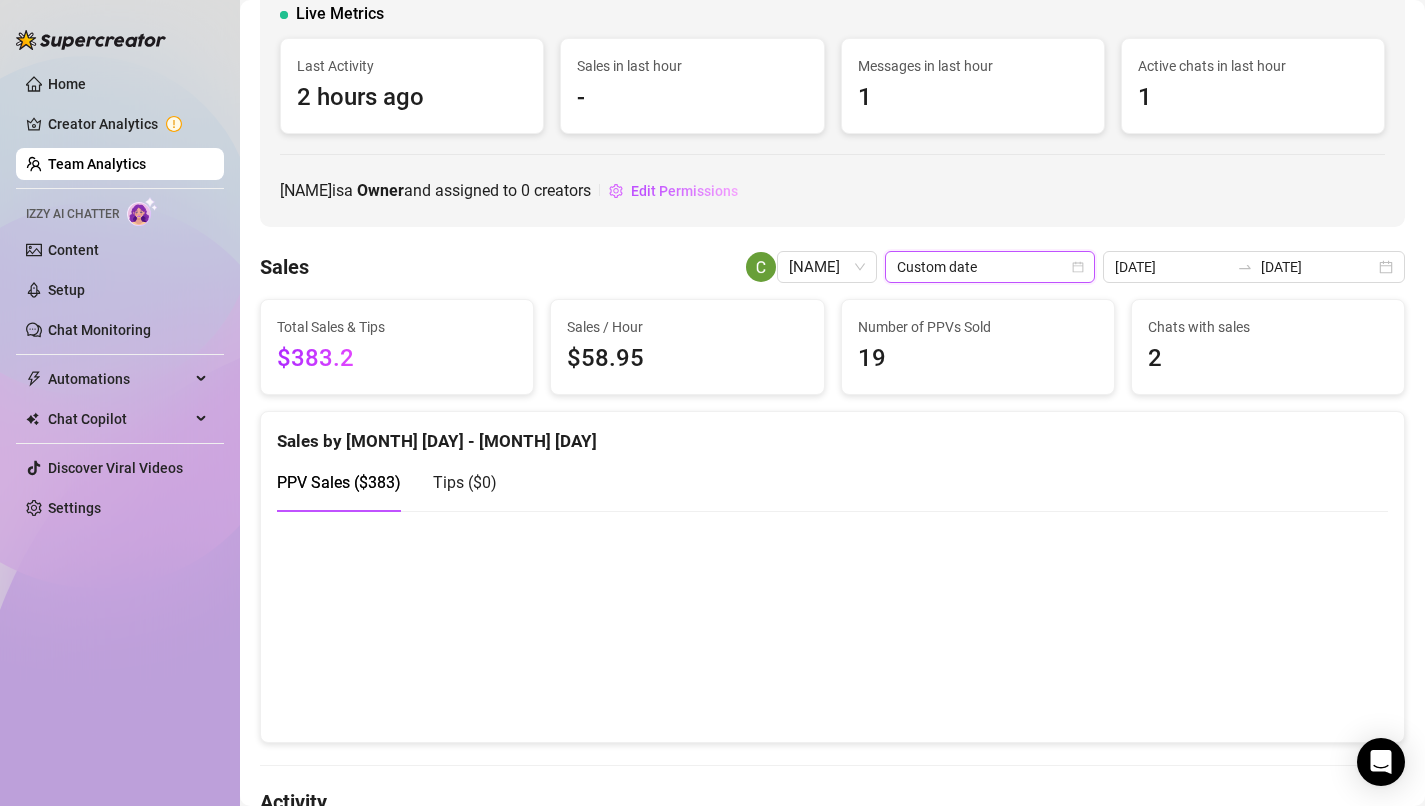 scroll, scrollTop: 0, scrollLeft: 0, axis: both 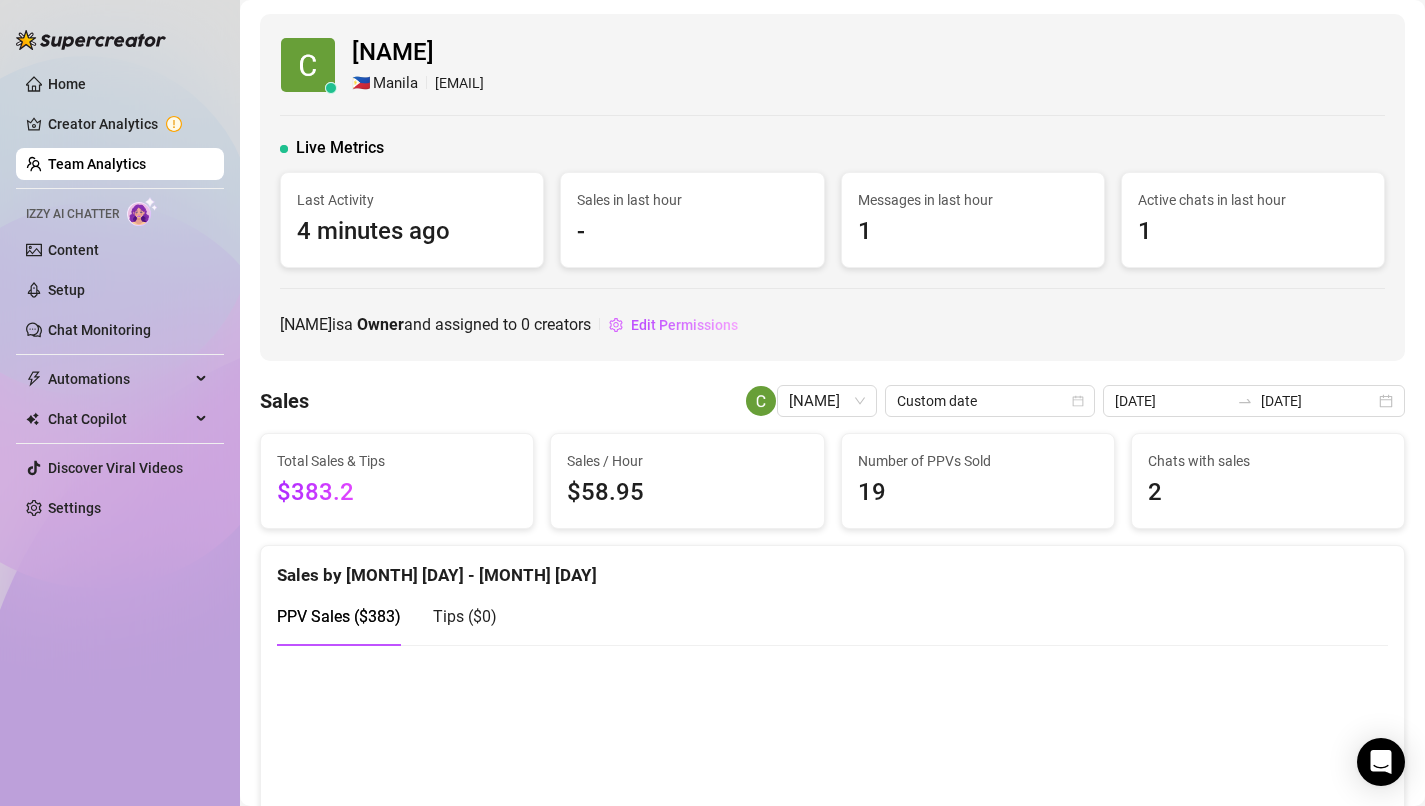 click on "Team Analytics" at bounding box center (97, 164) 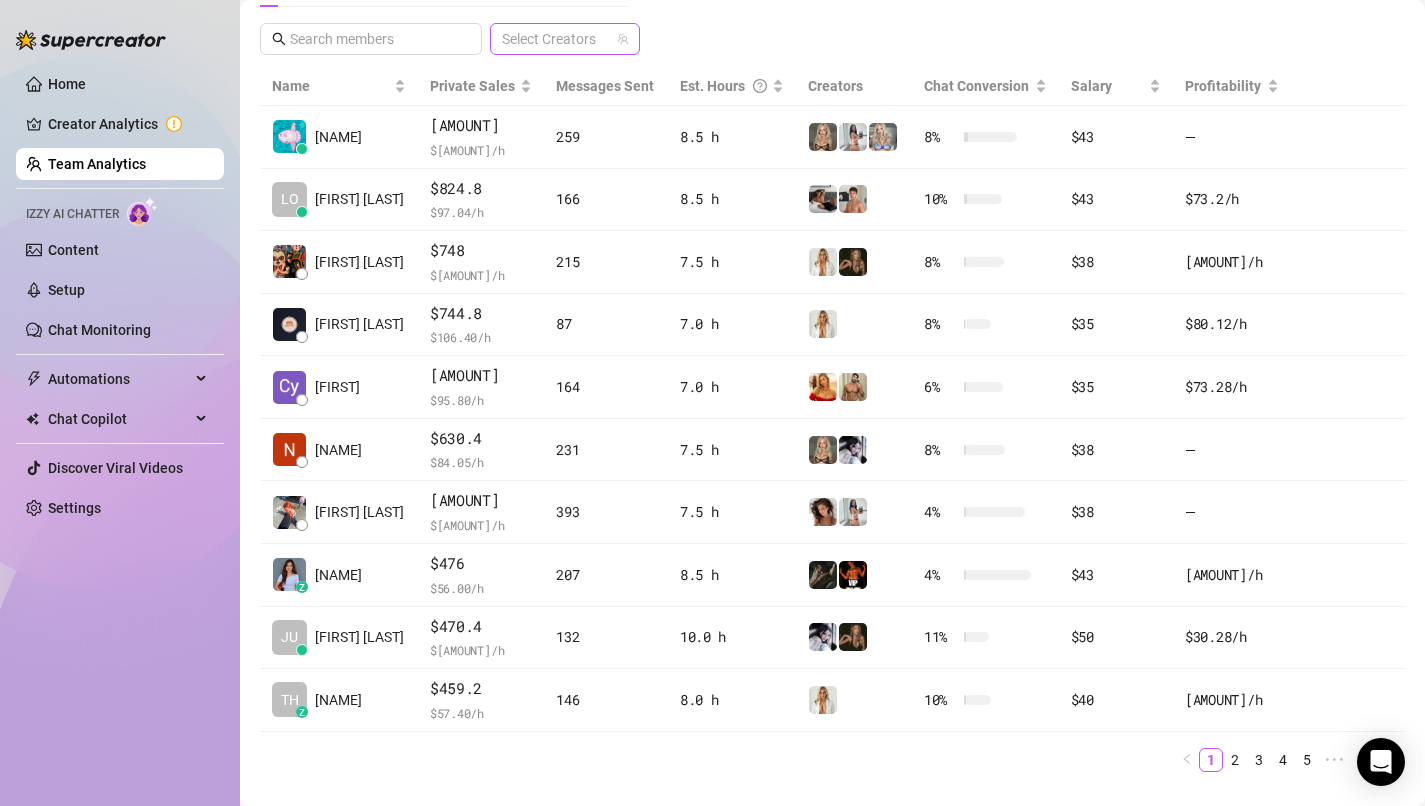 scroll, scrollTop: 451, scrollLeft: 0, axis: vertical 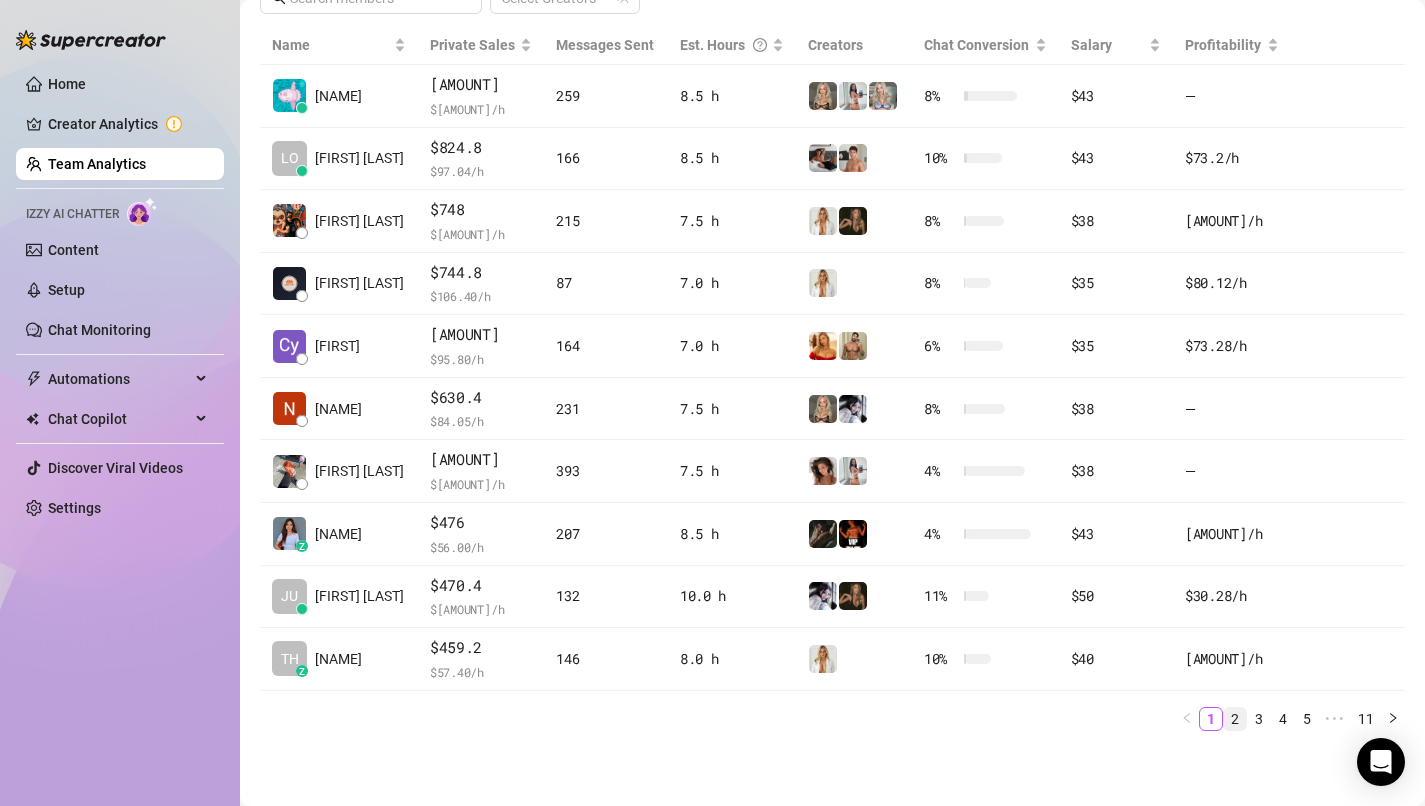 click on "2" at bounding box center [1235, 719] 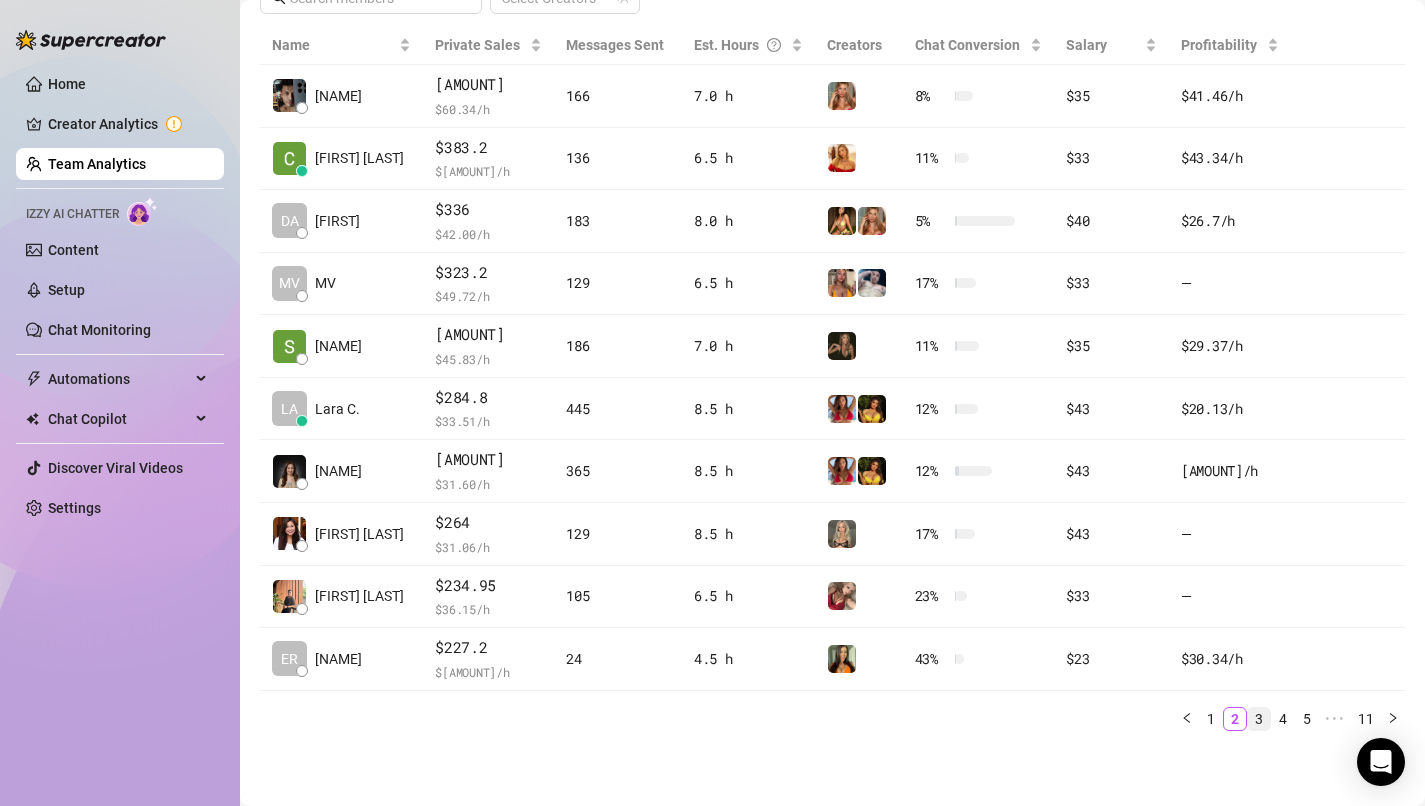 click on "3" at bounding box center (1259, 719) 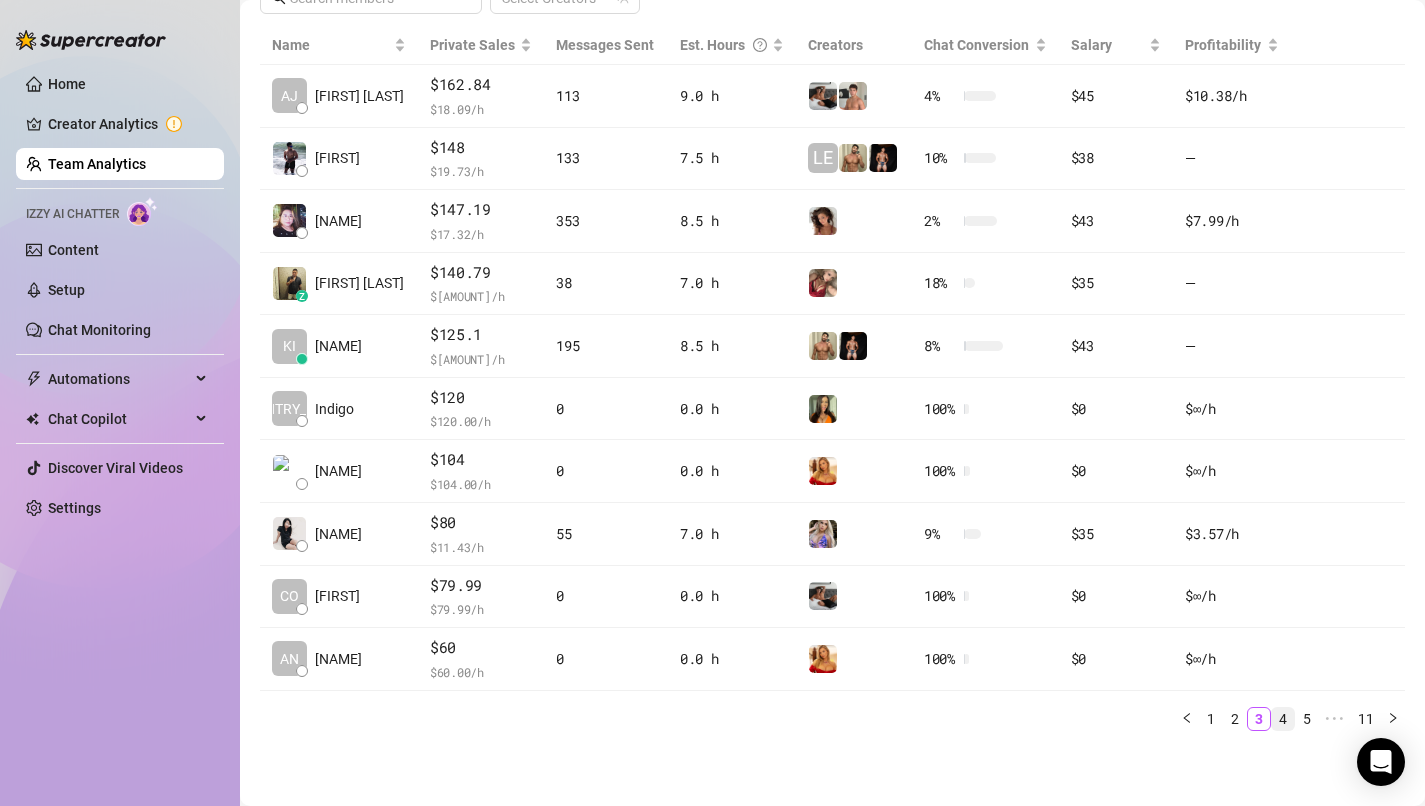 click on "4" at bounding box center [1283, 719] 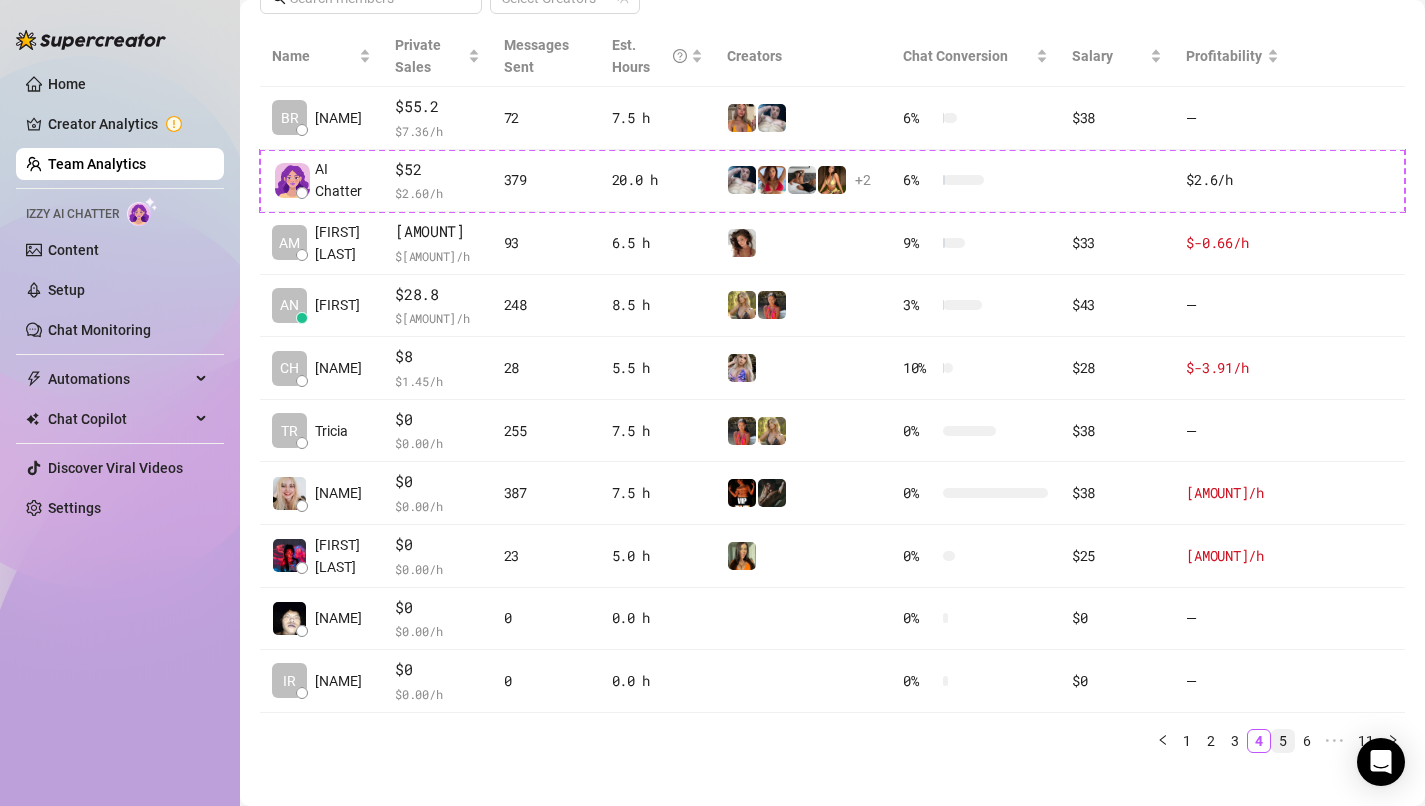 click on "5" at bounding box center (1283, 741) 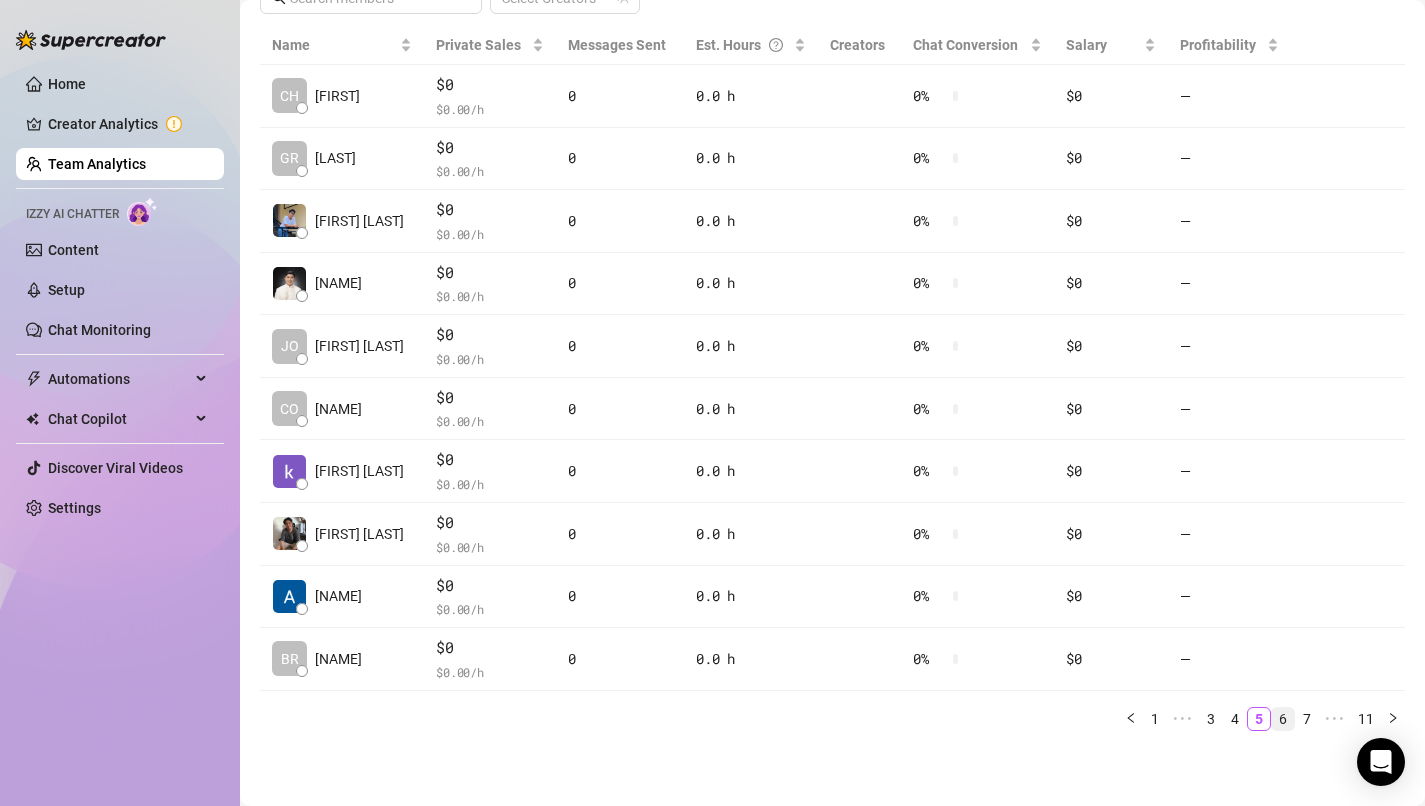 click on "6" at bounding box center (1283, 719) 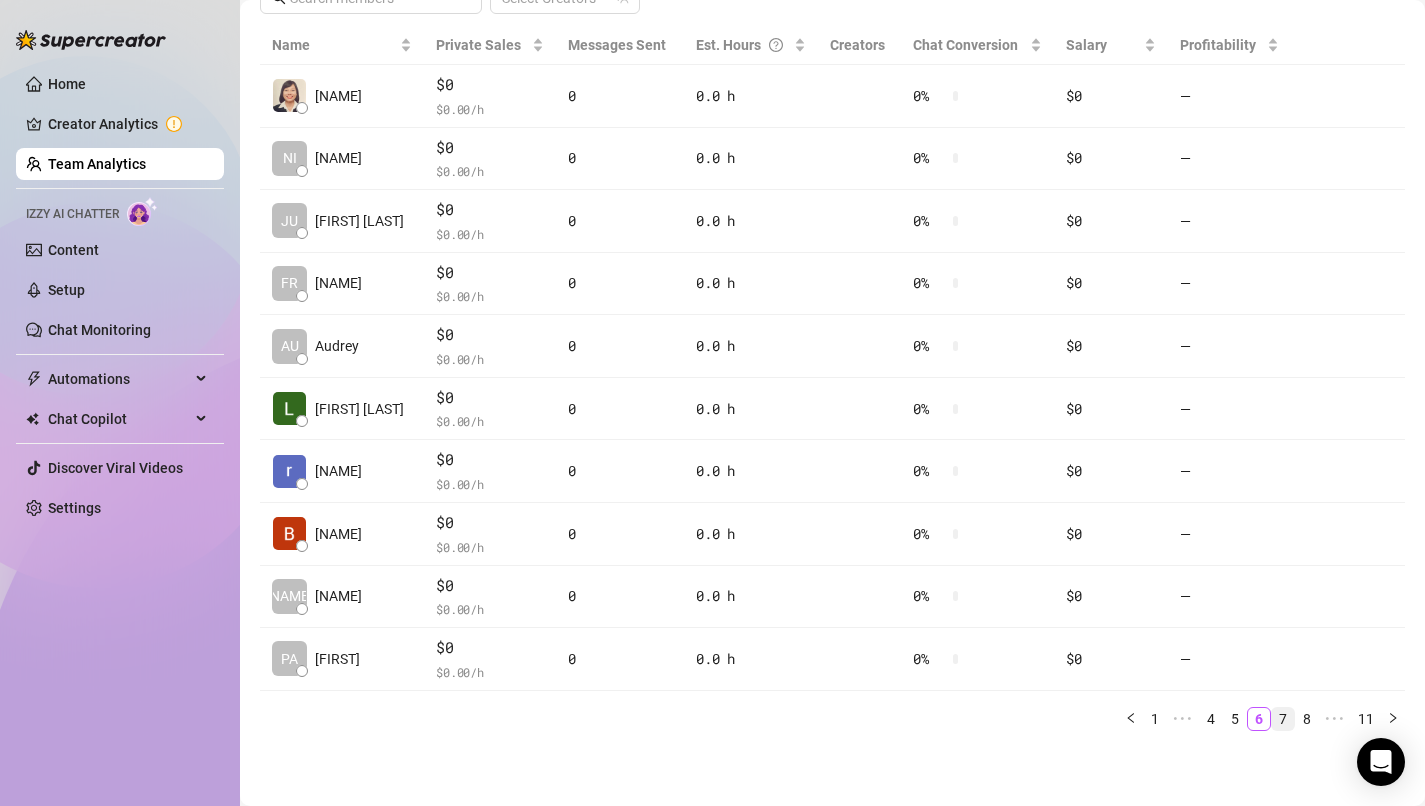 click on "7" at bounding box center (1283, 719) 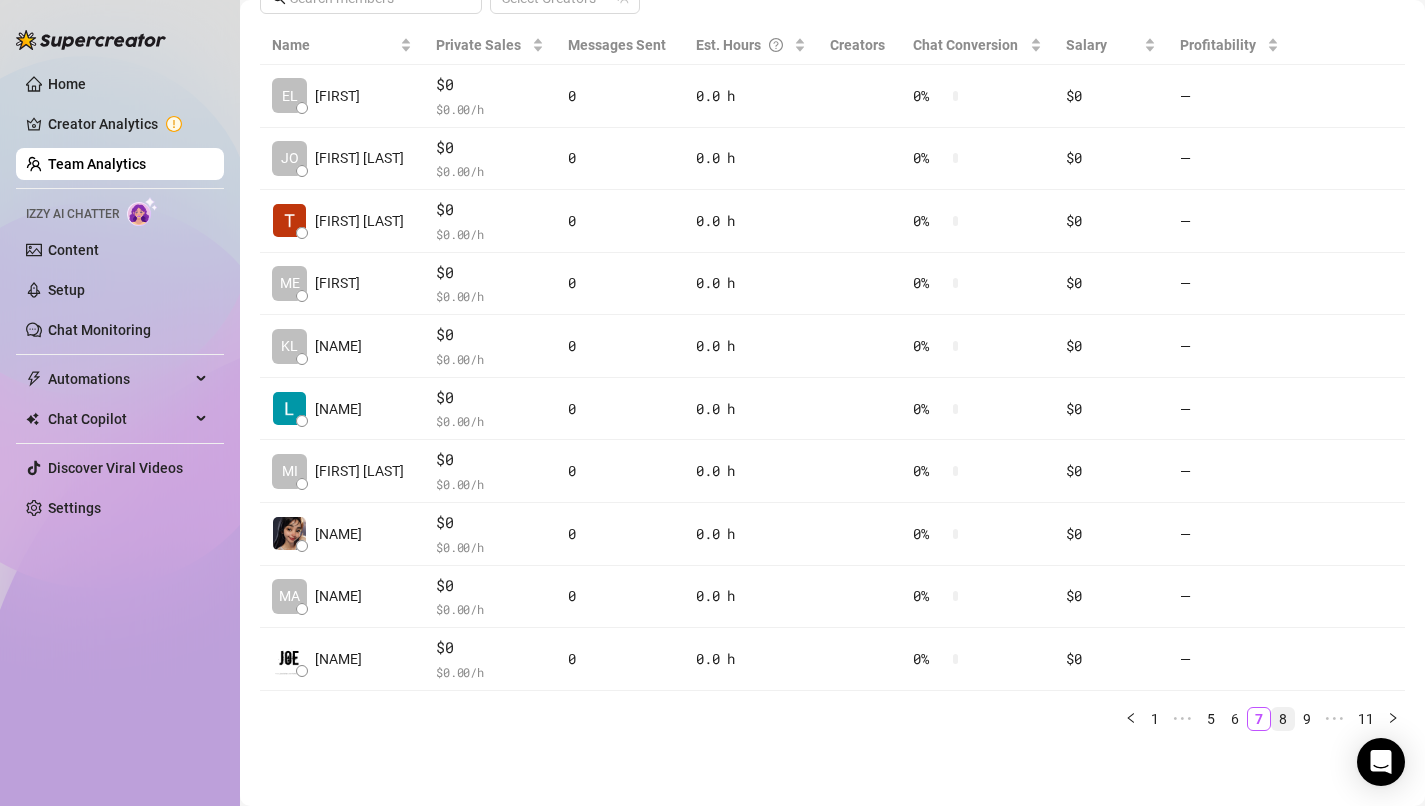 click on "8" at bounding box center [1283, 719] 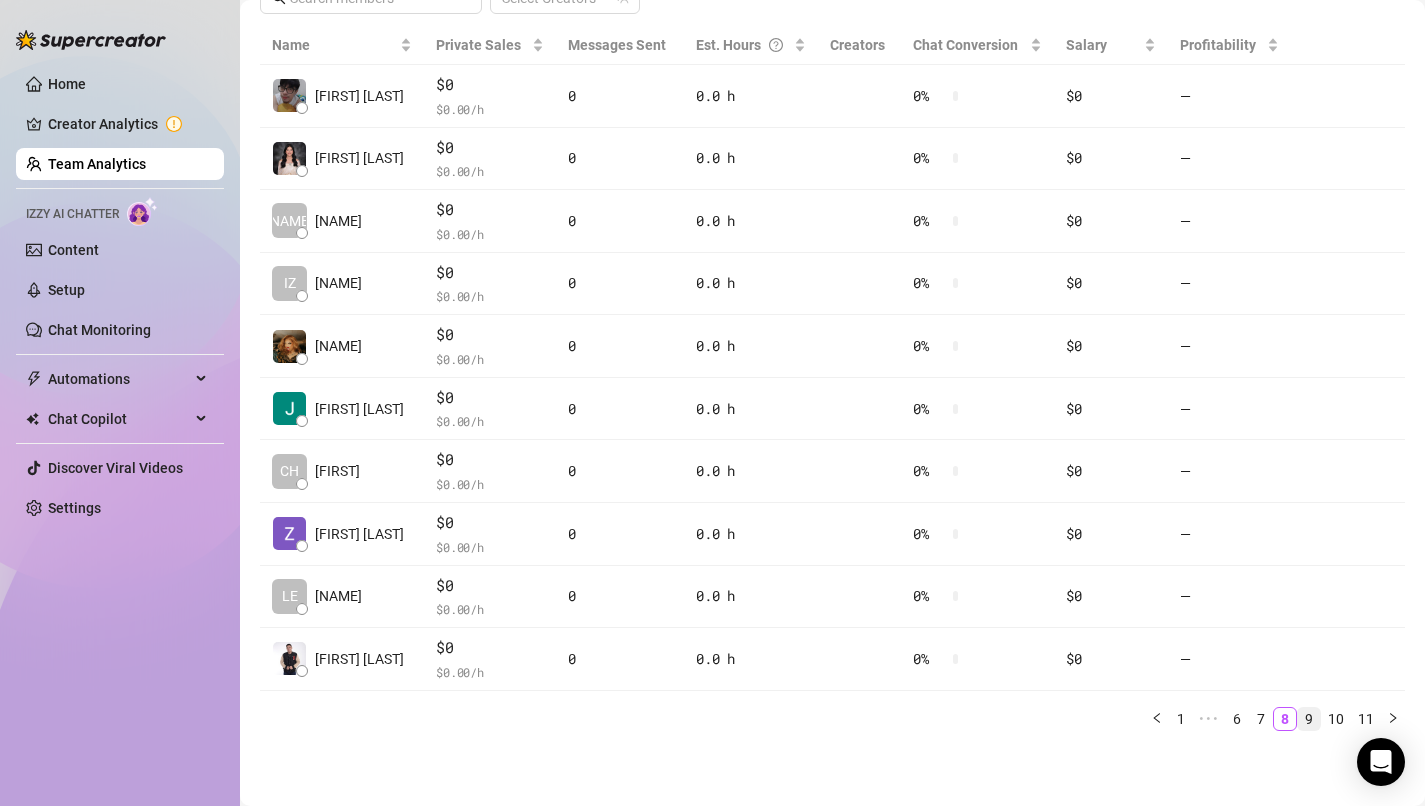 click on "9" at bounding box center [1309, 719] 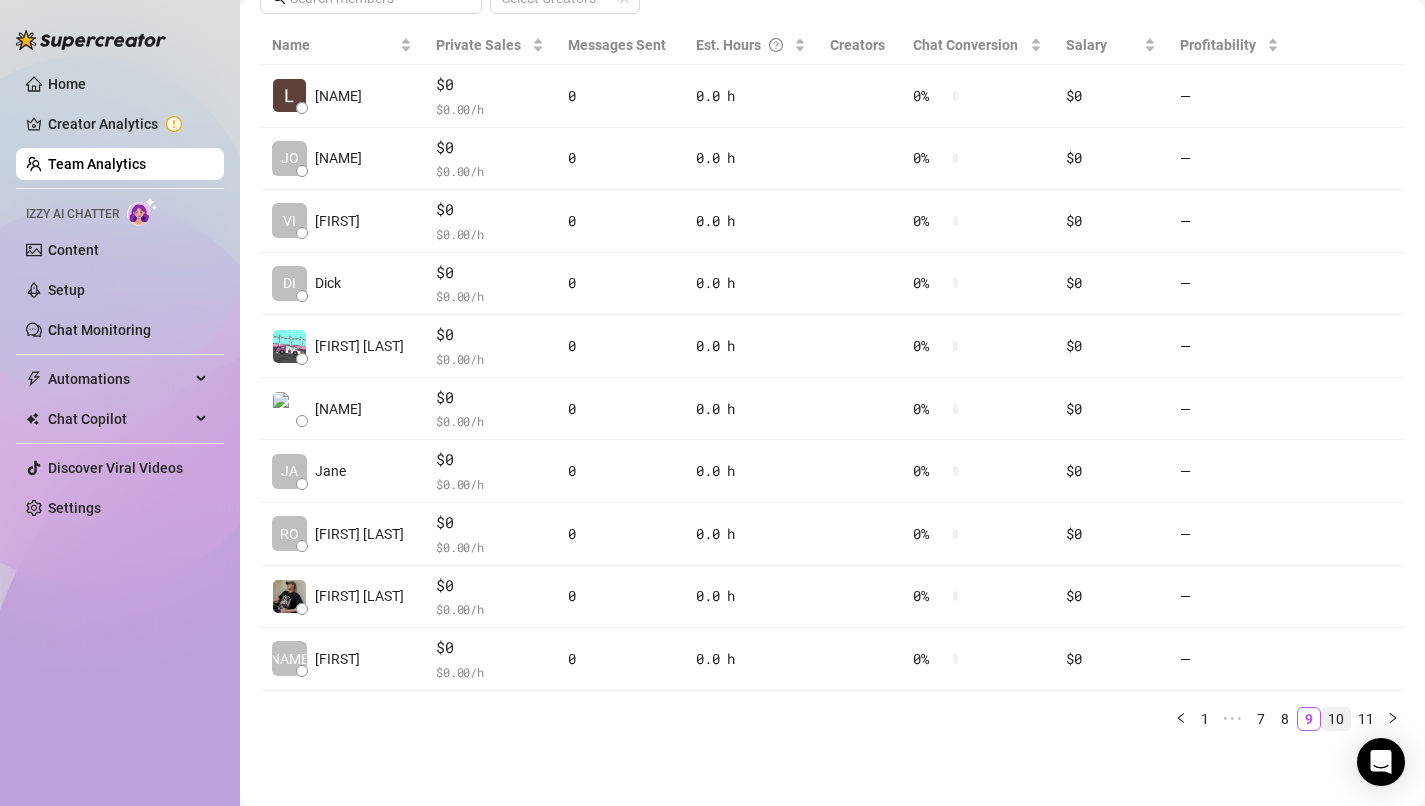 click on "10" at bounding box center (1336, 719) 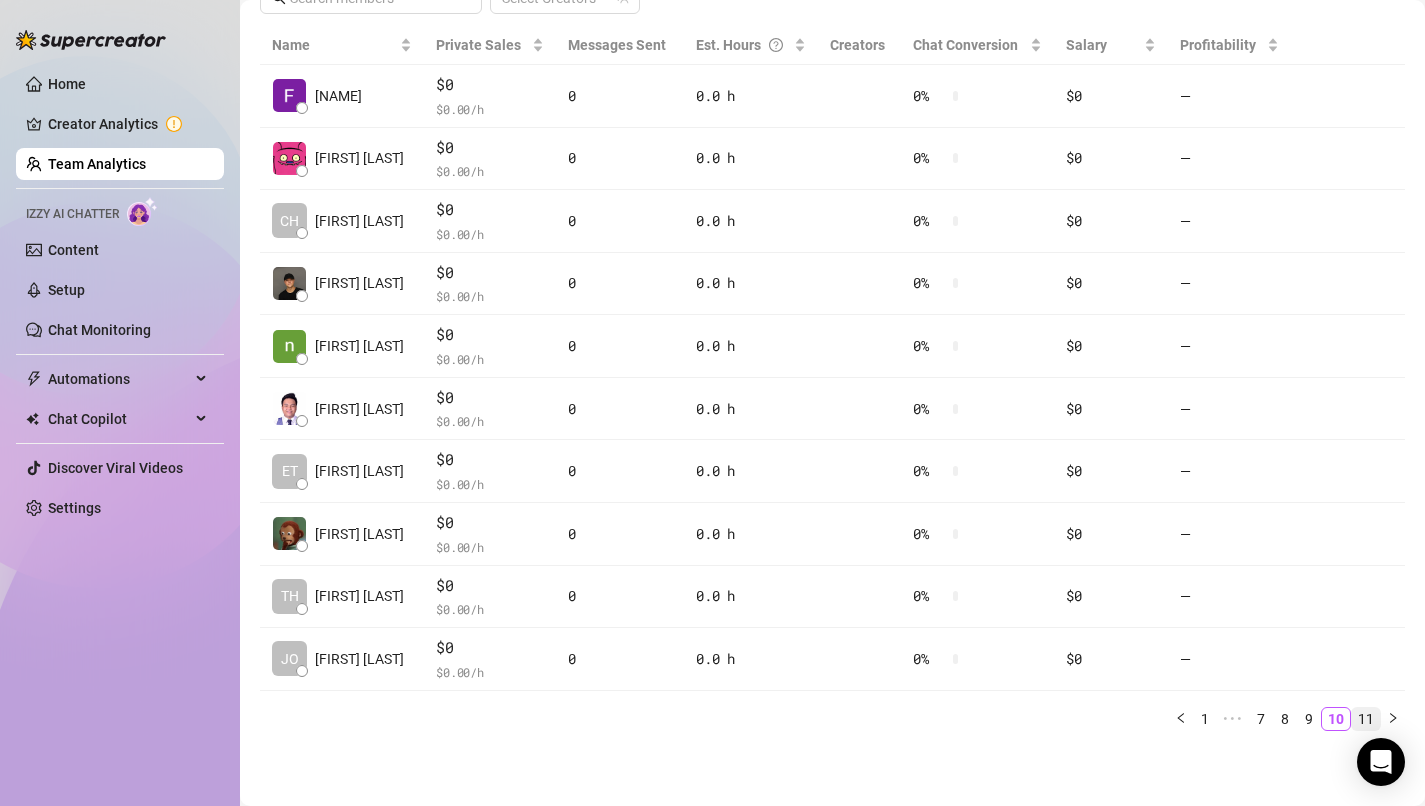 click on "11" at bounding box center (1366, 719) 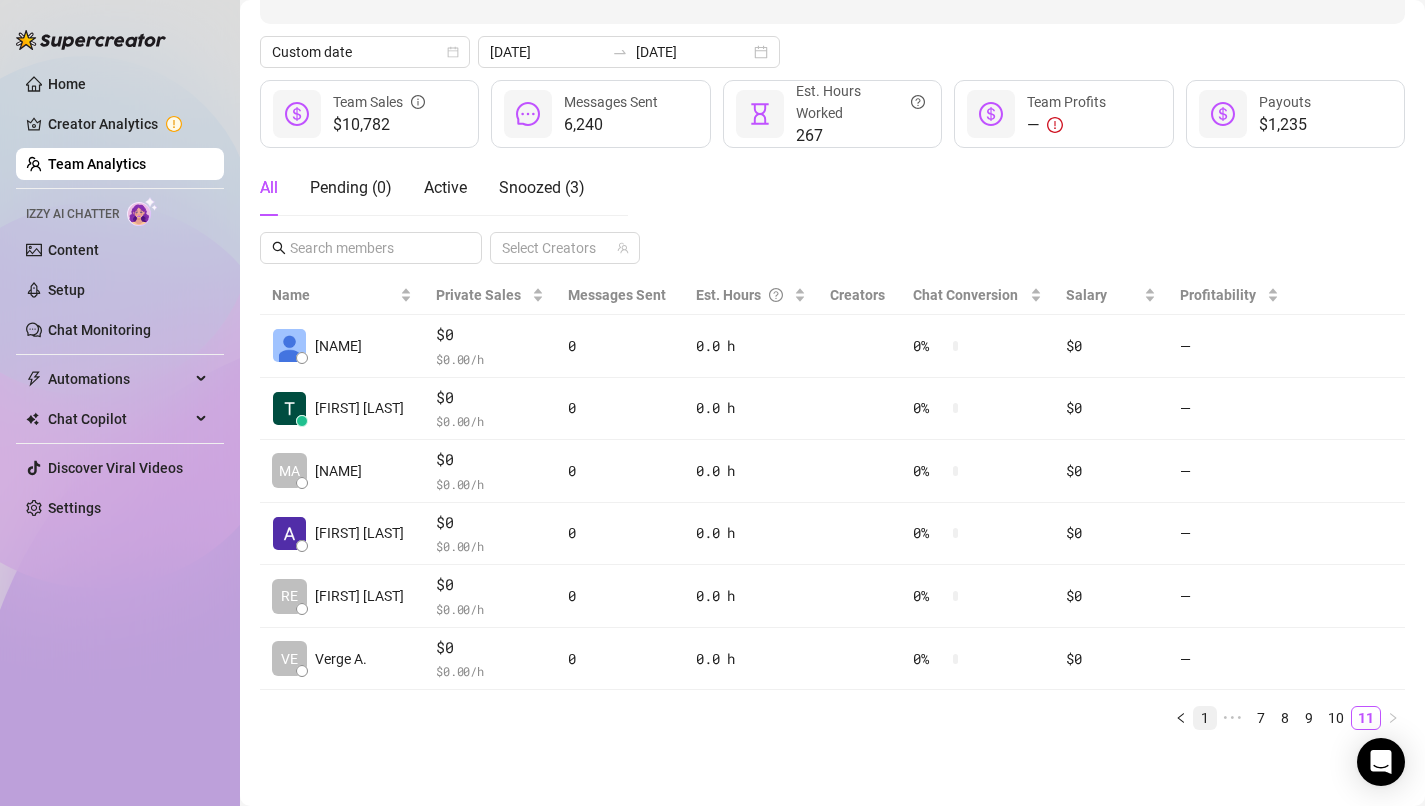 click on "1" at bounding box center (1205, 718) 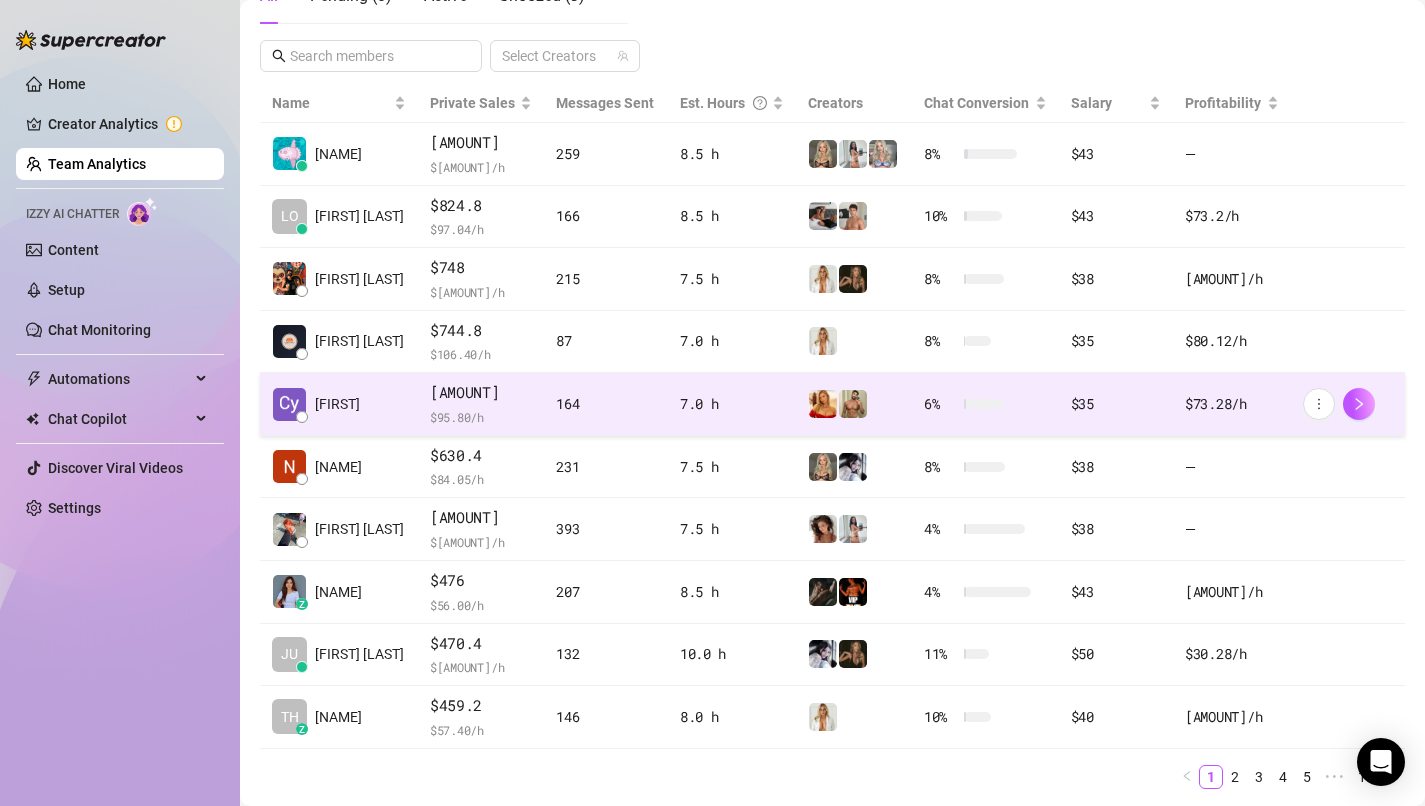 scroll, scrollTop: 433, scrollLeft: 0, axis: vertical 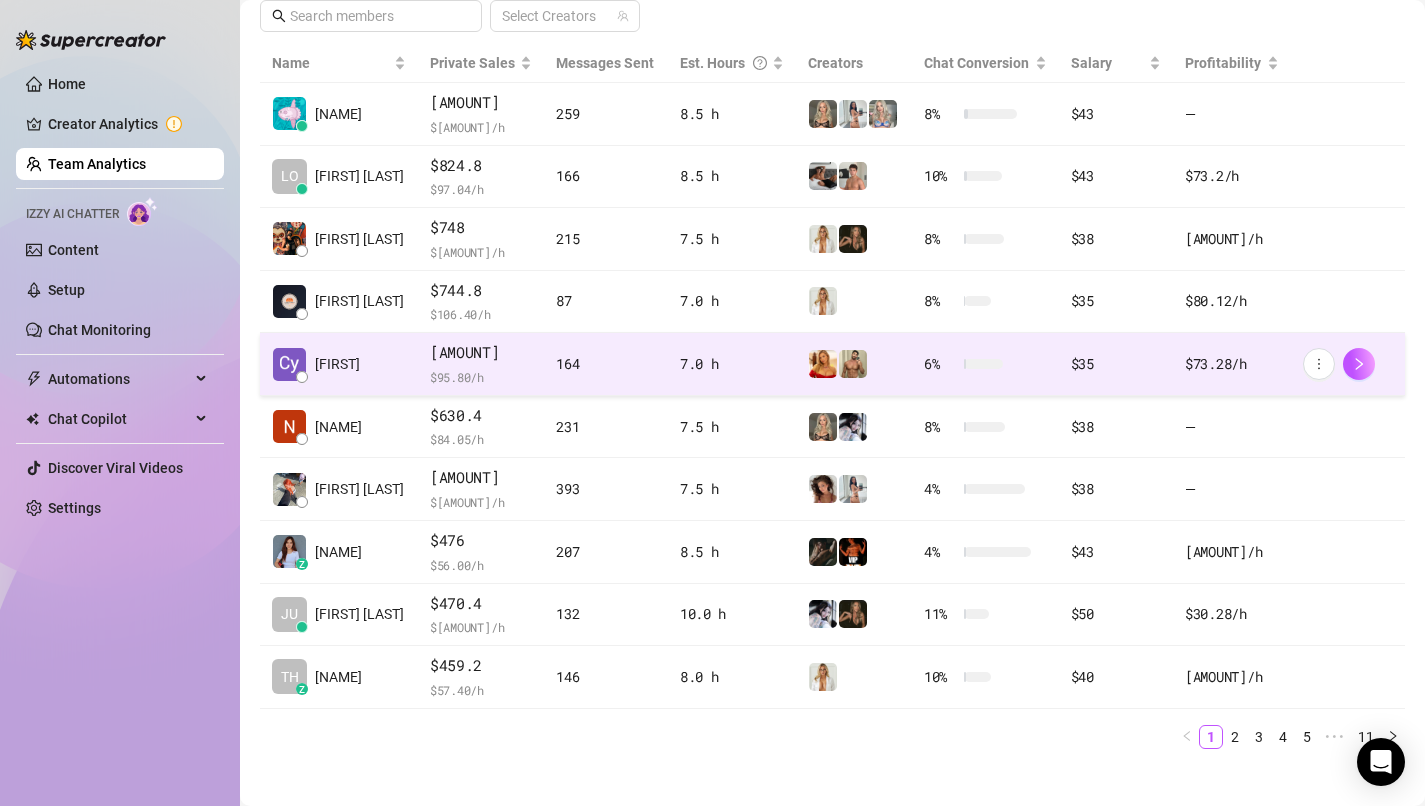 click on "[FIRST]" at bounding box center (339, 364) 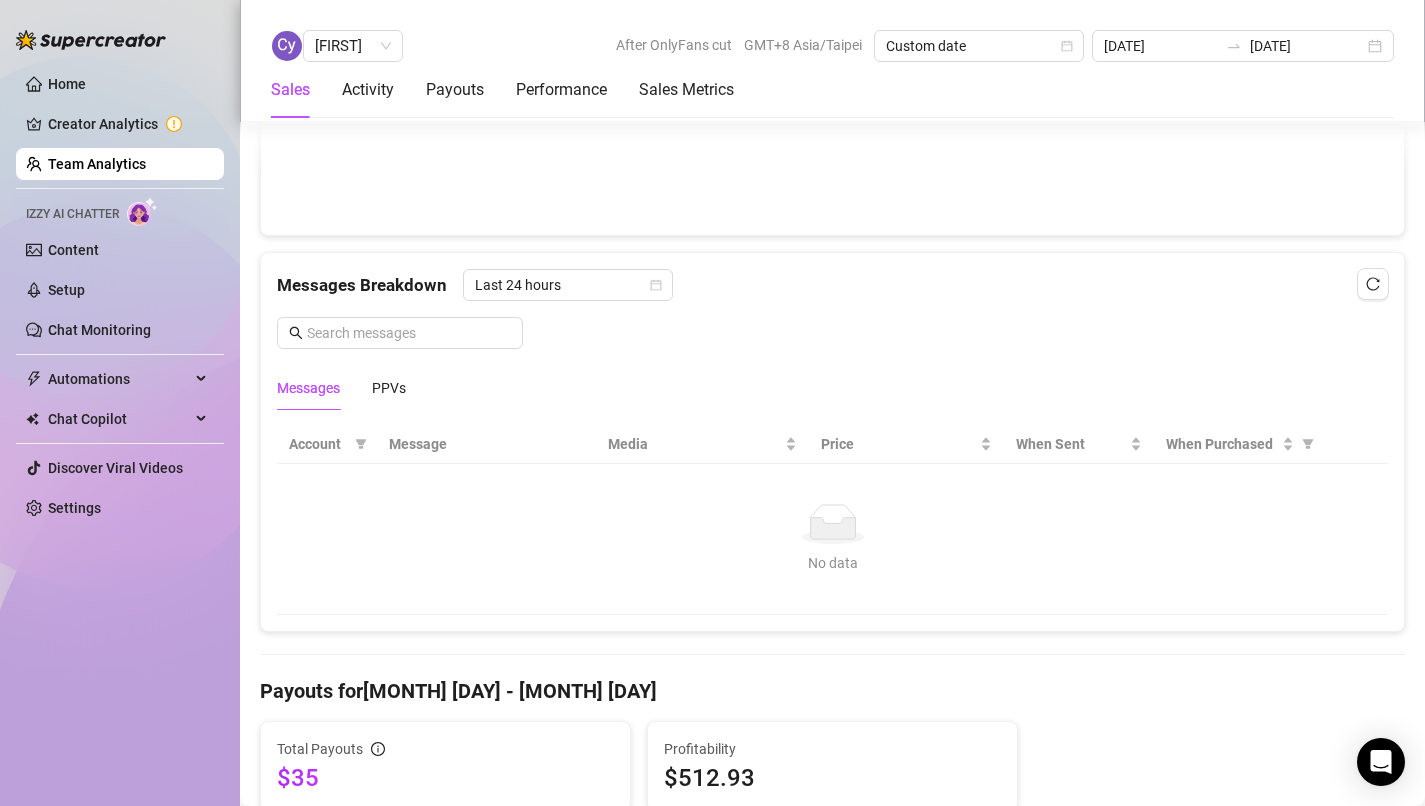 scroll, scrollTop: 1175, scrollLeft: 0, axis: vertical 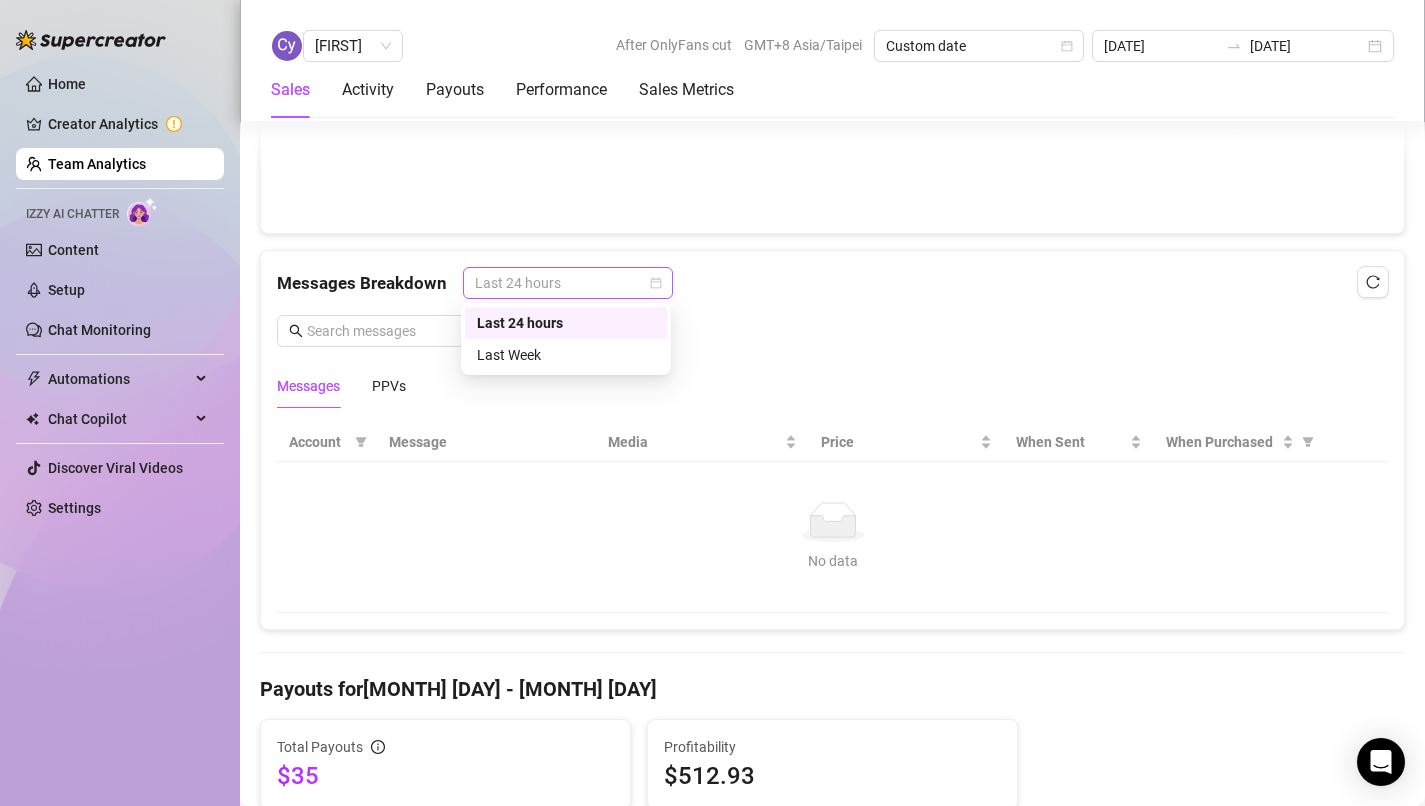 click on "Last 24 hours" at bounding box center [568, 283] 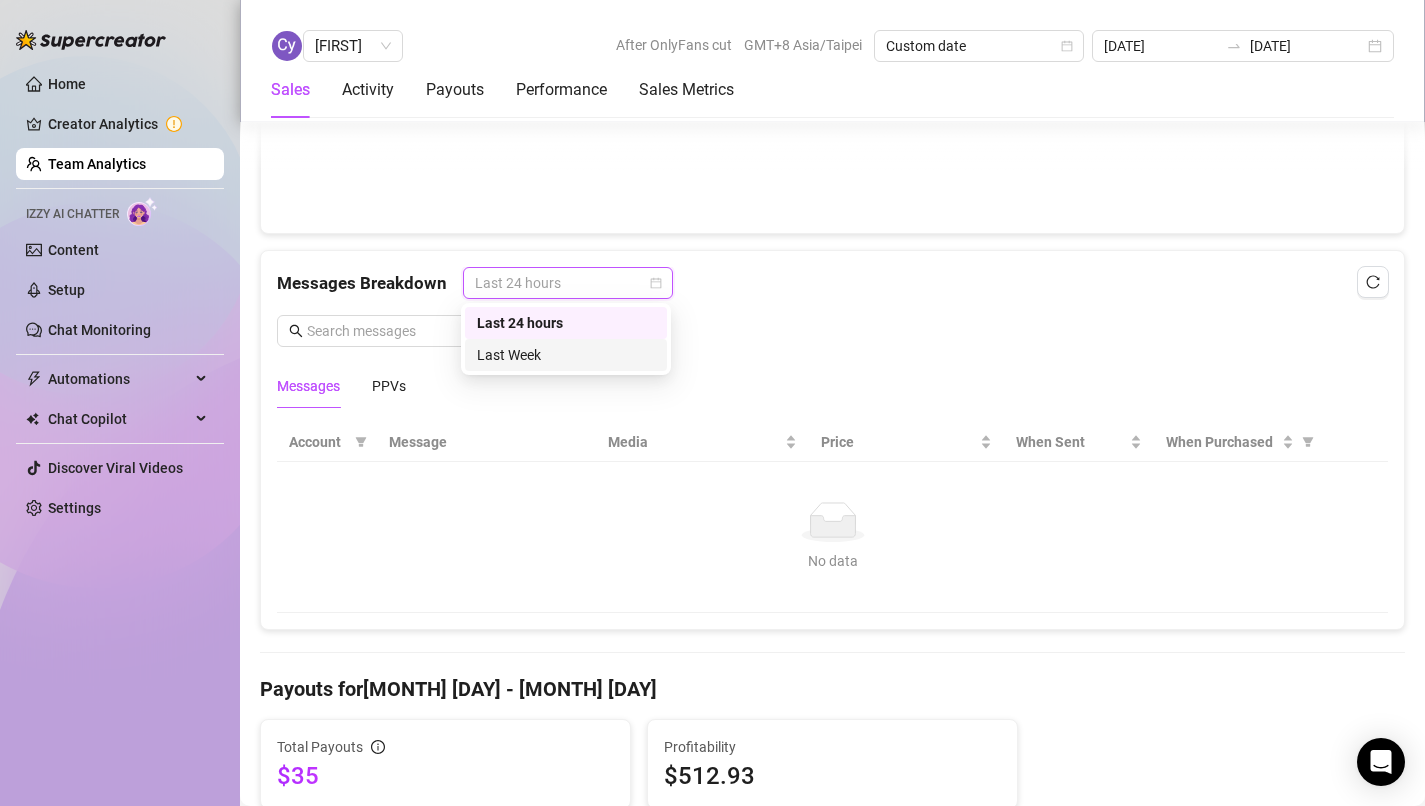 click on "Last Week" at bounding box center (566, 355) 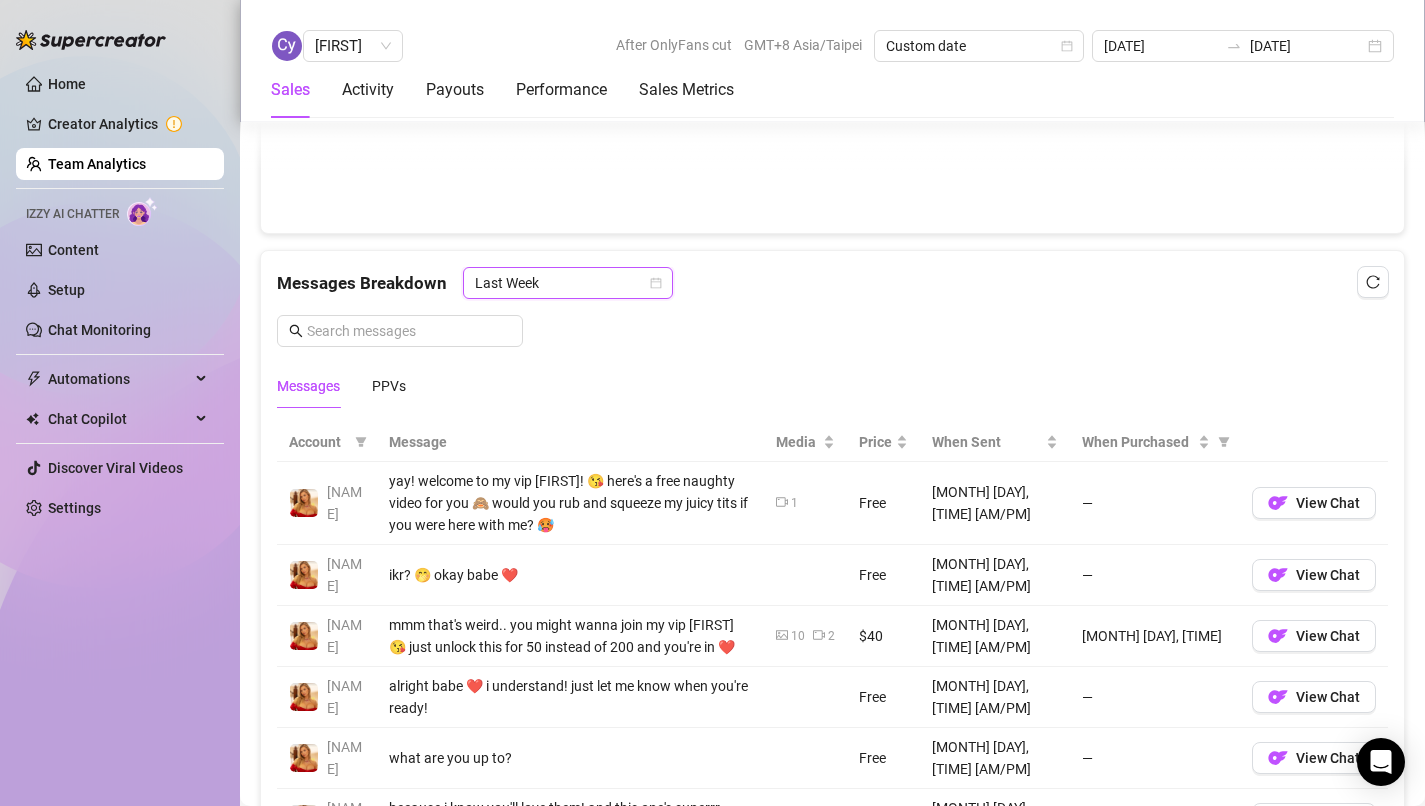 click 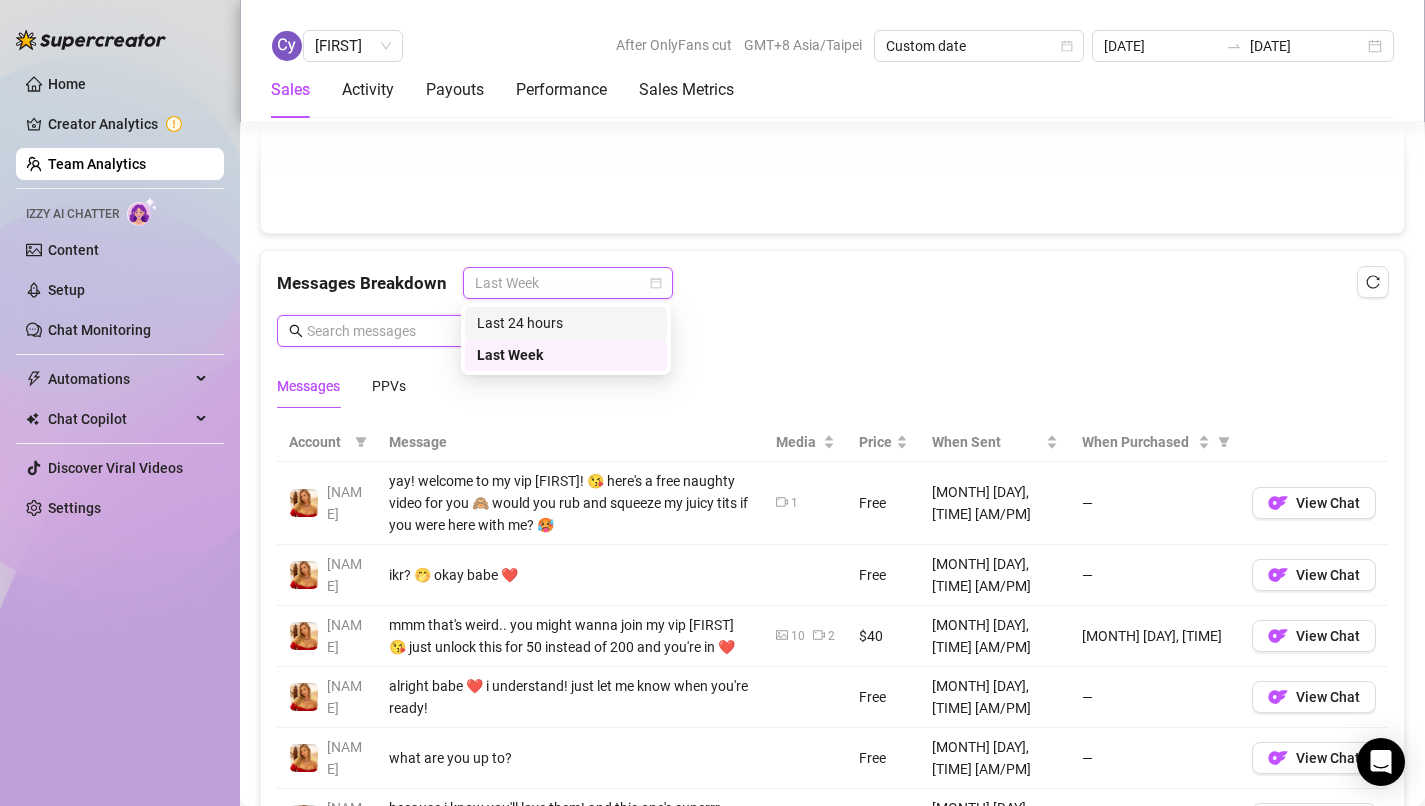 click at bounding box center (409, 331) 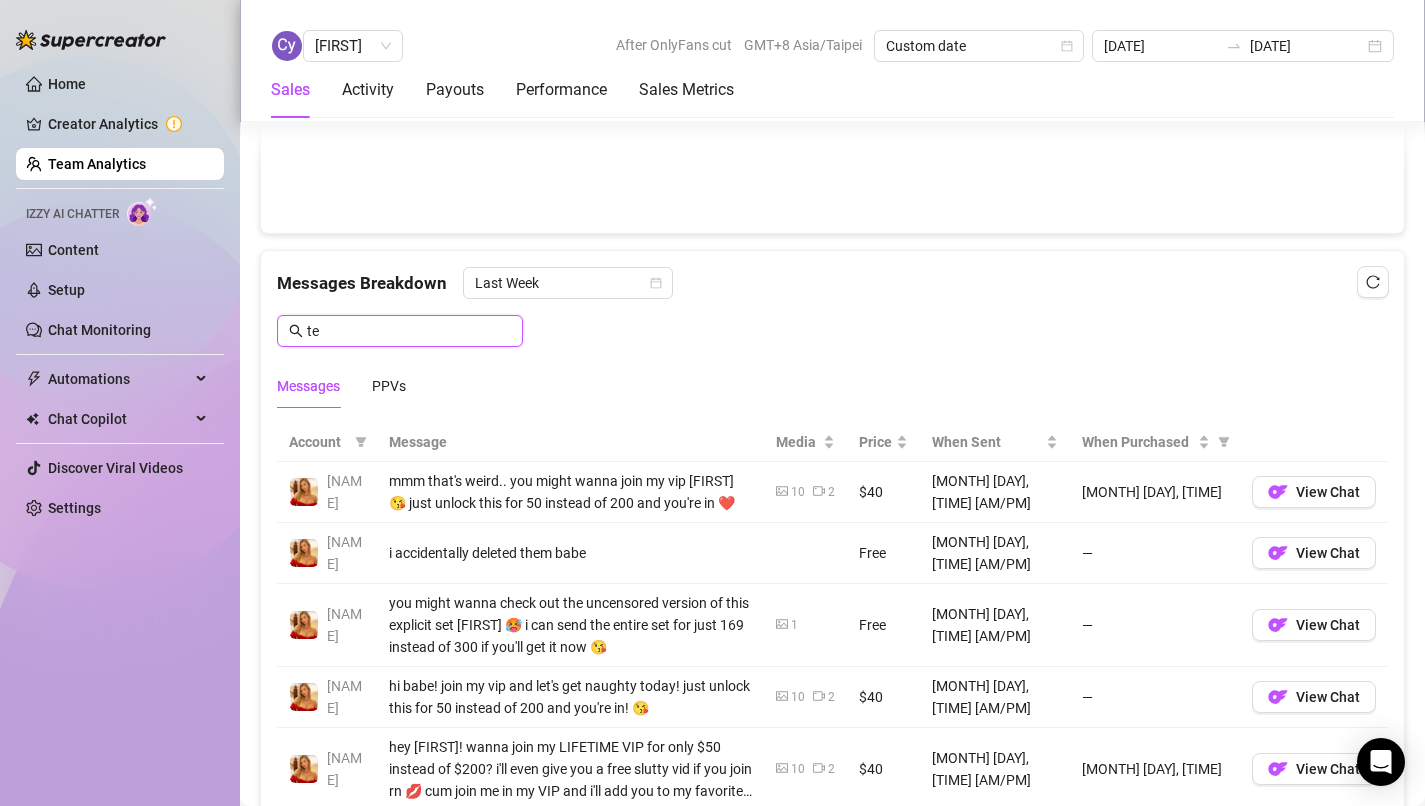 type on "t" 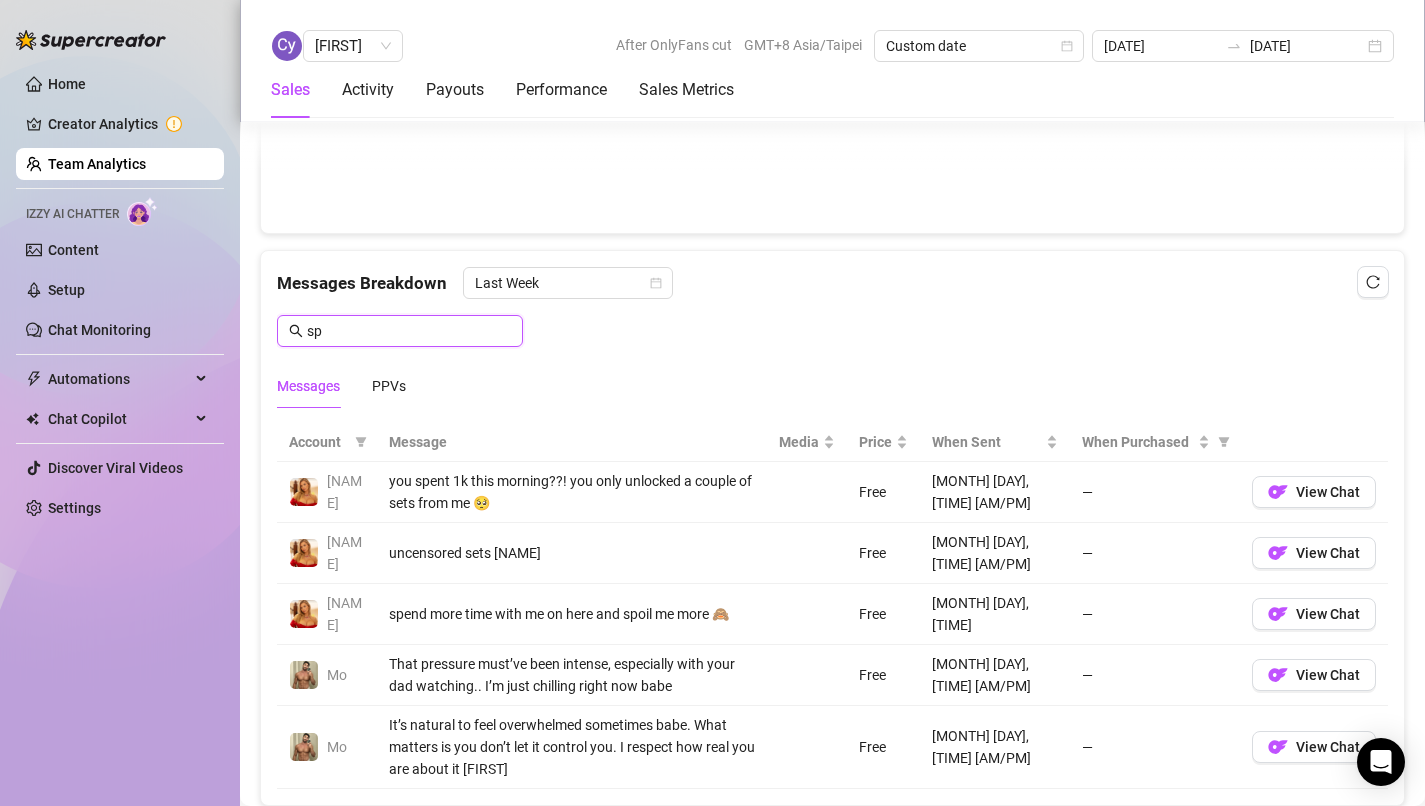 type on "s" 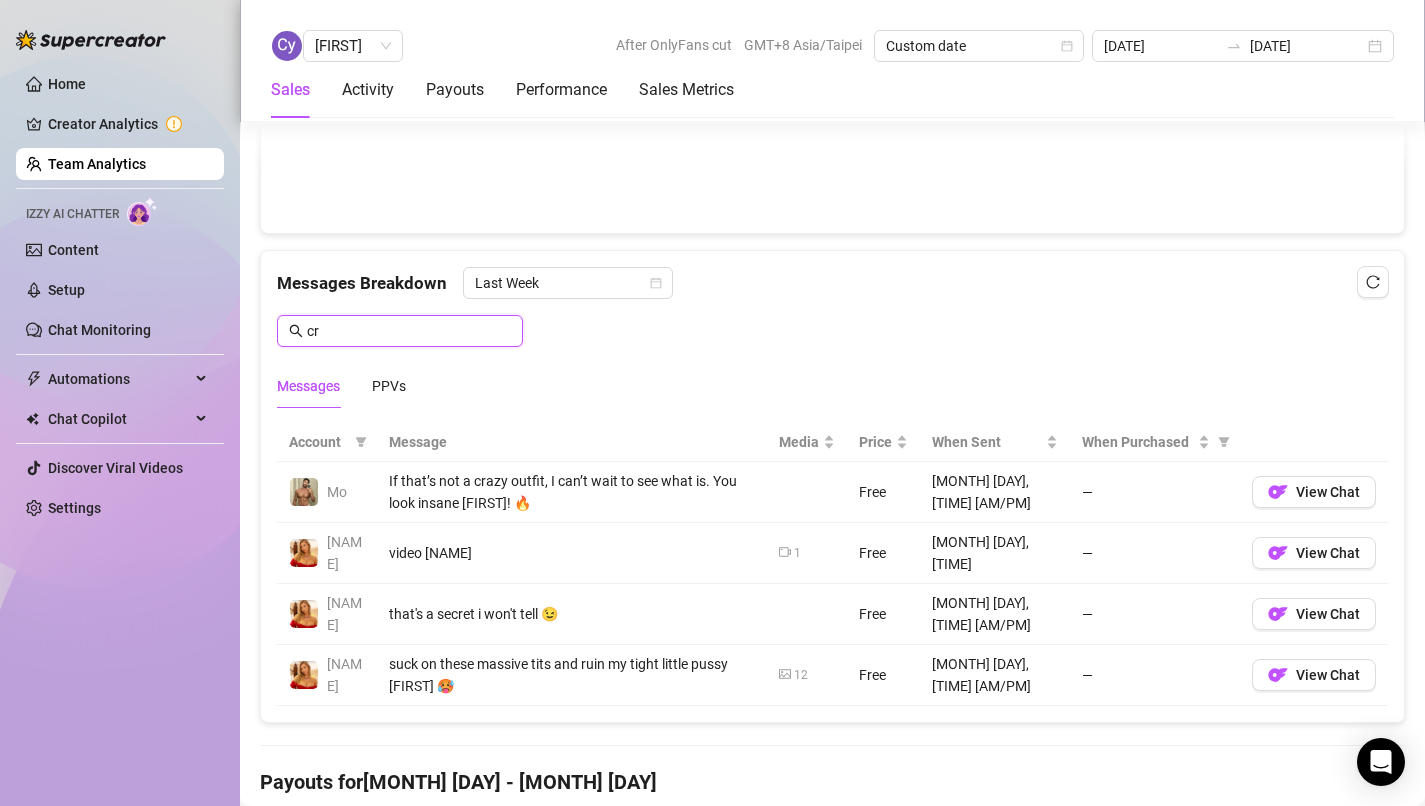 type on "c" 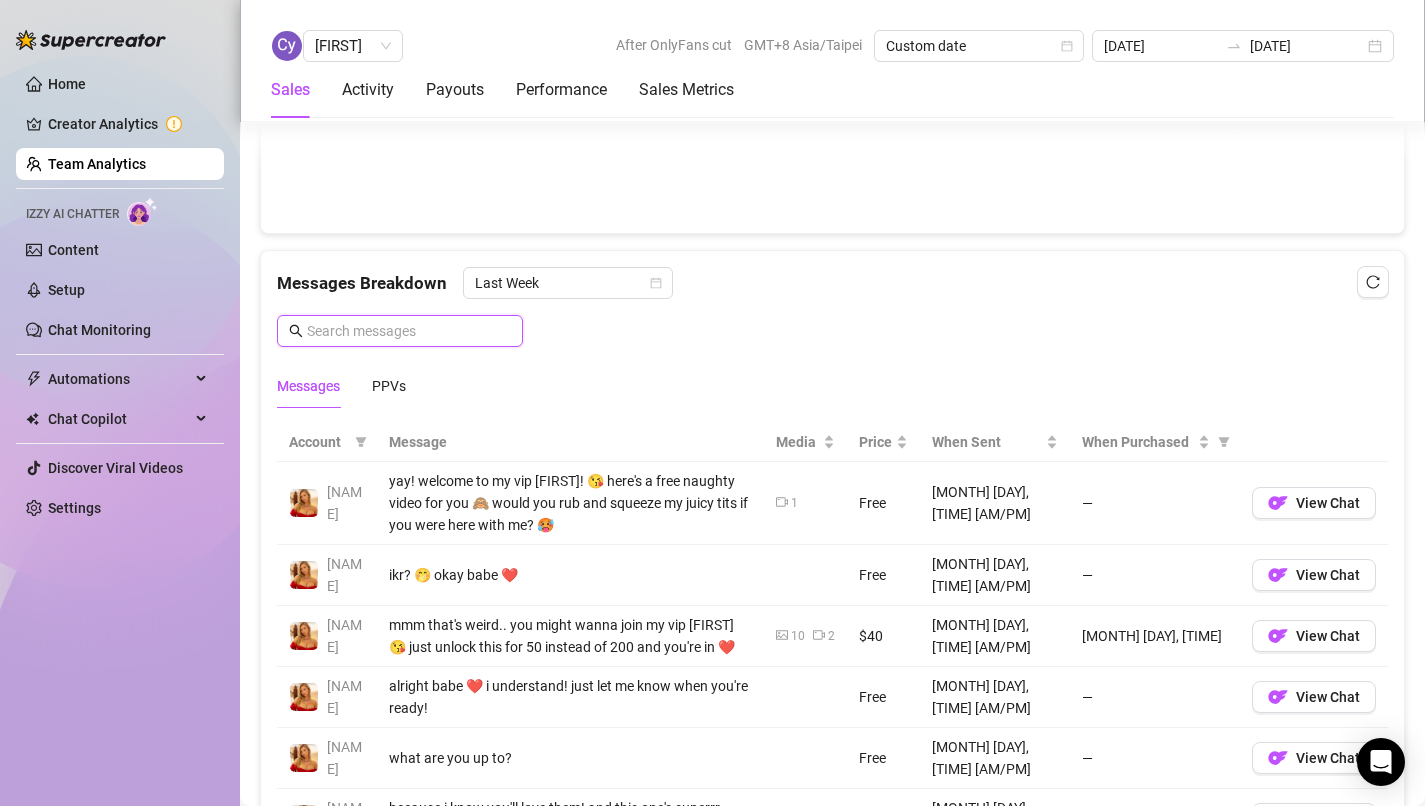 type on "s" 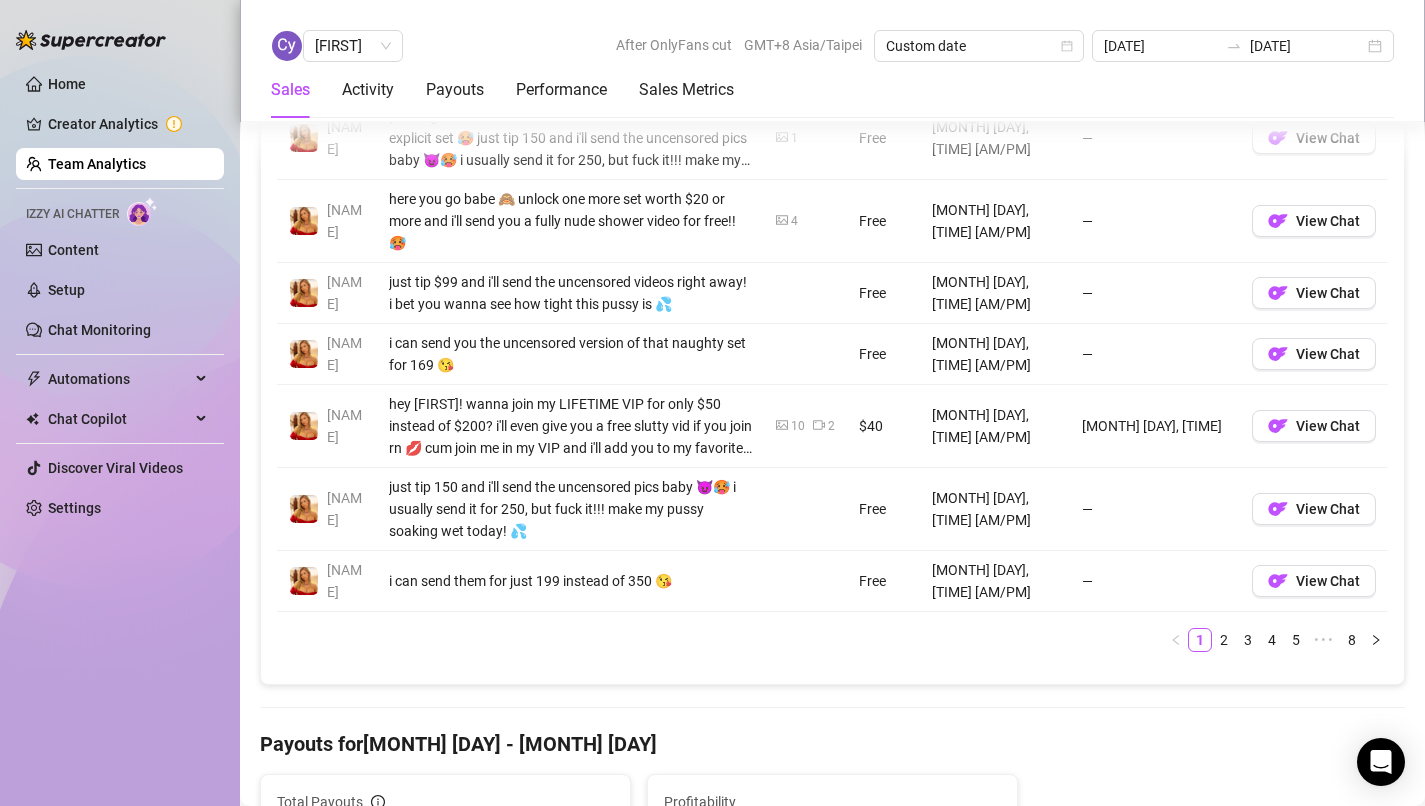 scroll, scrollTop: 1788, scrollLeft: 0, axis: vertical 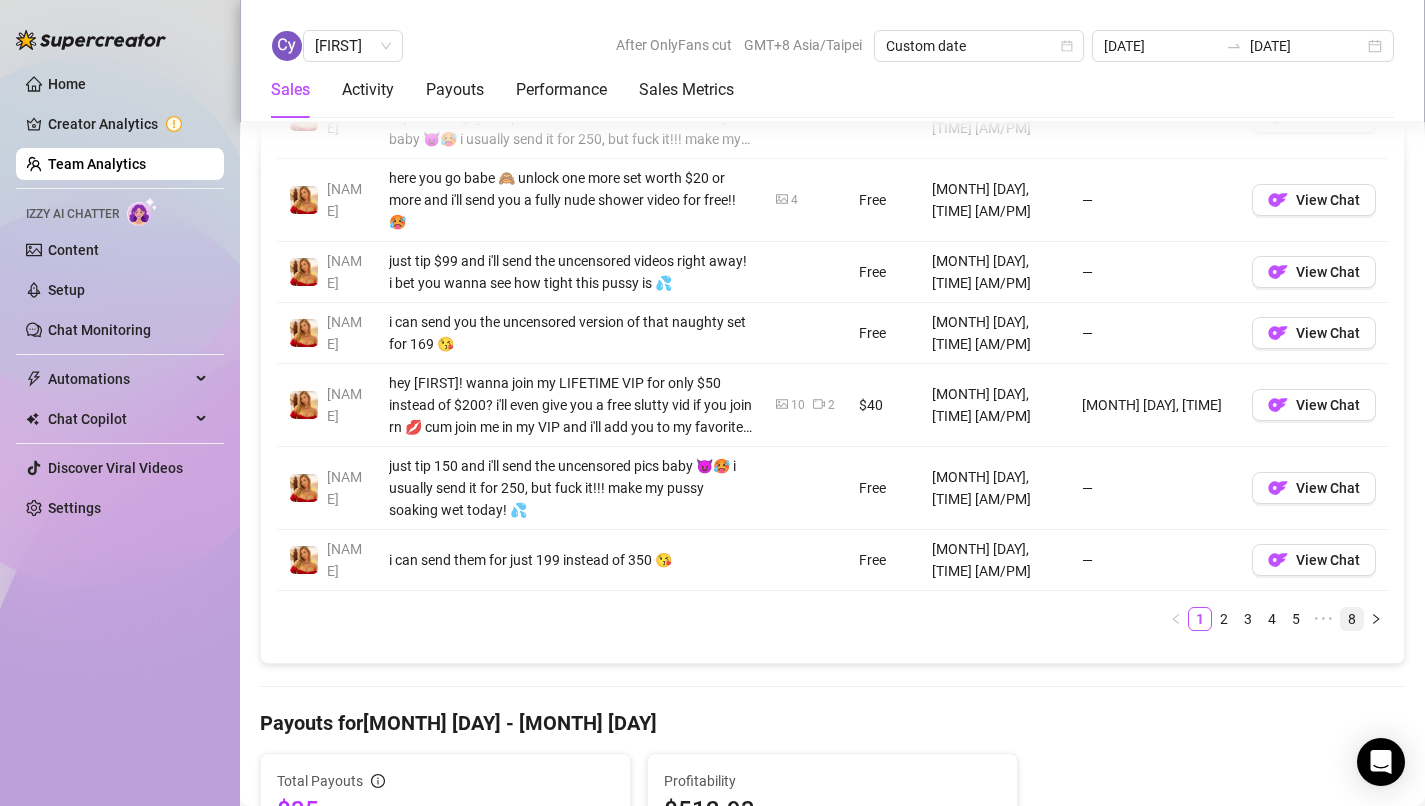 type on "send" 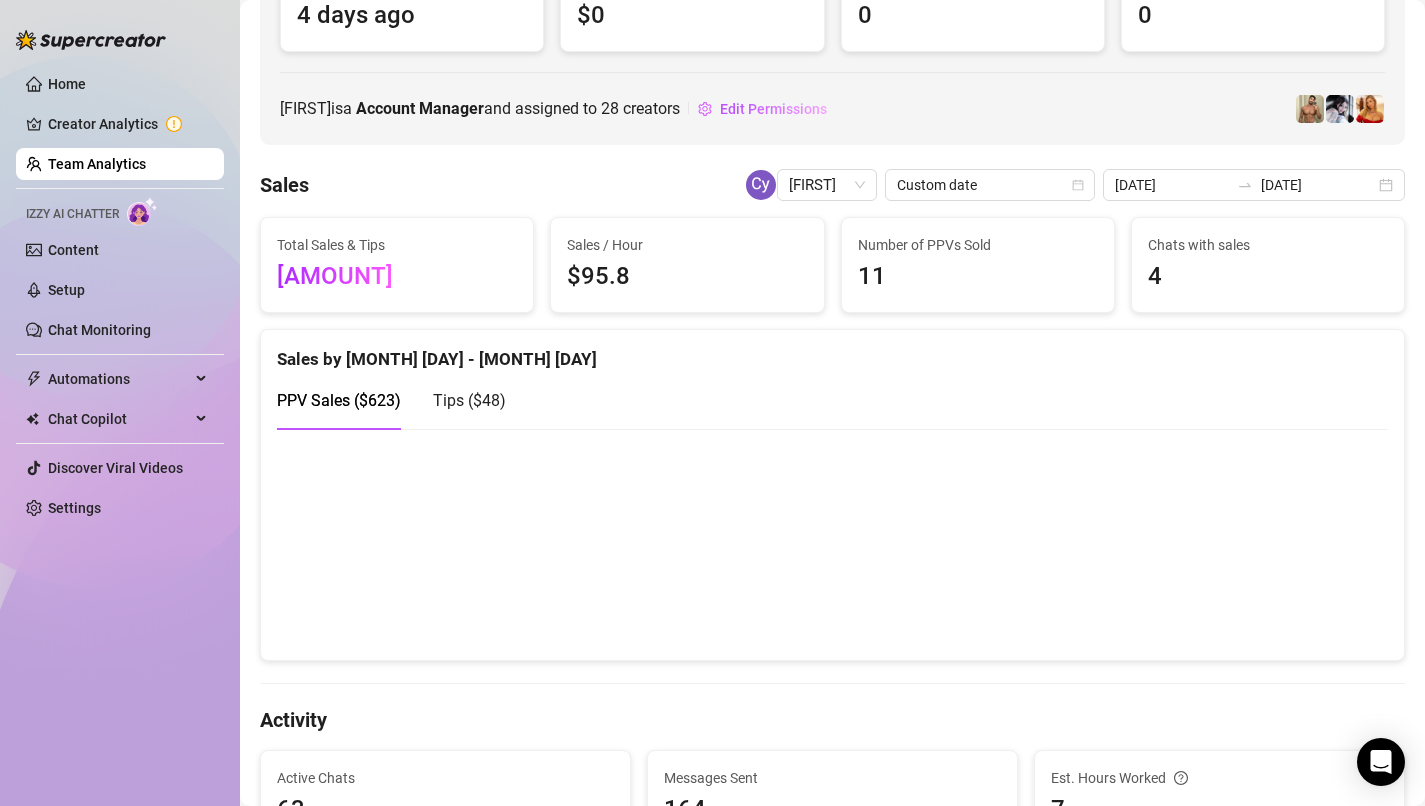 scroll, scrollTop: 0, scrollLeft: 0, axis: both 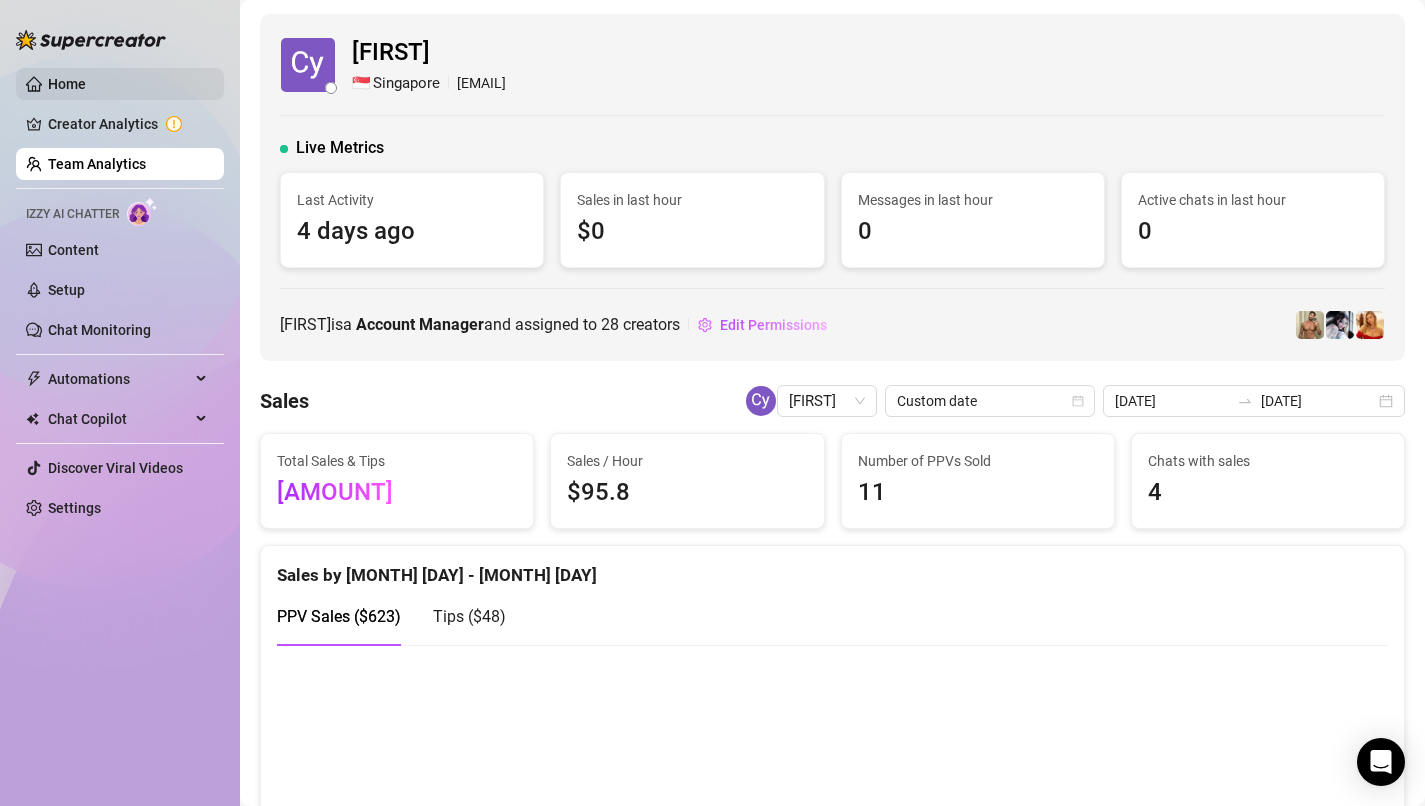 click on "Home" at bounding box center (67, 84) 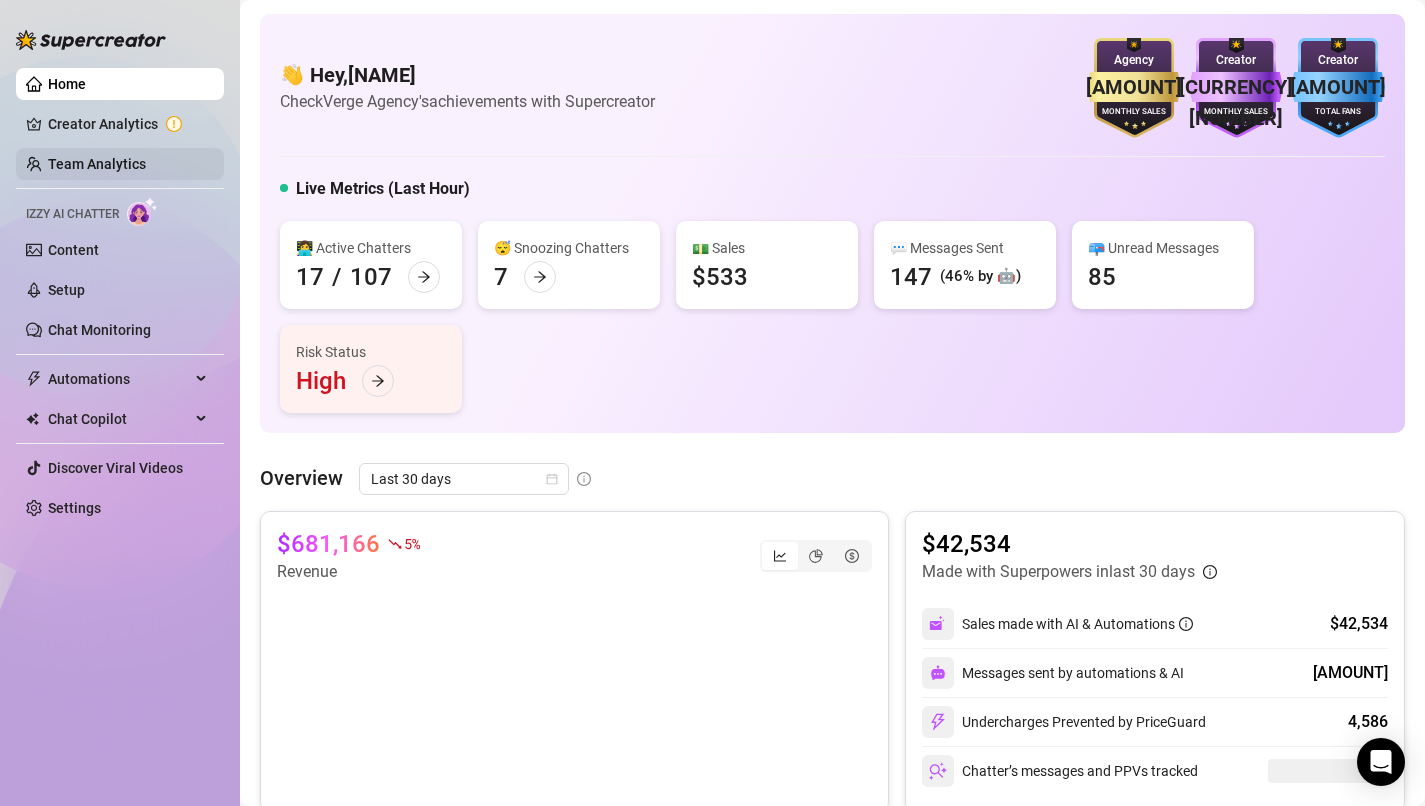 click on "Team Analytics" at bounding box center (97, 164) 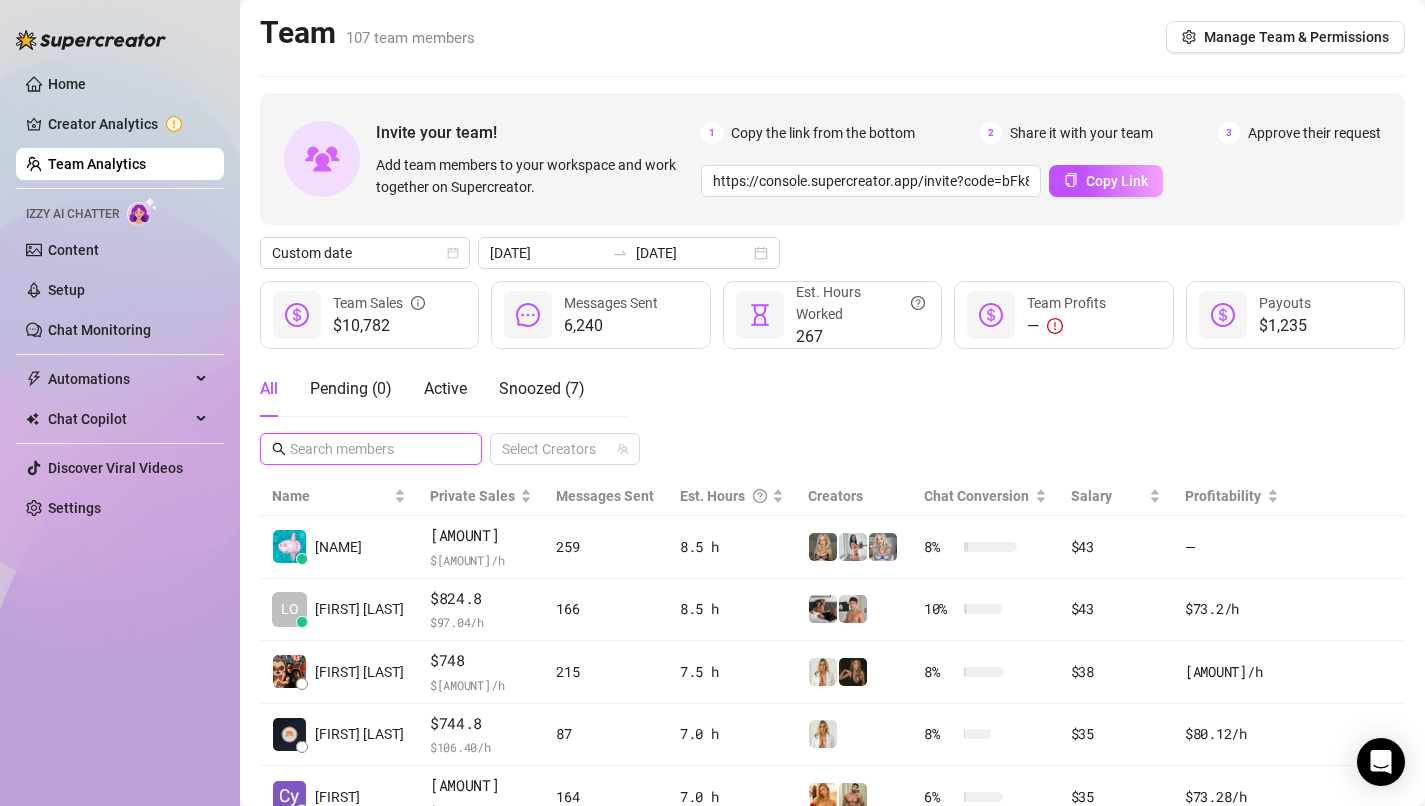 click at bounding box center (372, 449) 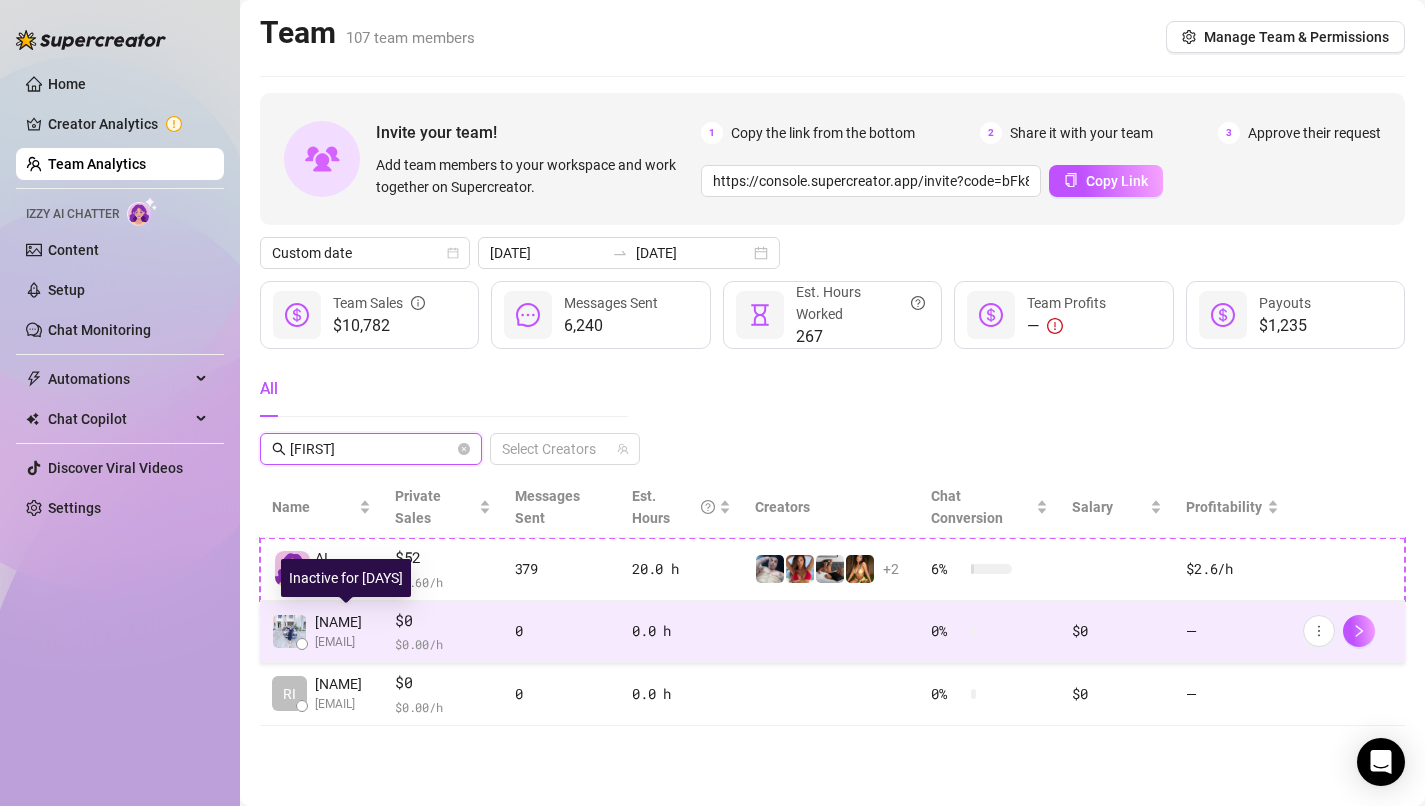 type on "[FIRST]" 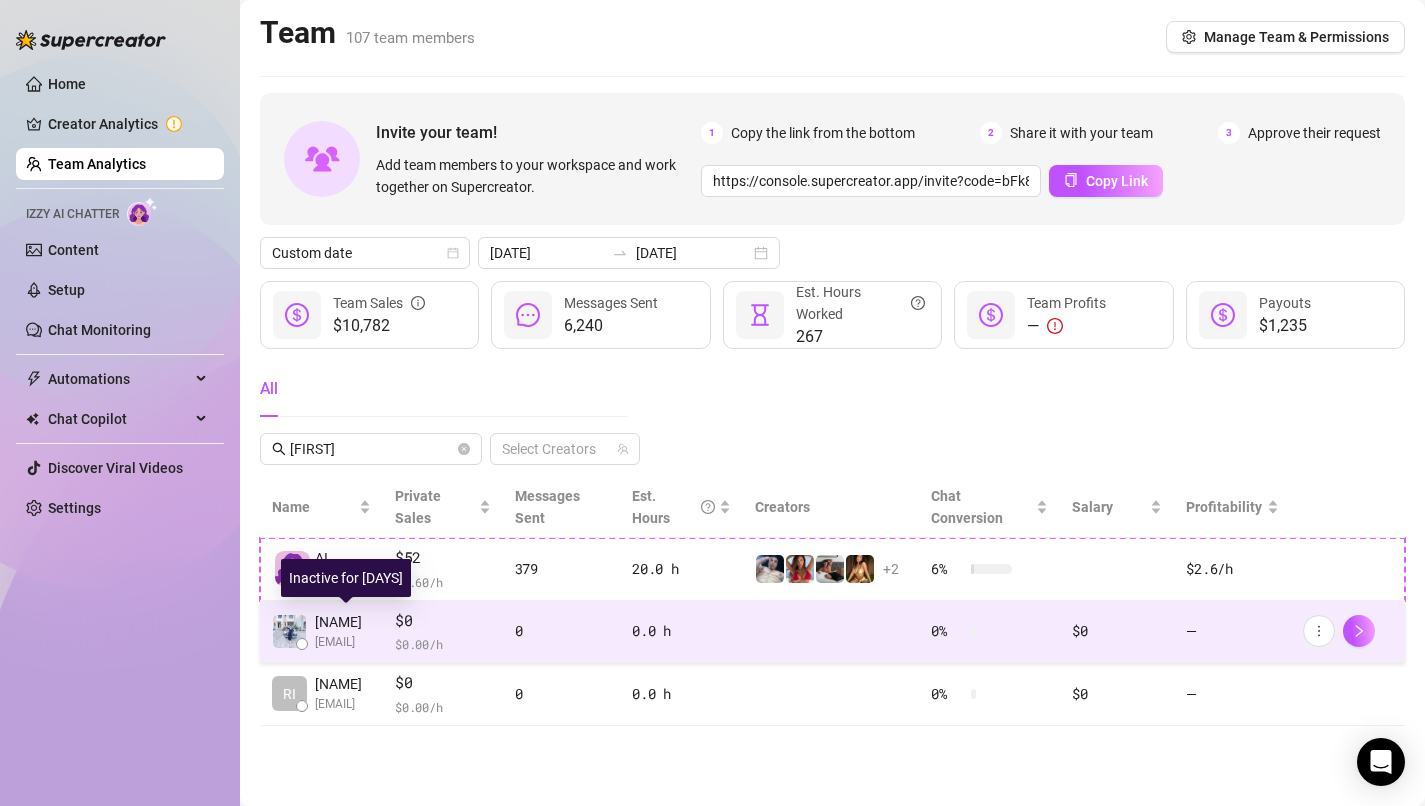 click on "[NAME]" at bounding box center (338, 622) 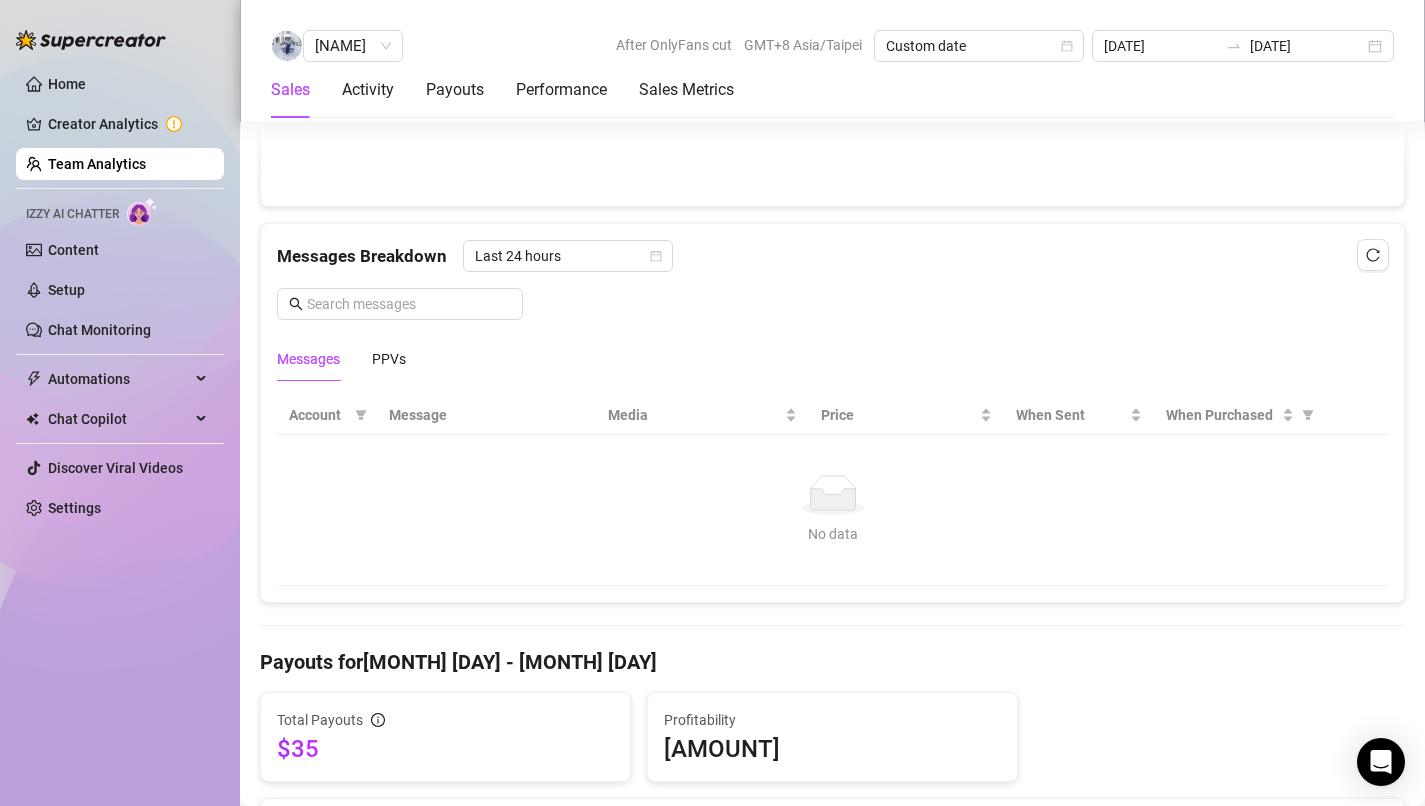 scroll, scrollTop: 1161, scrollLeft: 0, axis: vertical 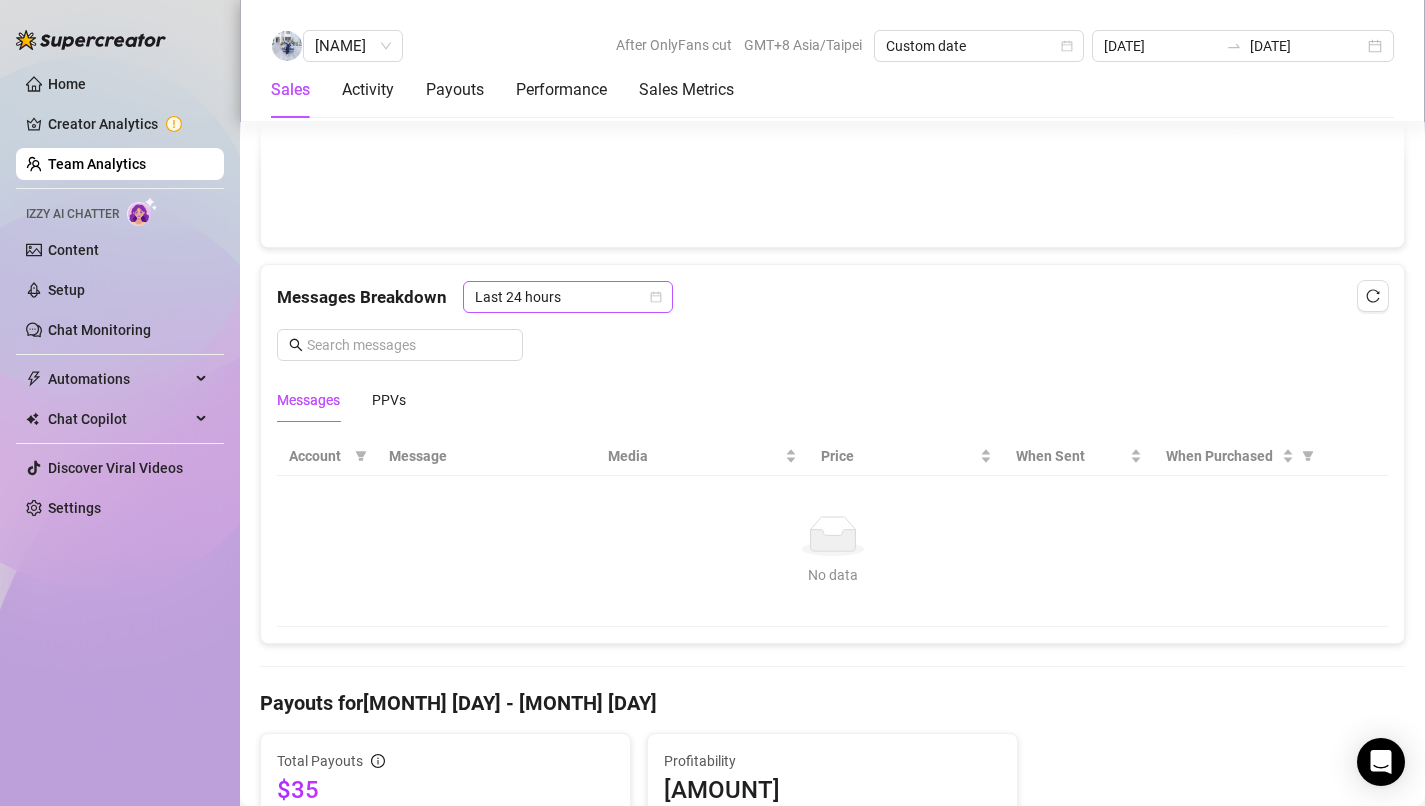 click on "Last 24 hours" at bounding box center [568, 297] 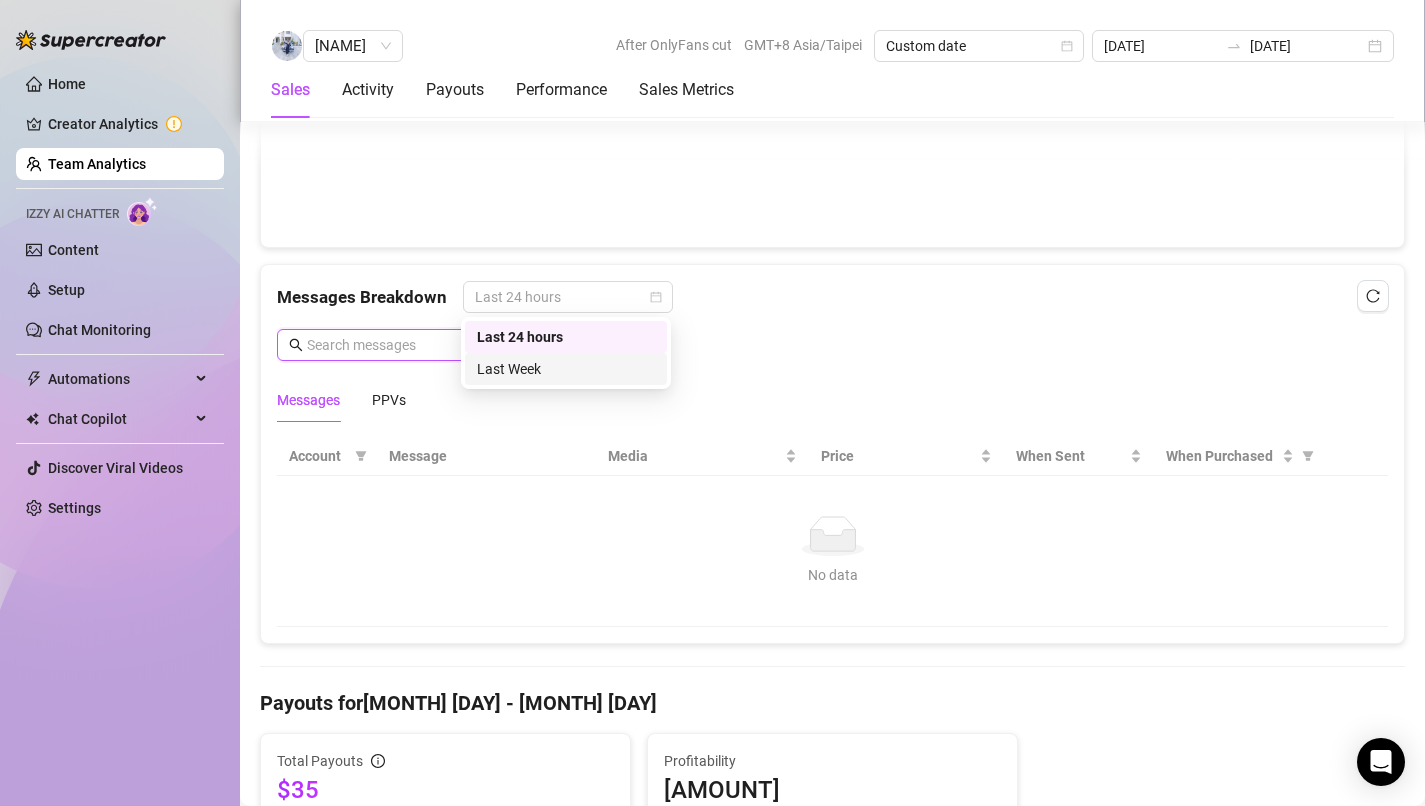 click at bounding box center [409, 345] 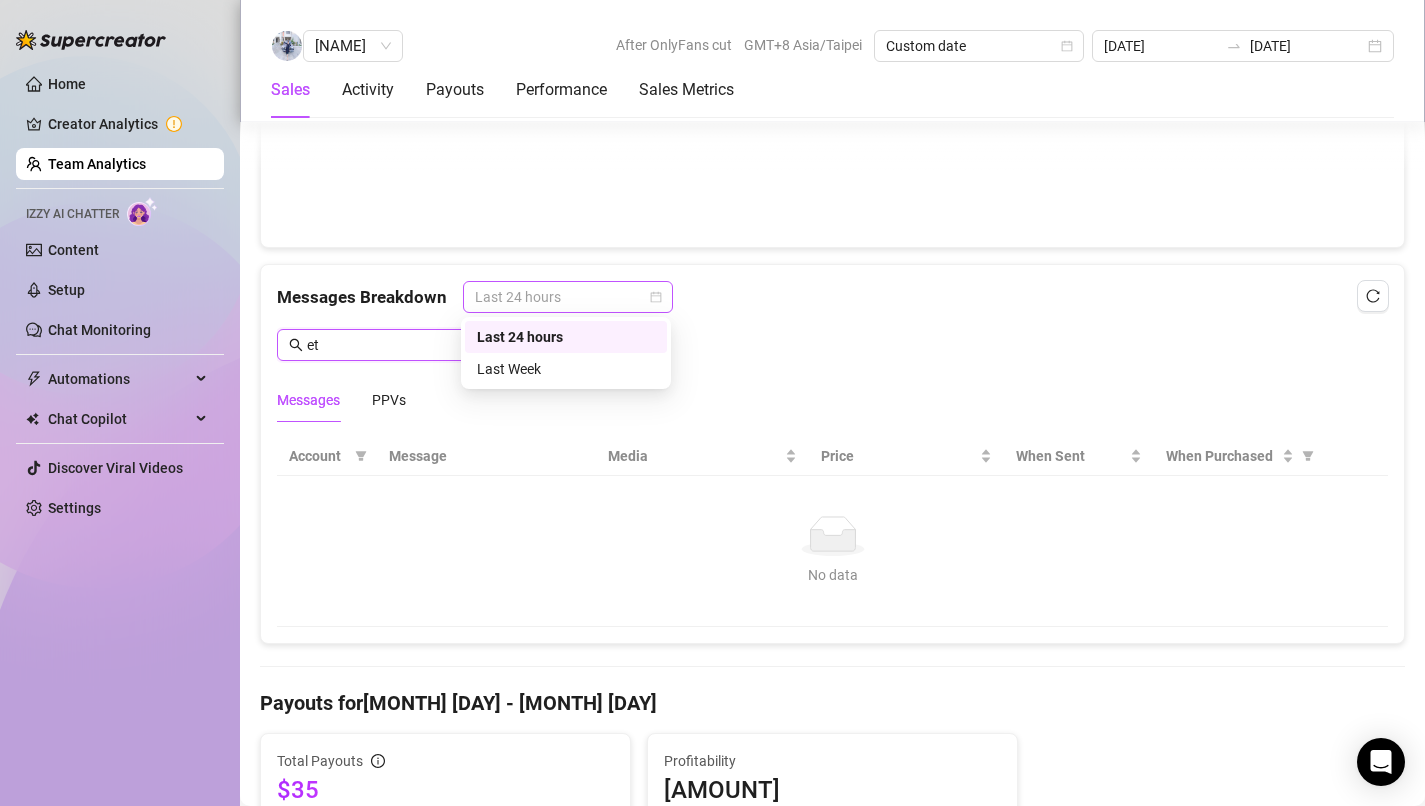click on "Last 24 hours" at bounding box center [568, 297] 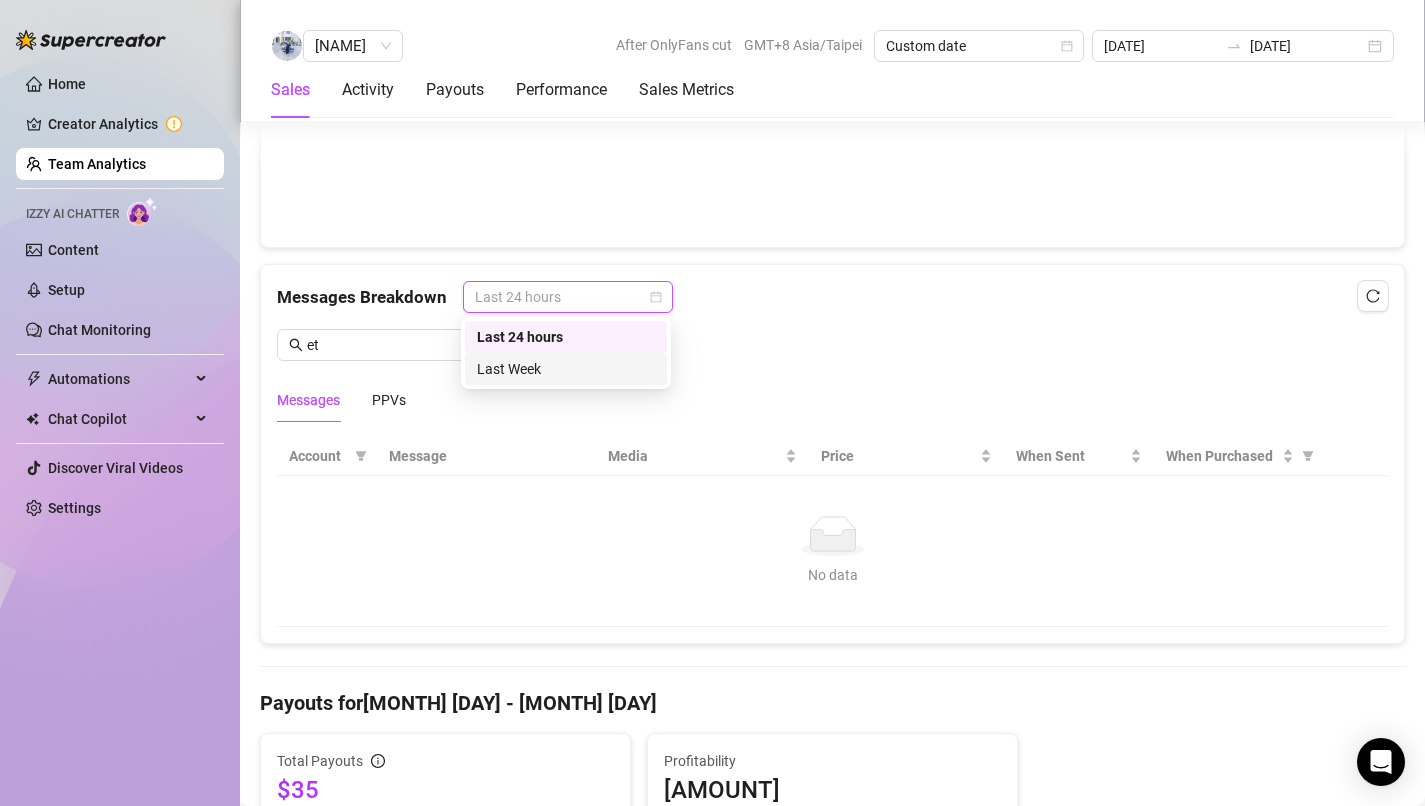 click on "Last Week" at bounding box center (566, 369) 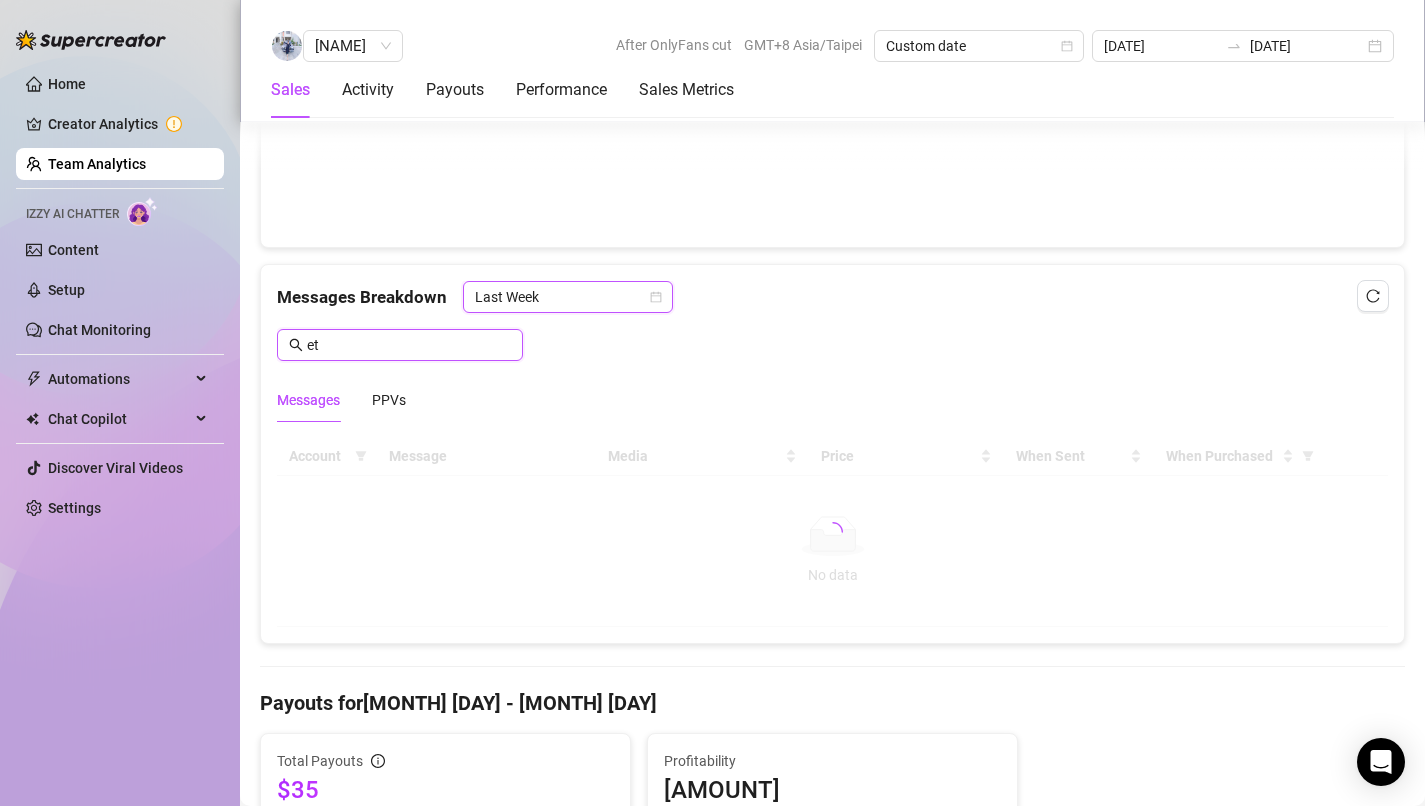 click on "et" at bounding box center [409, 345] 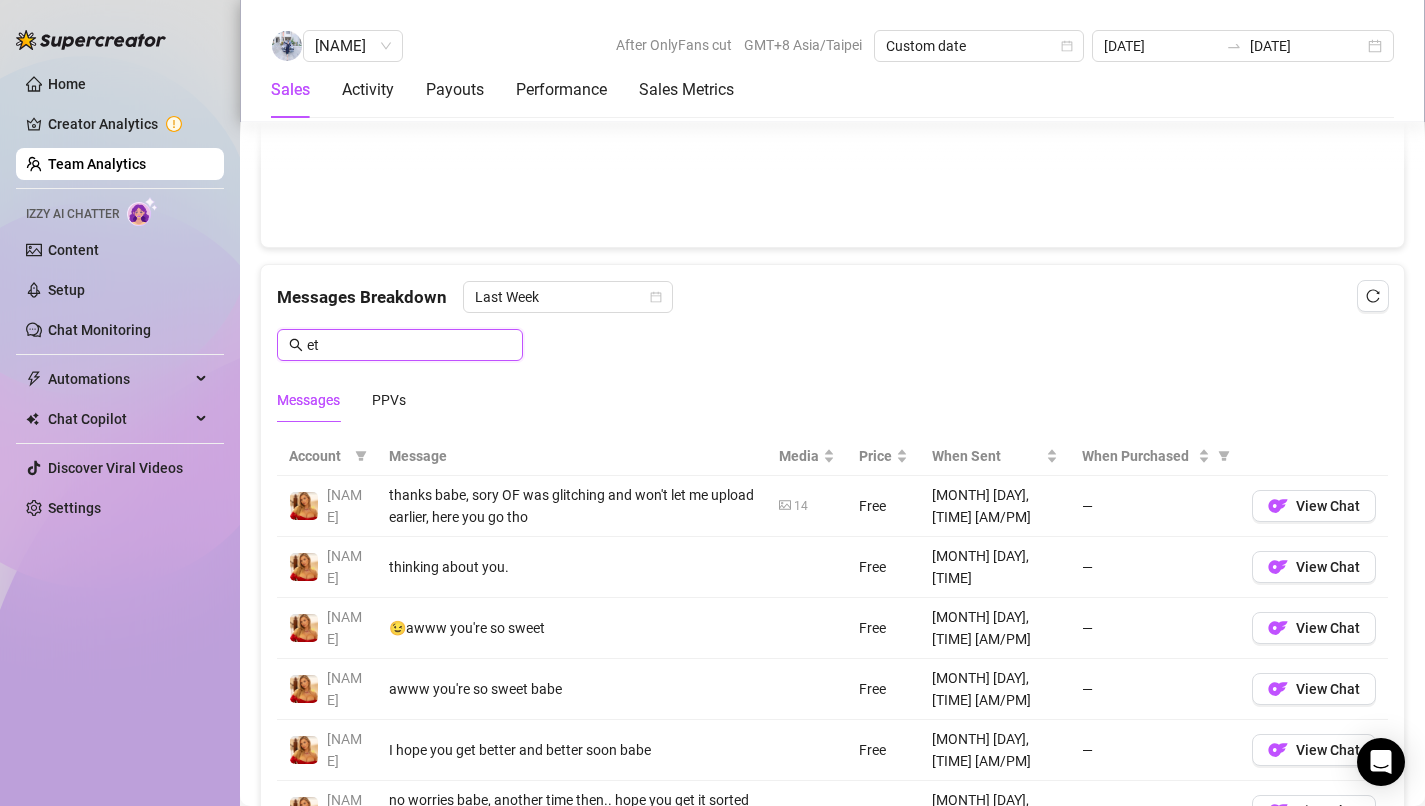 type on "e" 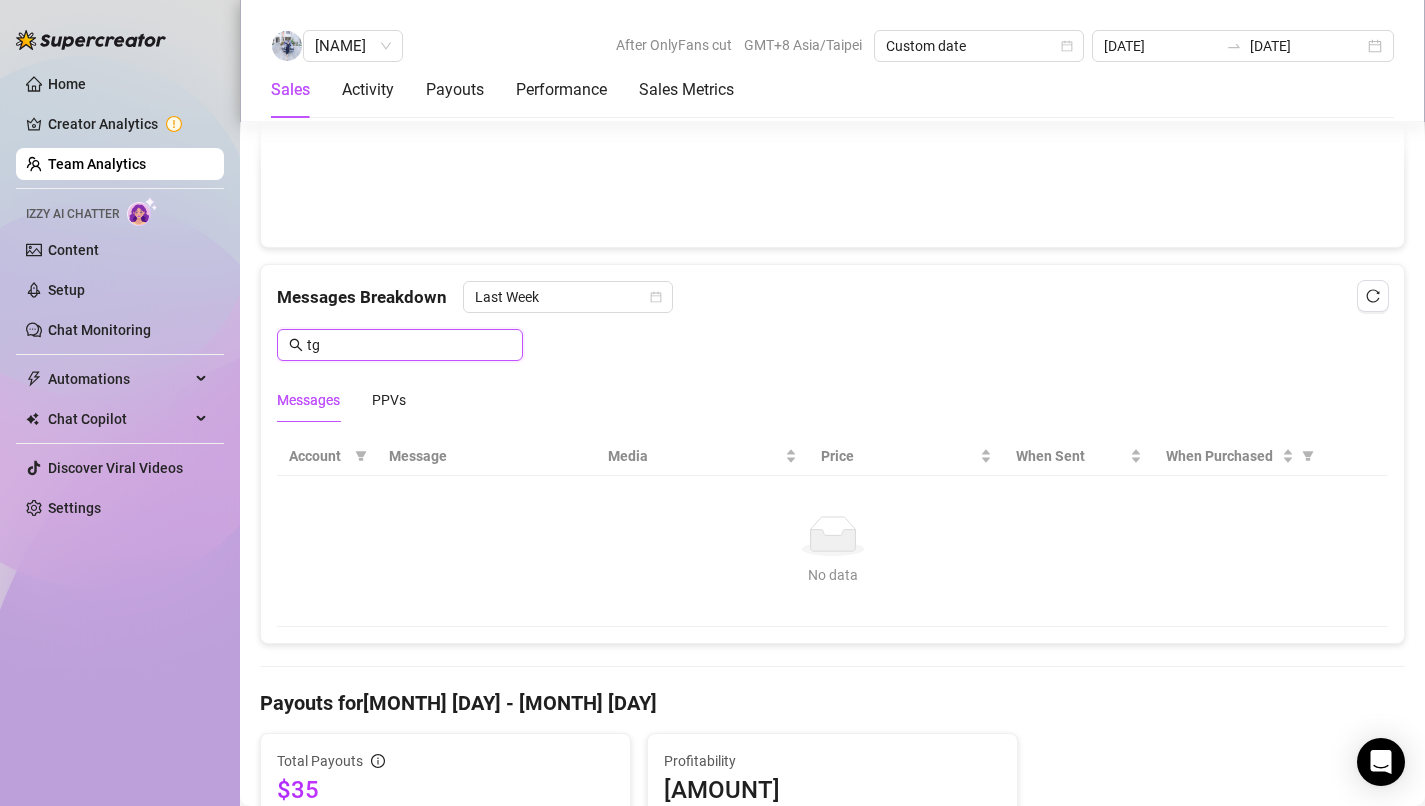 type on "t" 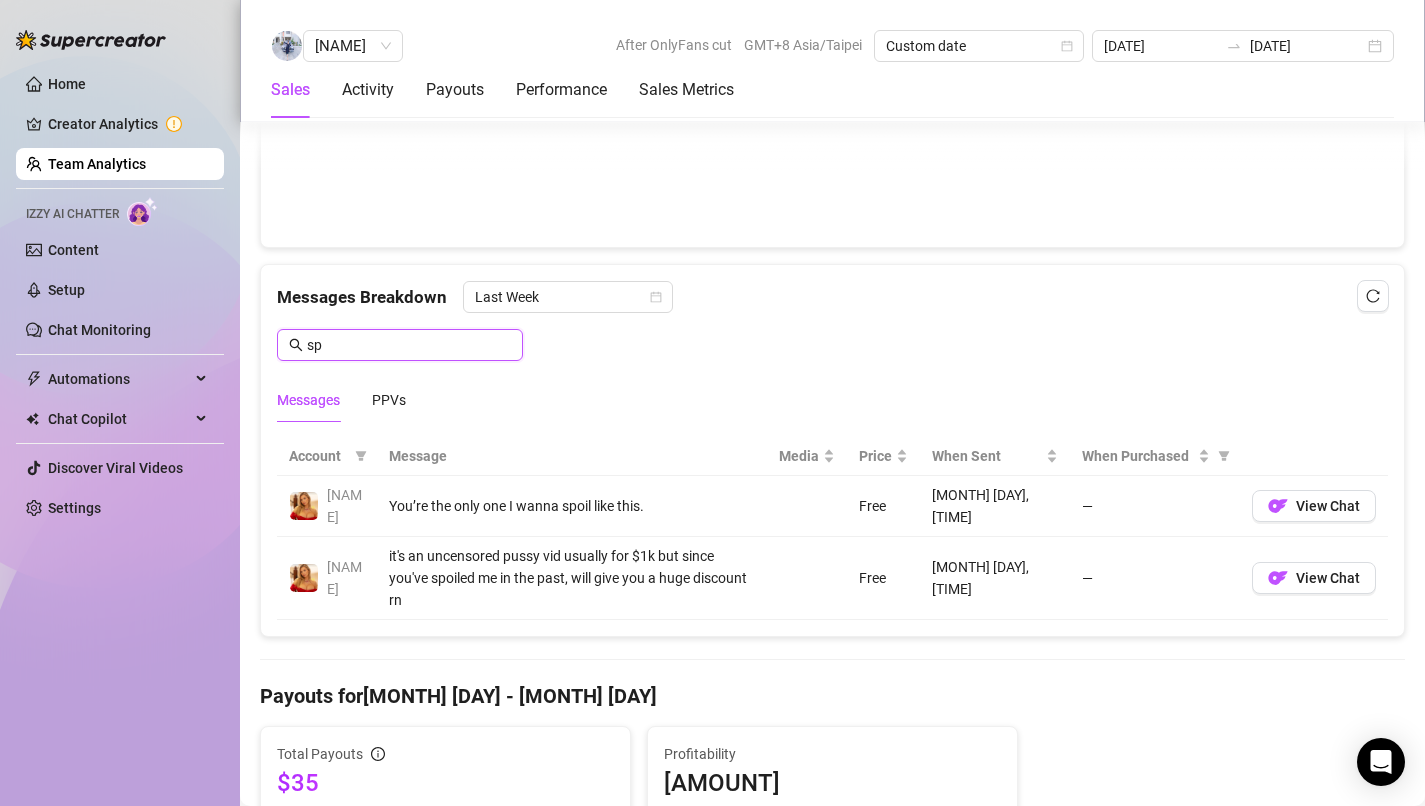 type on "s" 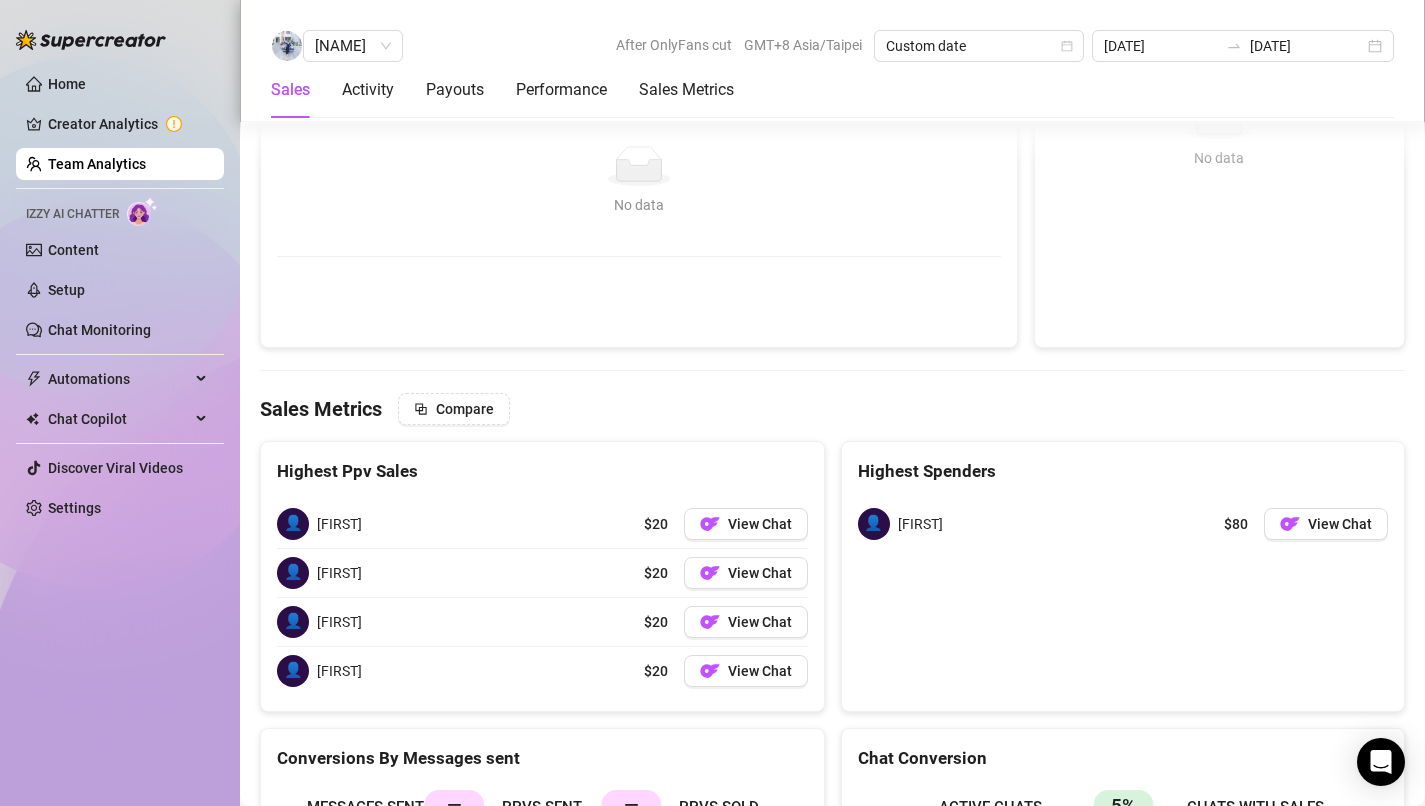 scroll, scrollTop: 2744, scrollLeft: 0, axis: vertical 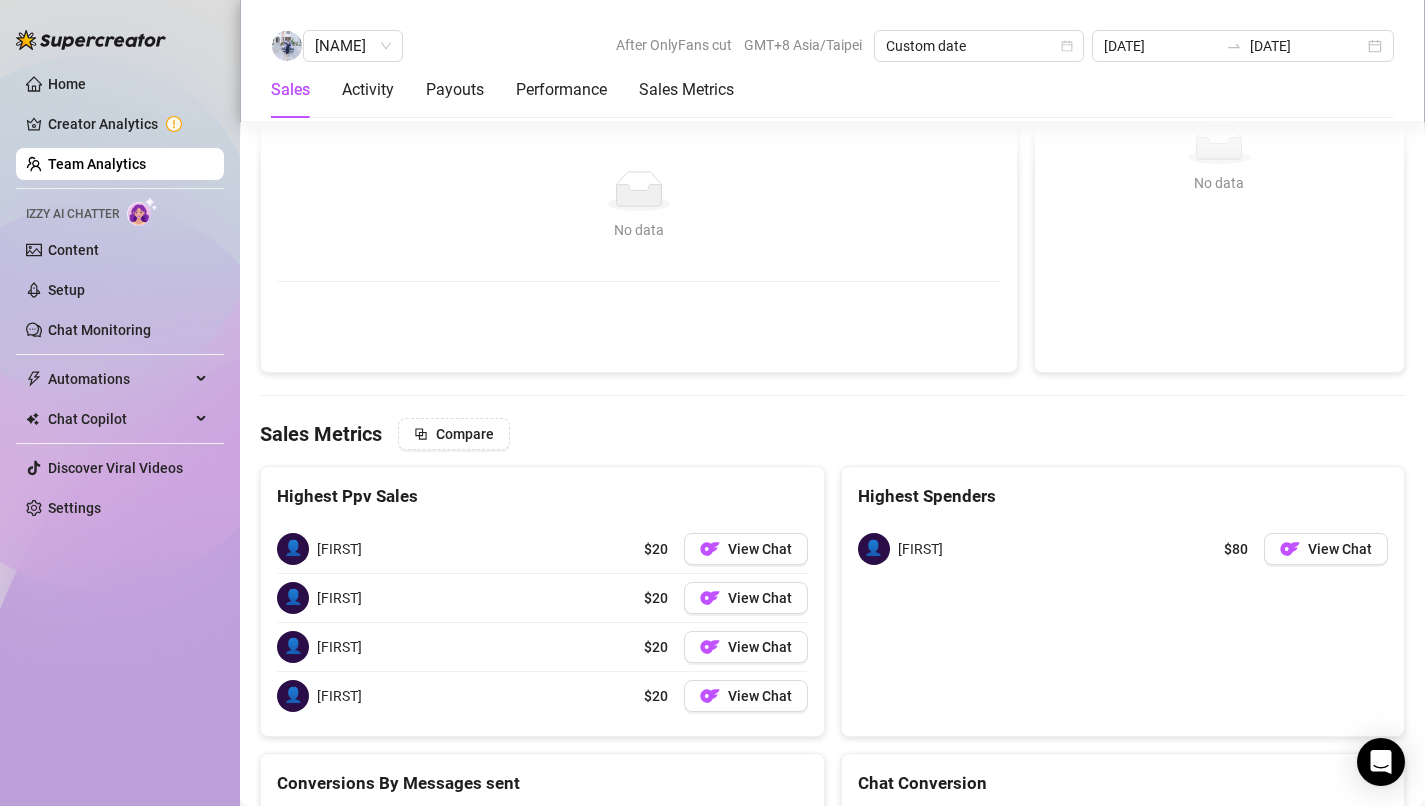 type 